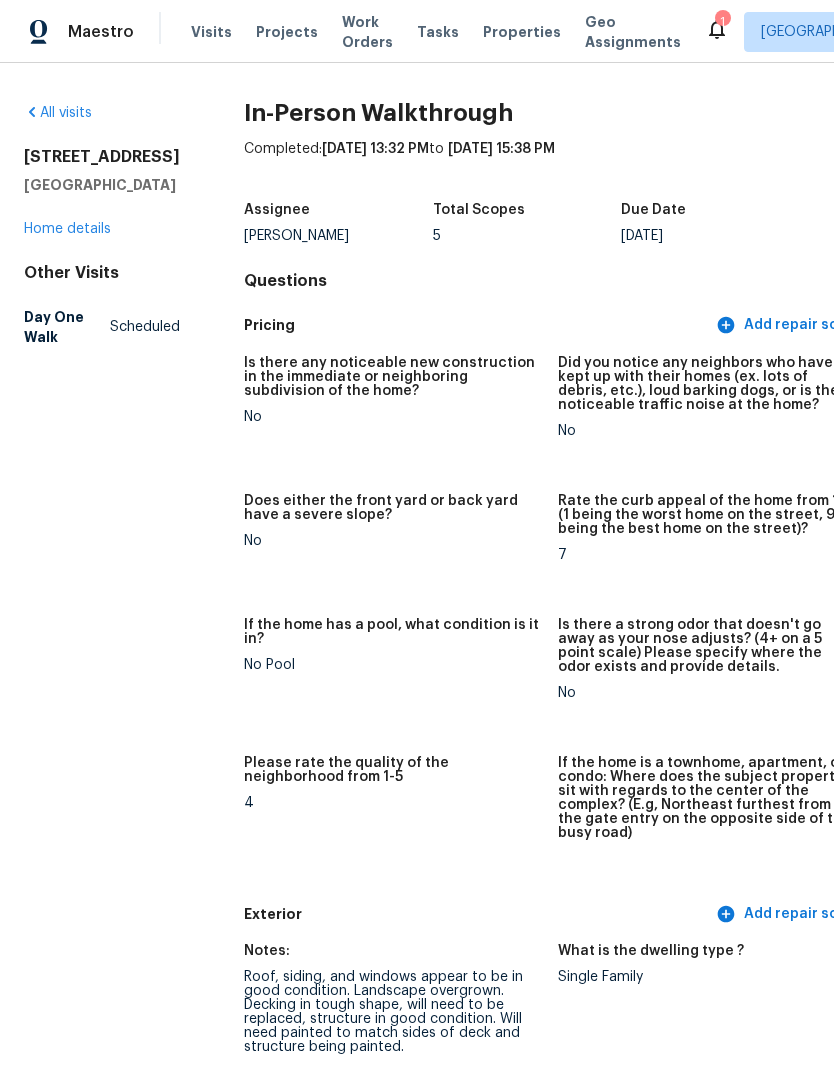 scroll, scrollTop: 0, scrollLeft: 0, axis: both 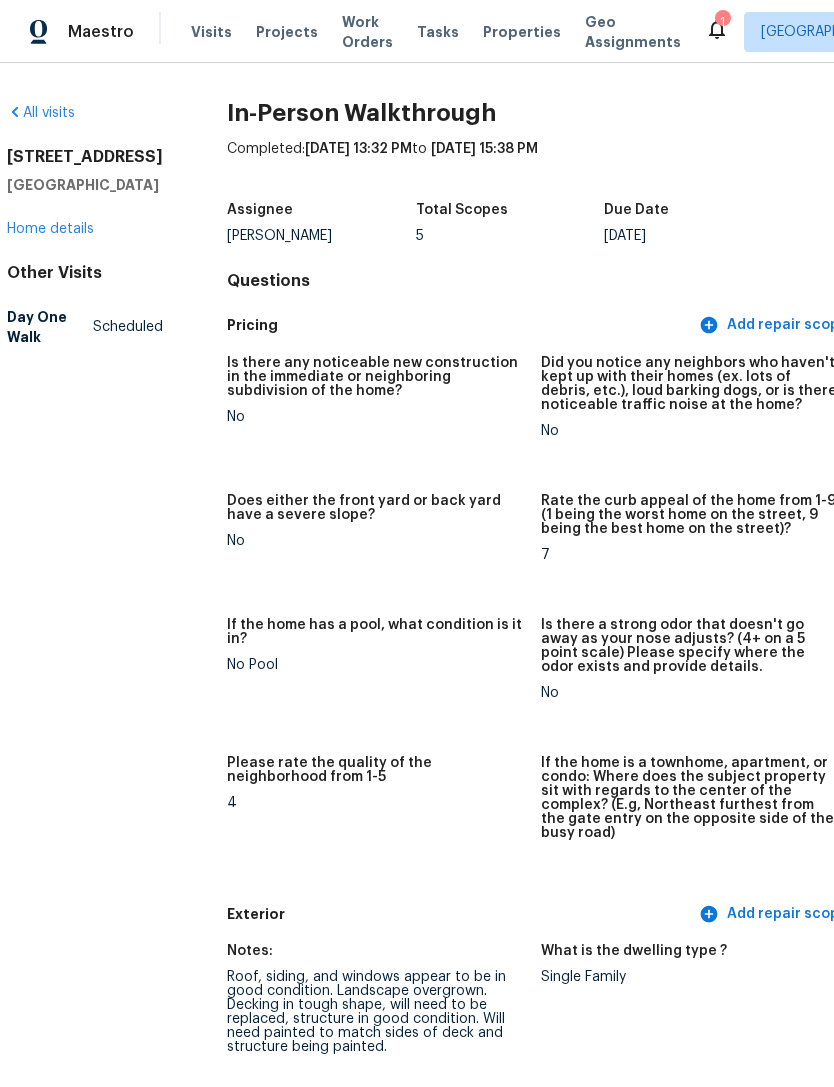 click on "Projects" at bounding box center (287, 32) 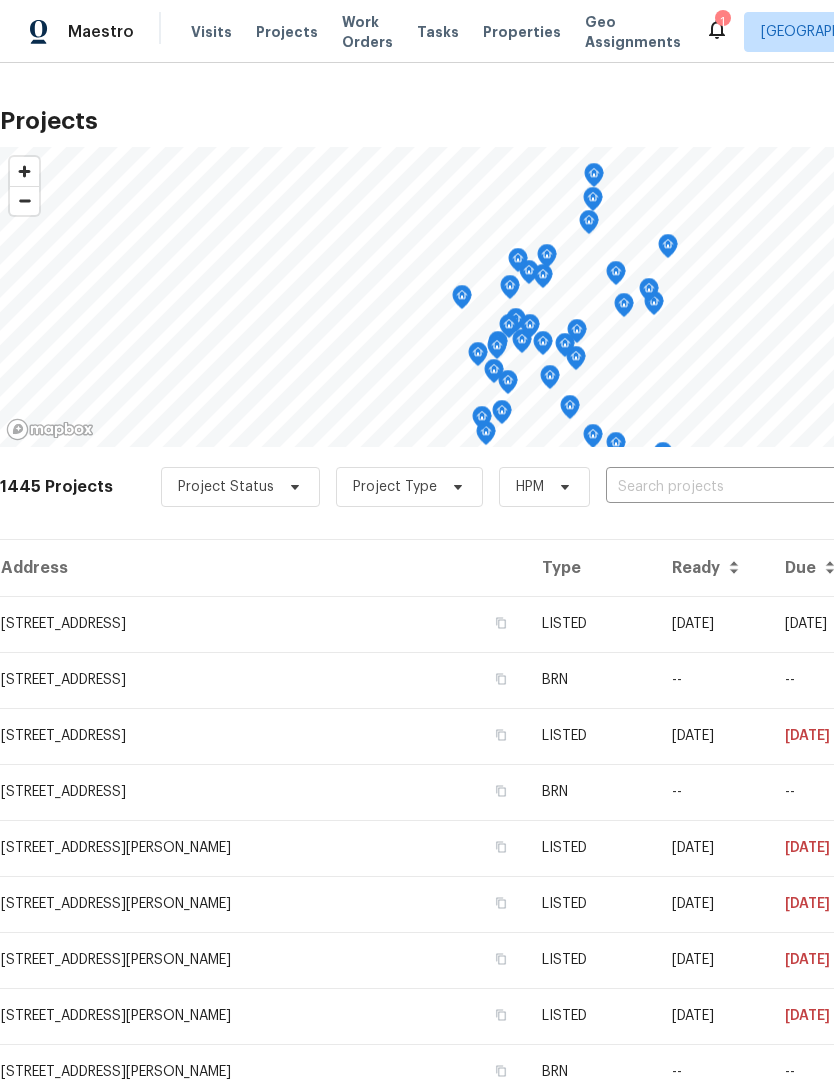 click on "Properties" at bounding box center [522, 32] 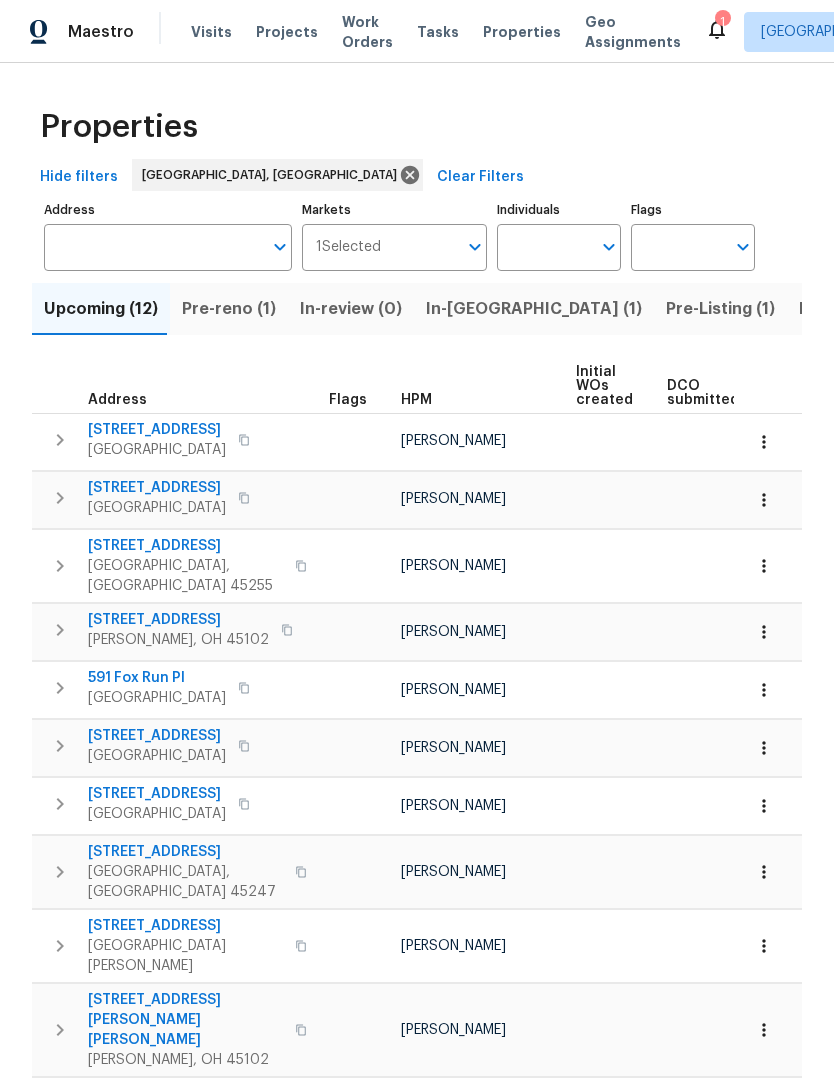click on "Listed (21)" at bounding box center [840, 309] 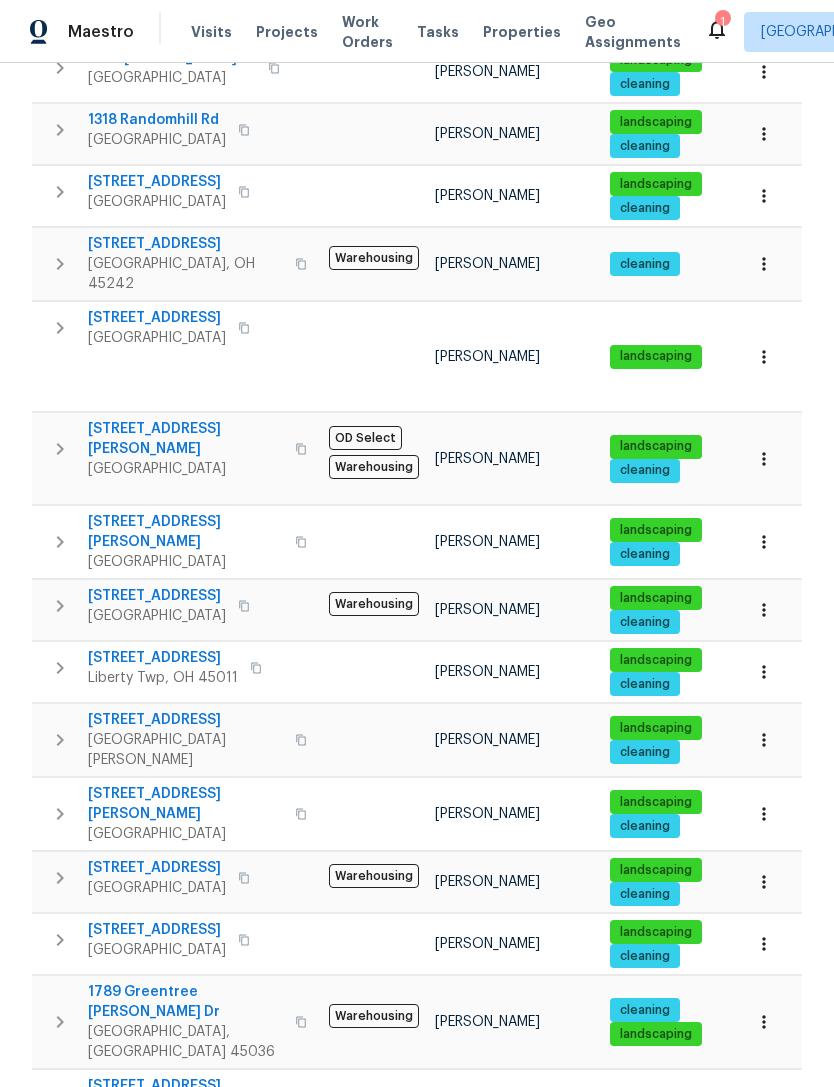 scroll, scrollTop: 672, scrollLeft: 0, axis: vertical 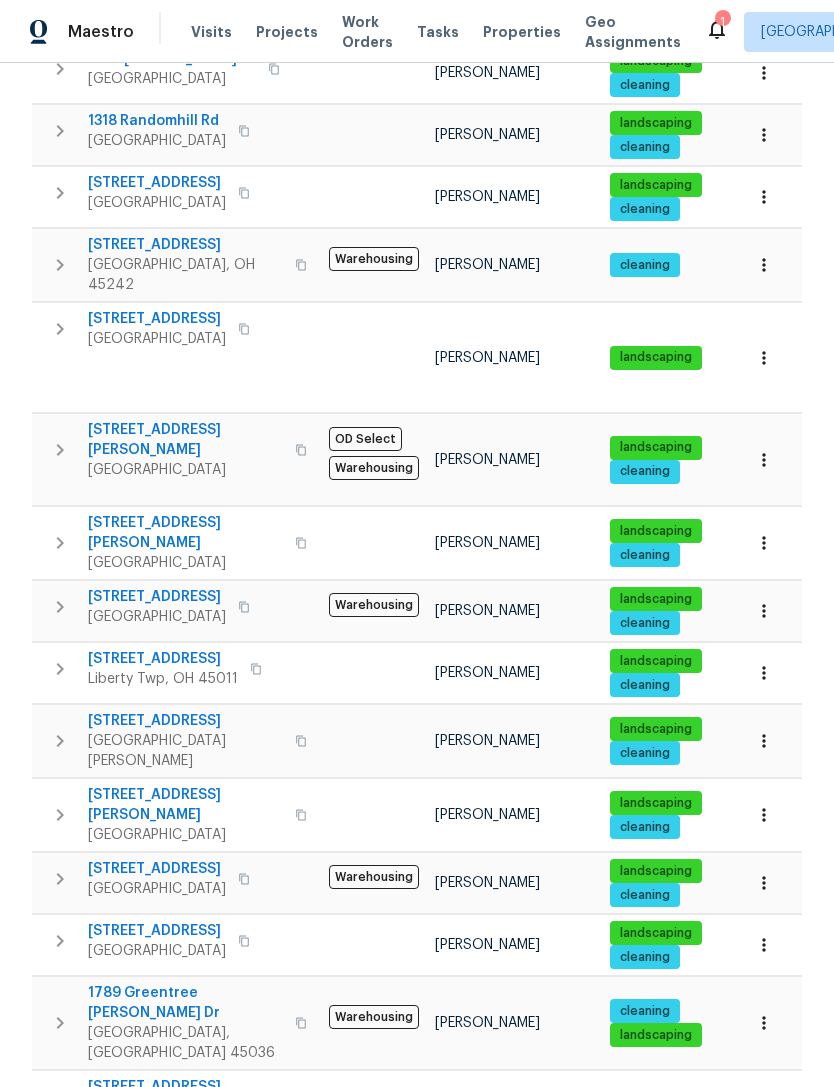 click on "6 Clarke Ct" at bounding box center (185, 805) 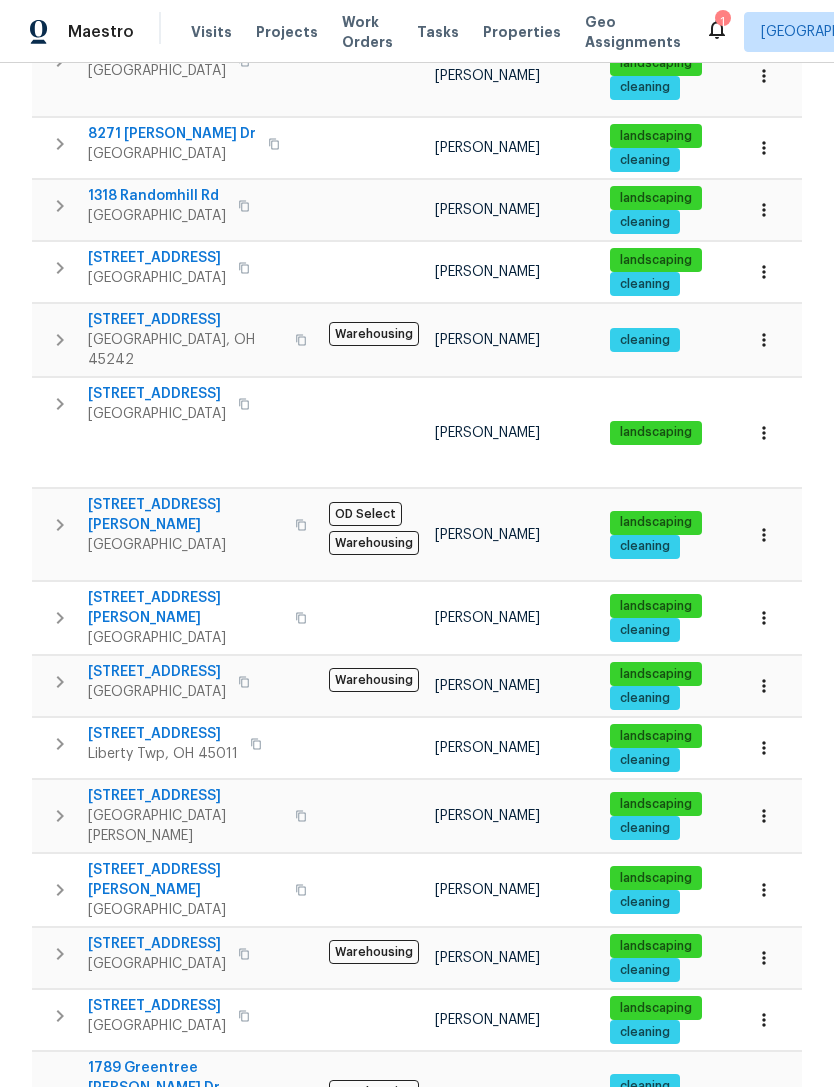 scroll, scrollTop: 603, scrollLeft: 0, axis: vertical 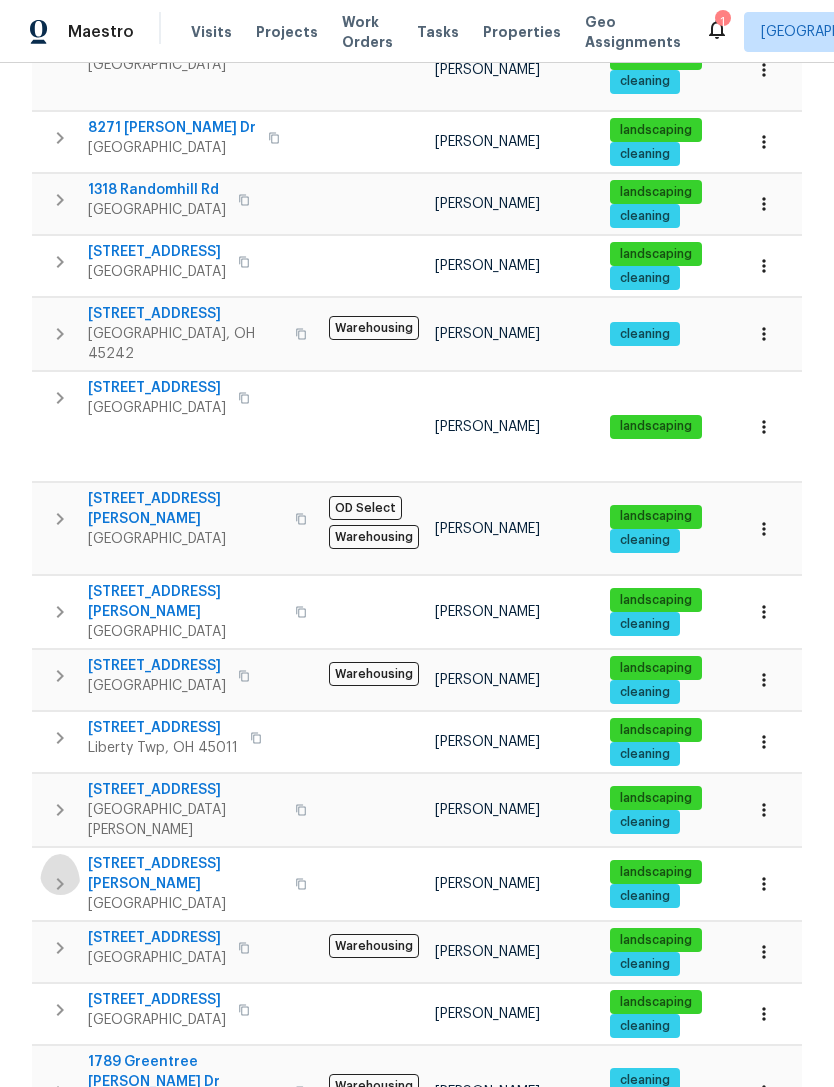 click at bounding box center (60, 884) 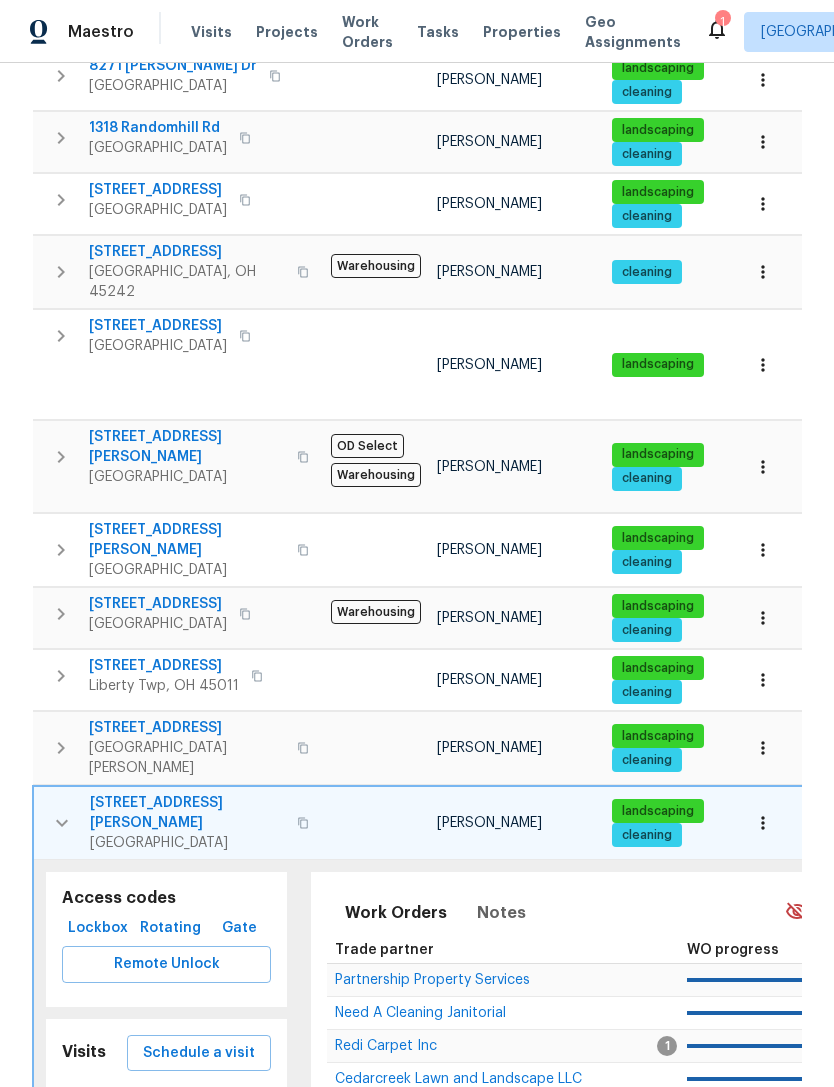 scroll, scrollTop: 679, scrollLeft: 0, axis: vertical 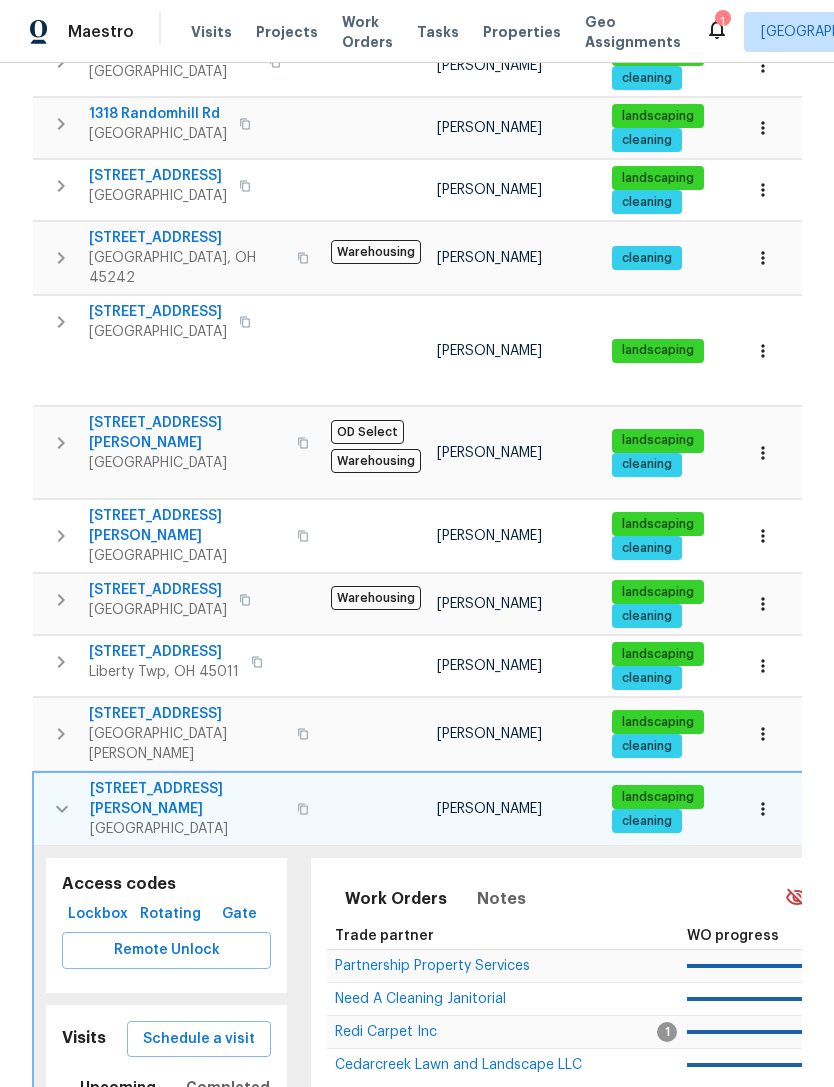 click on "Lockbox" at bounding box center [98, 914] 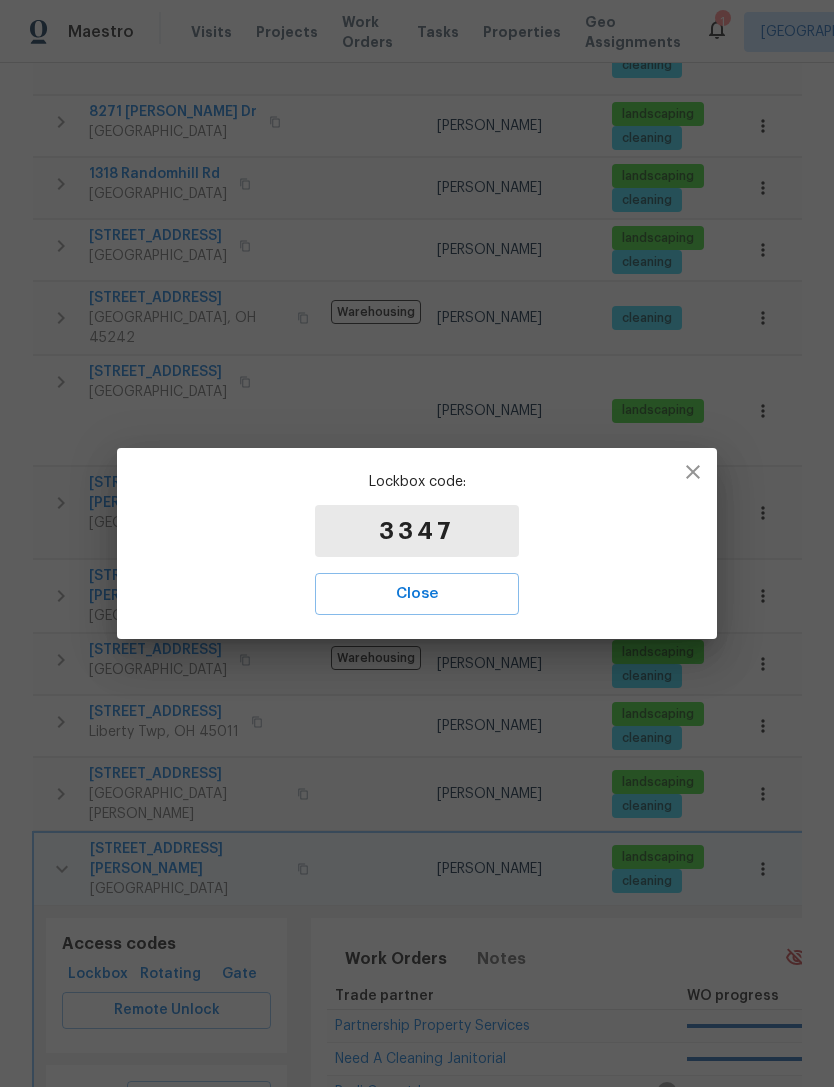 scroll, scrollTop: 679, scrollLeft: 0, axis: vertical 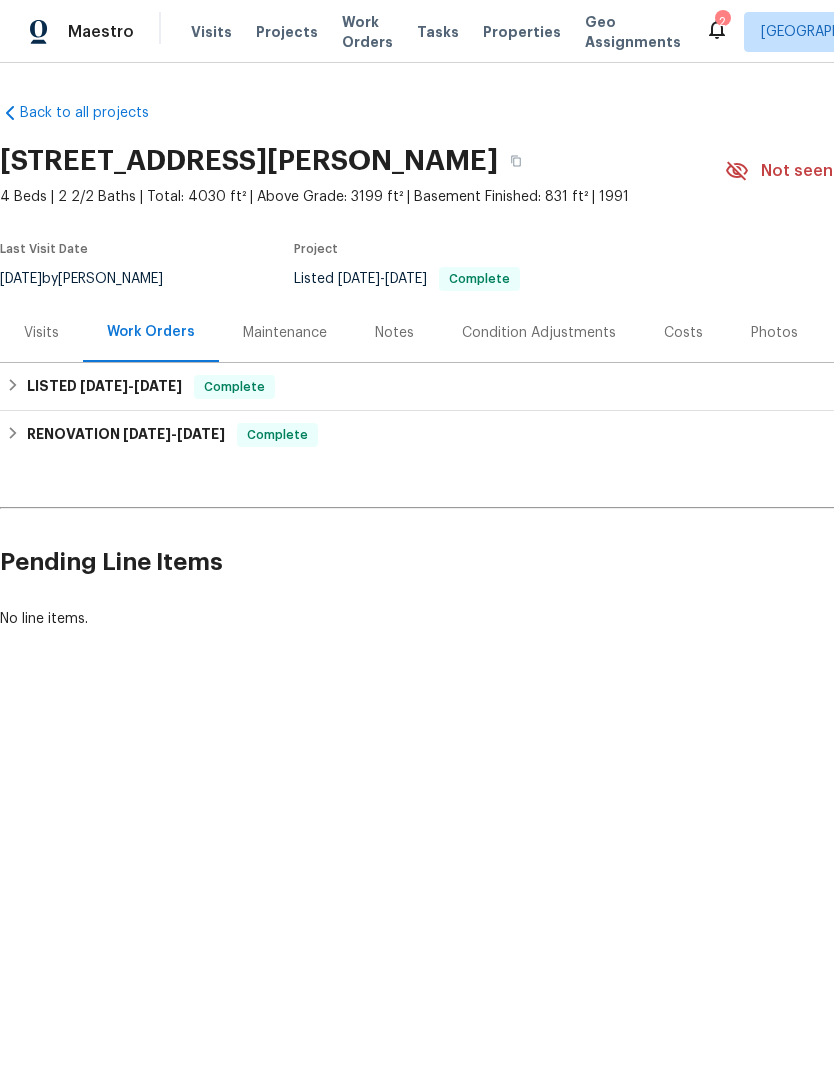 click on "Photos" at bounding box center [774, 333] 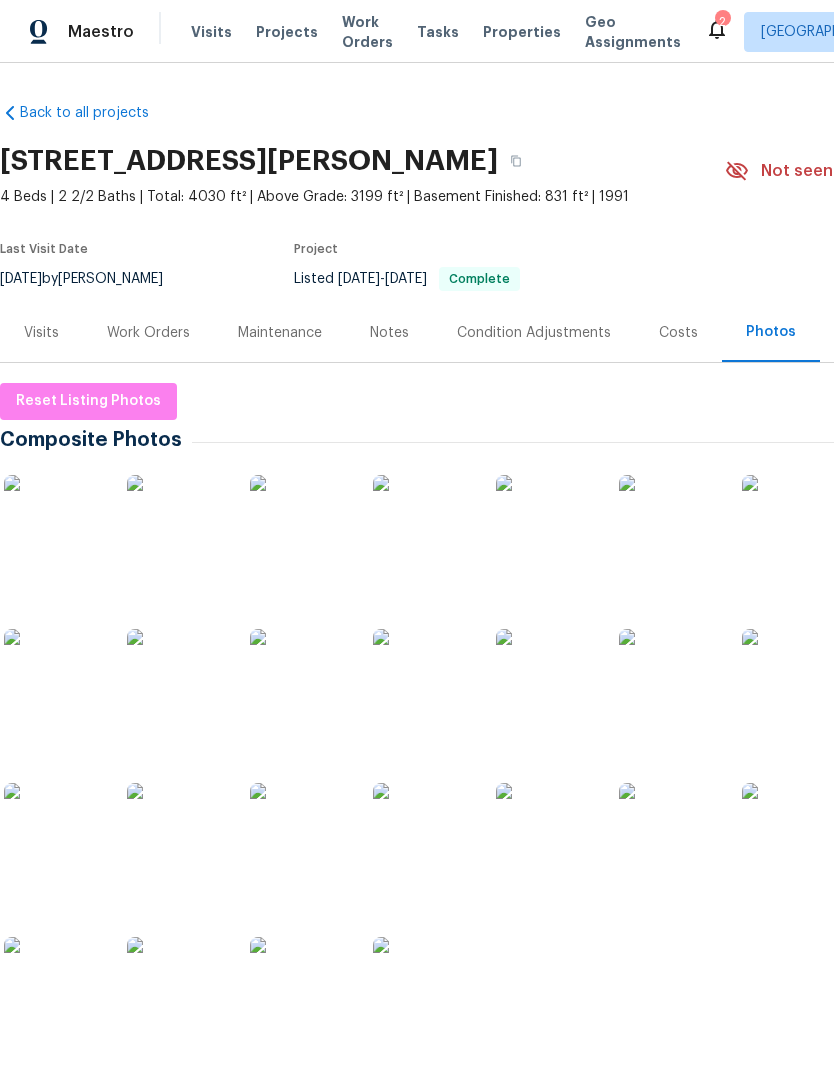 click at bounding box center (54, 525) 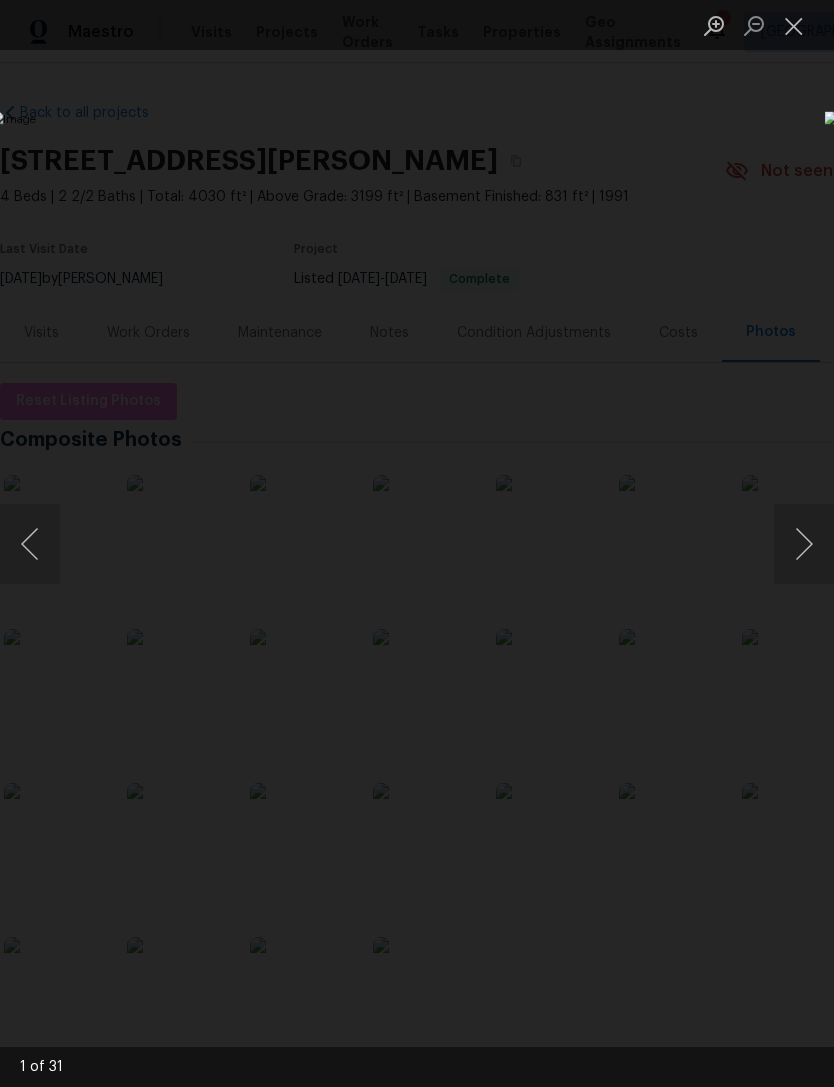 click at bounding box center (322, 543) 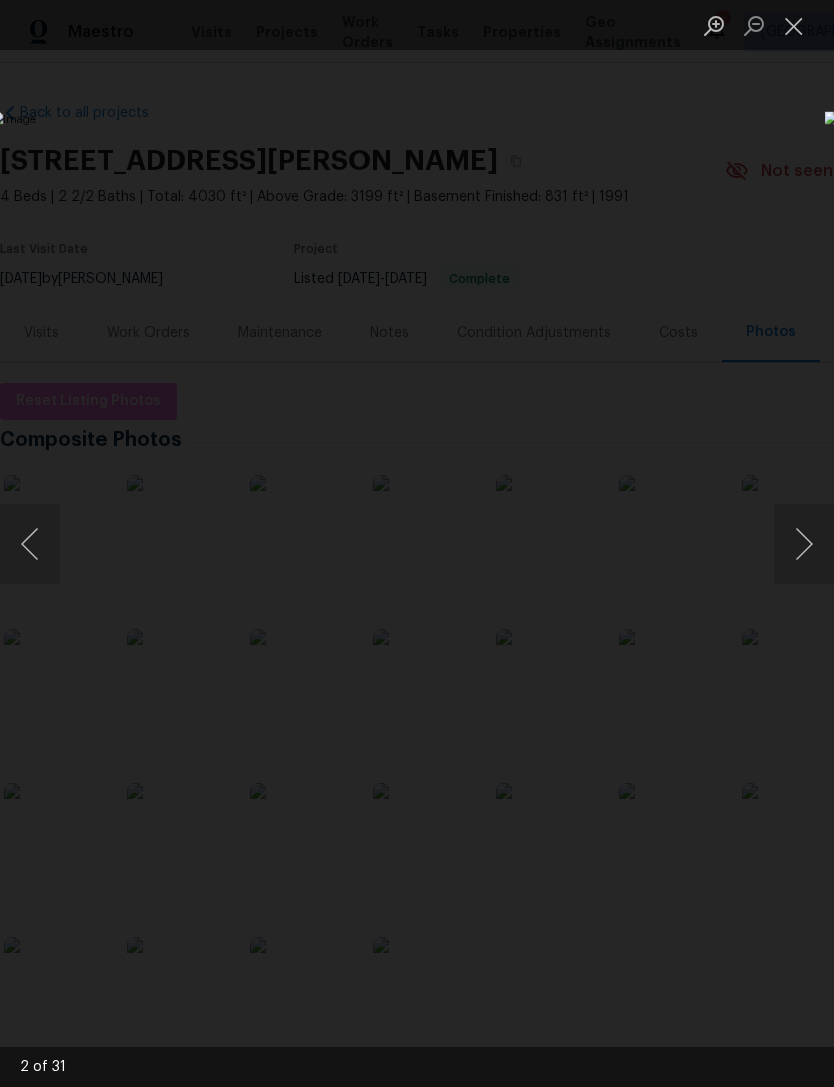 click at bounding box center (804, 544) 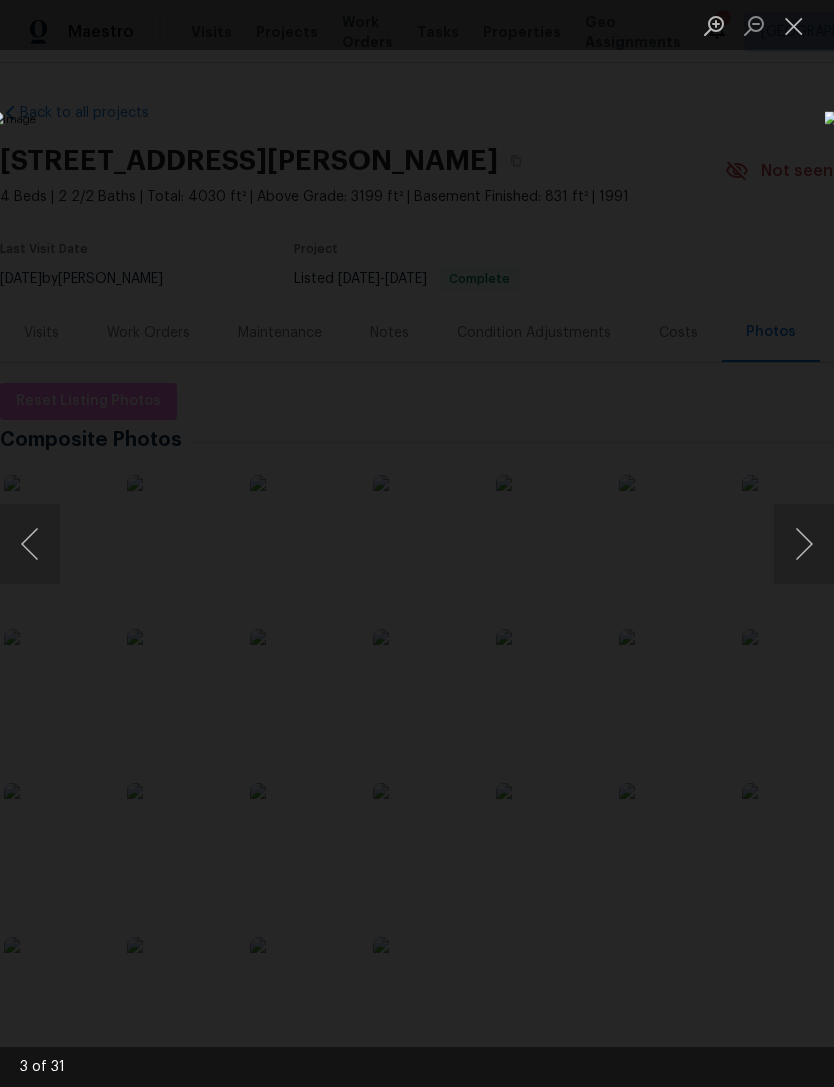 click at bounding box center [804, 544] 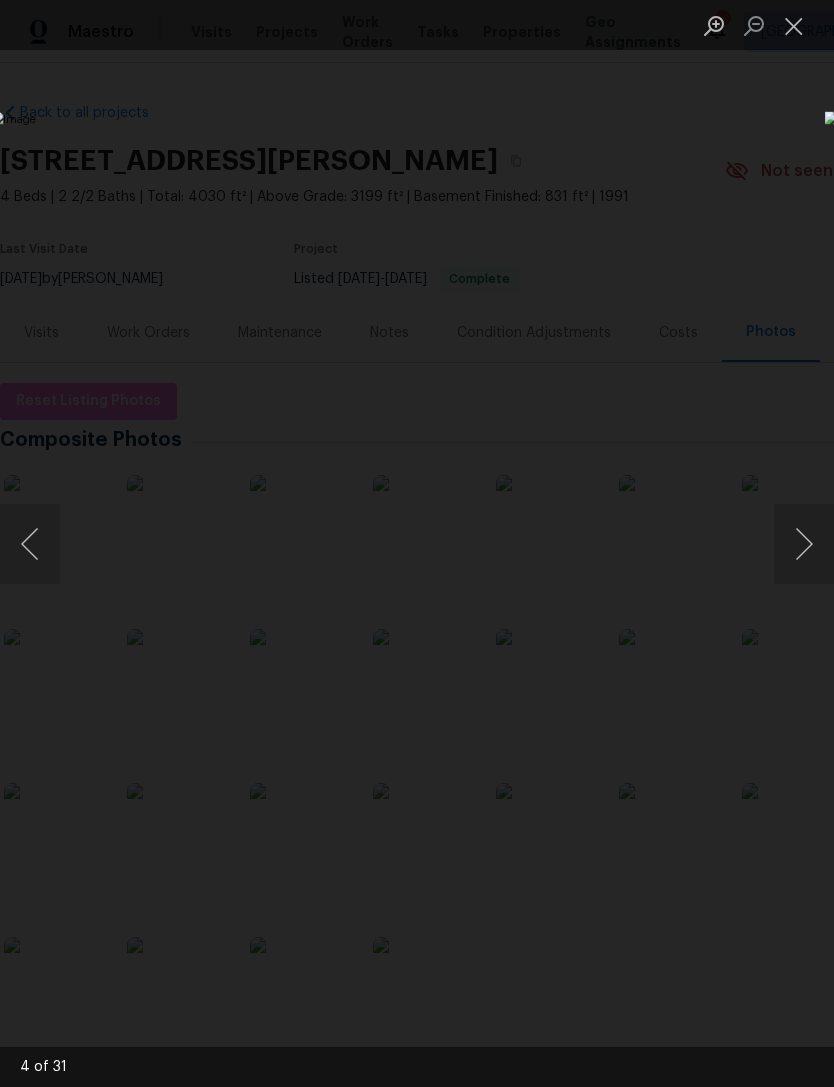 click at bounding box center [804, 544] 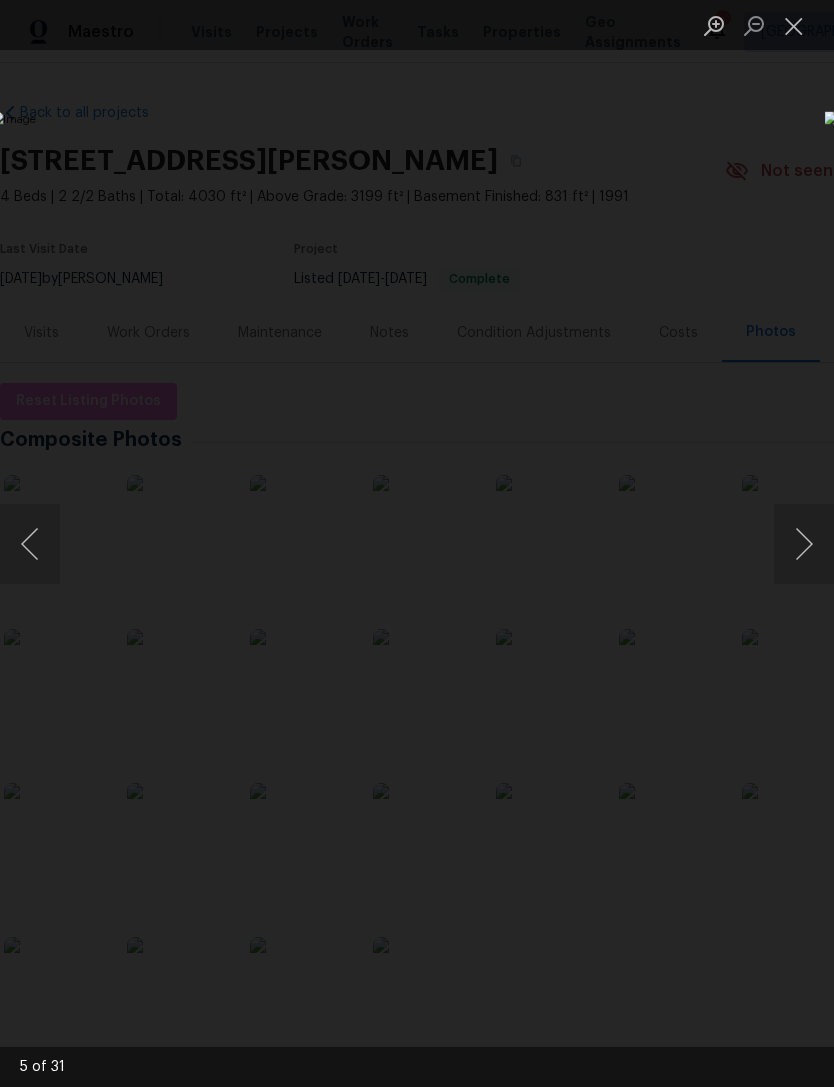 click at bounding box center (804, 544) 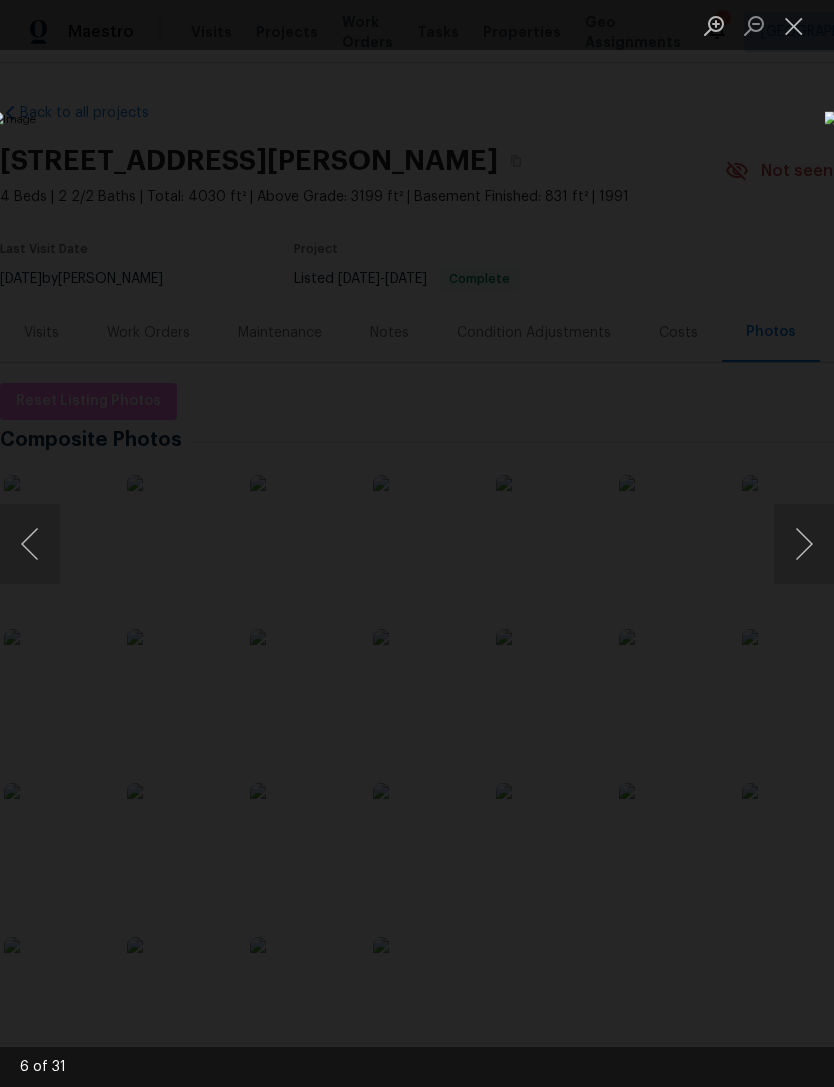 click at bounding box center (804, 544) 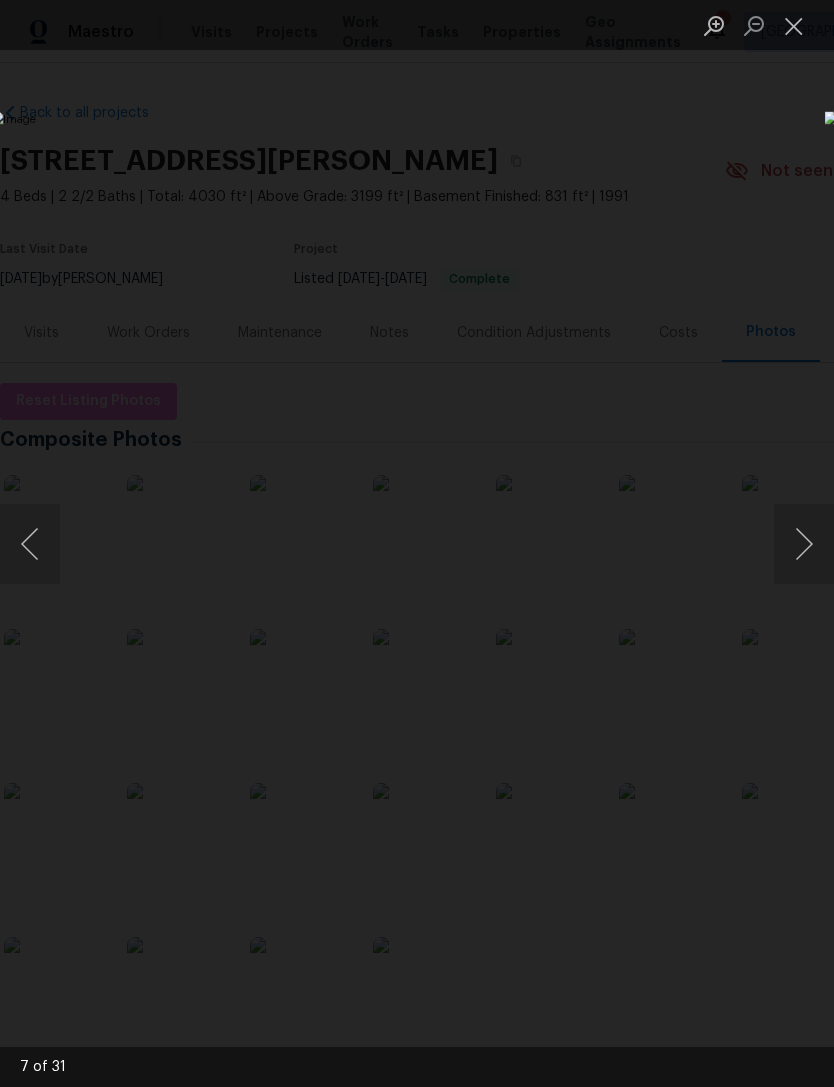 click at bounding box center [30, 544] 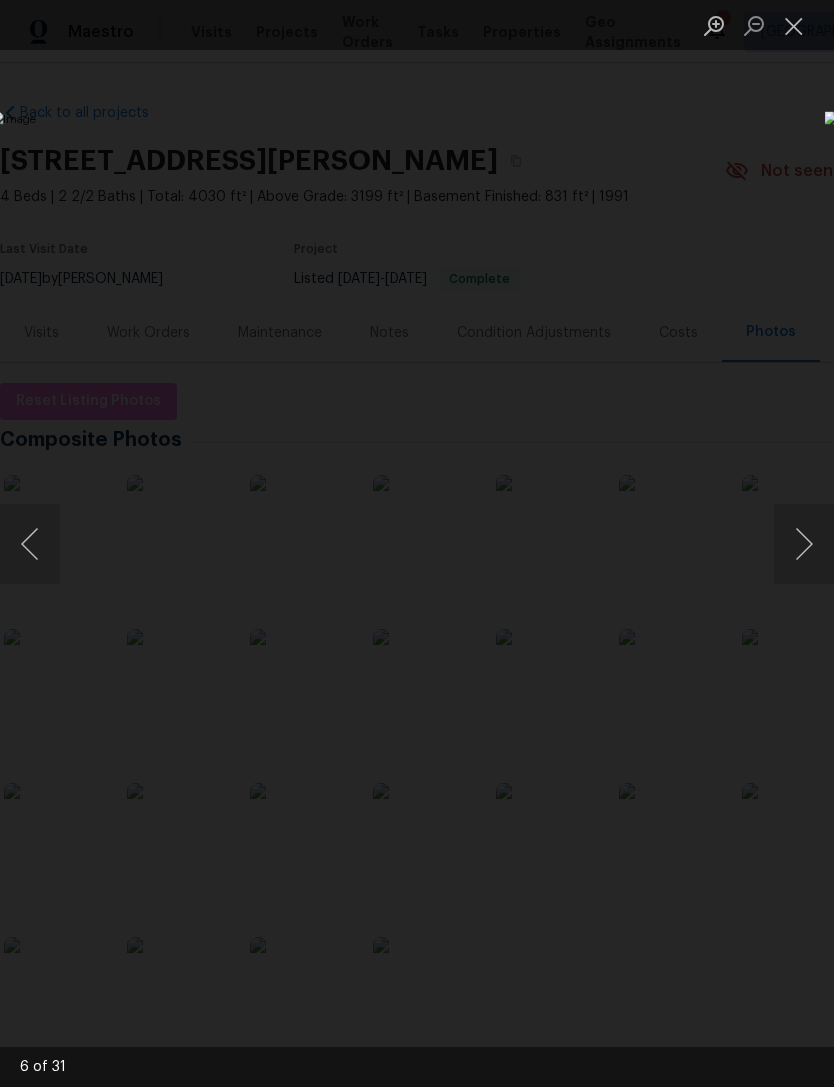 click at bounding box center [804, 544] 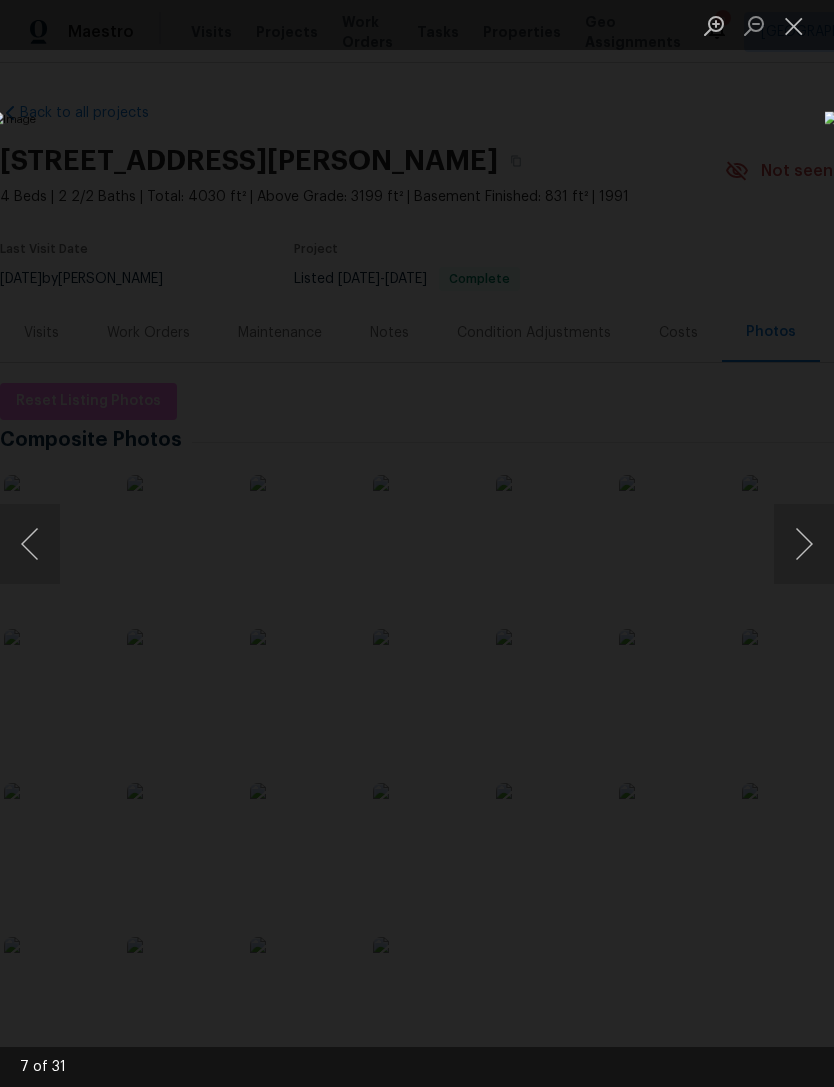 click at bounding box center [804, 544] 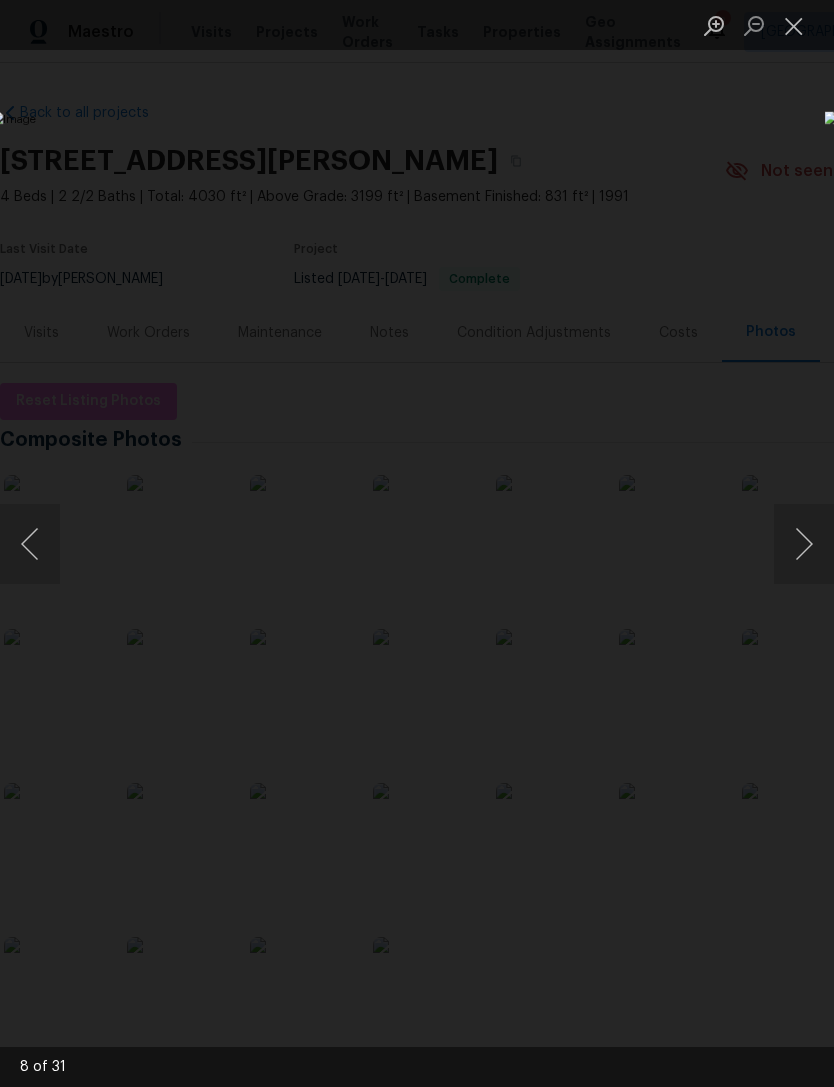 click at bounding box center [804, 544] 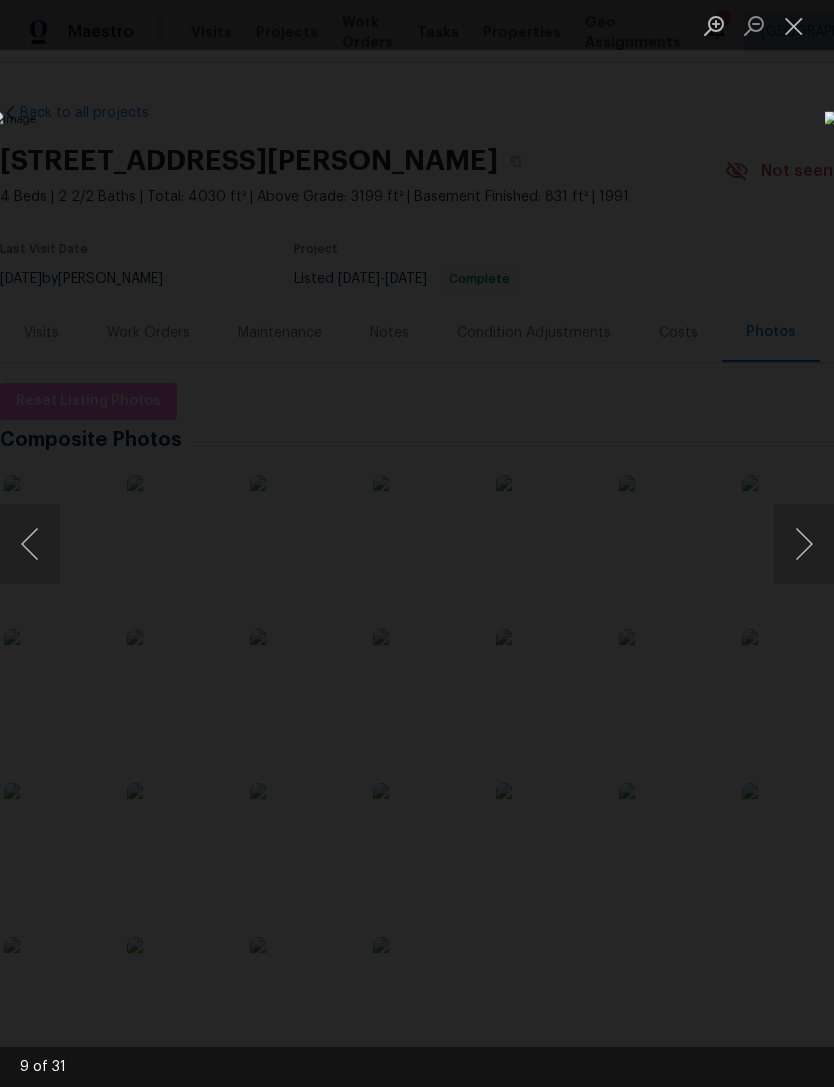 click at bounding box center (804, 544) 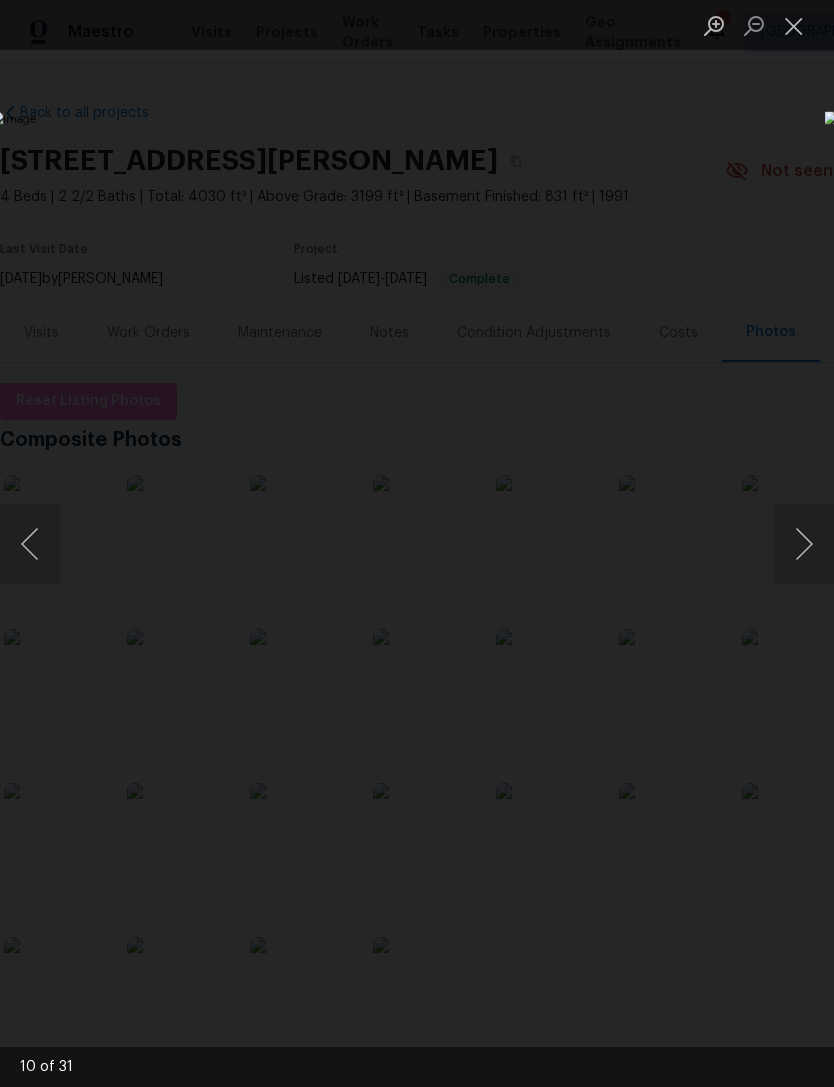 click at bounding box center [804, 544] 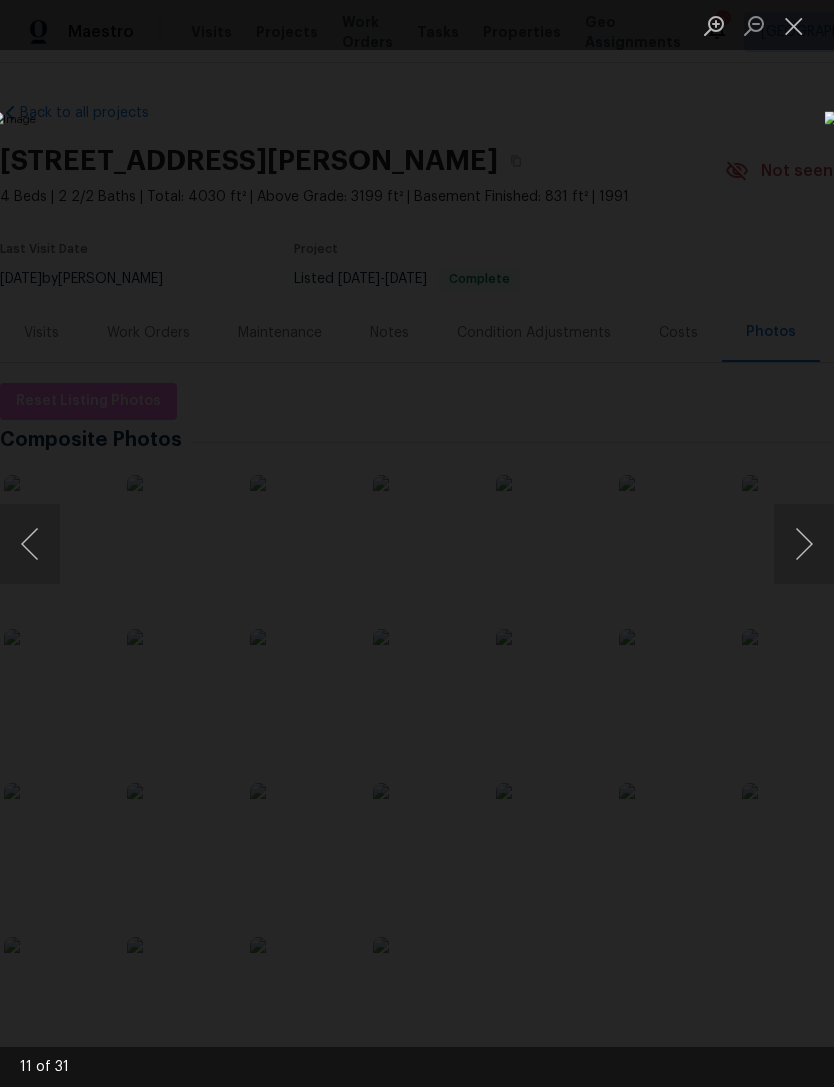 click at bounding box center [804, 544] 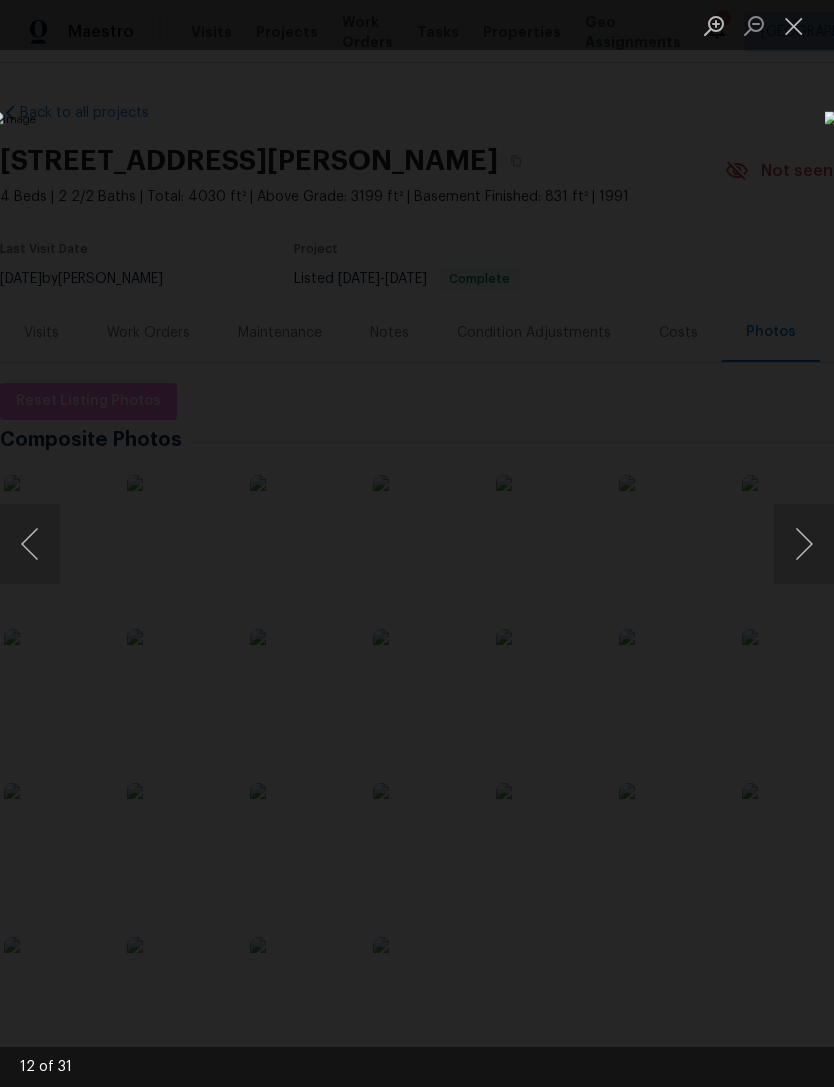 click at bounding box center (804, 544) 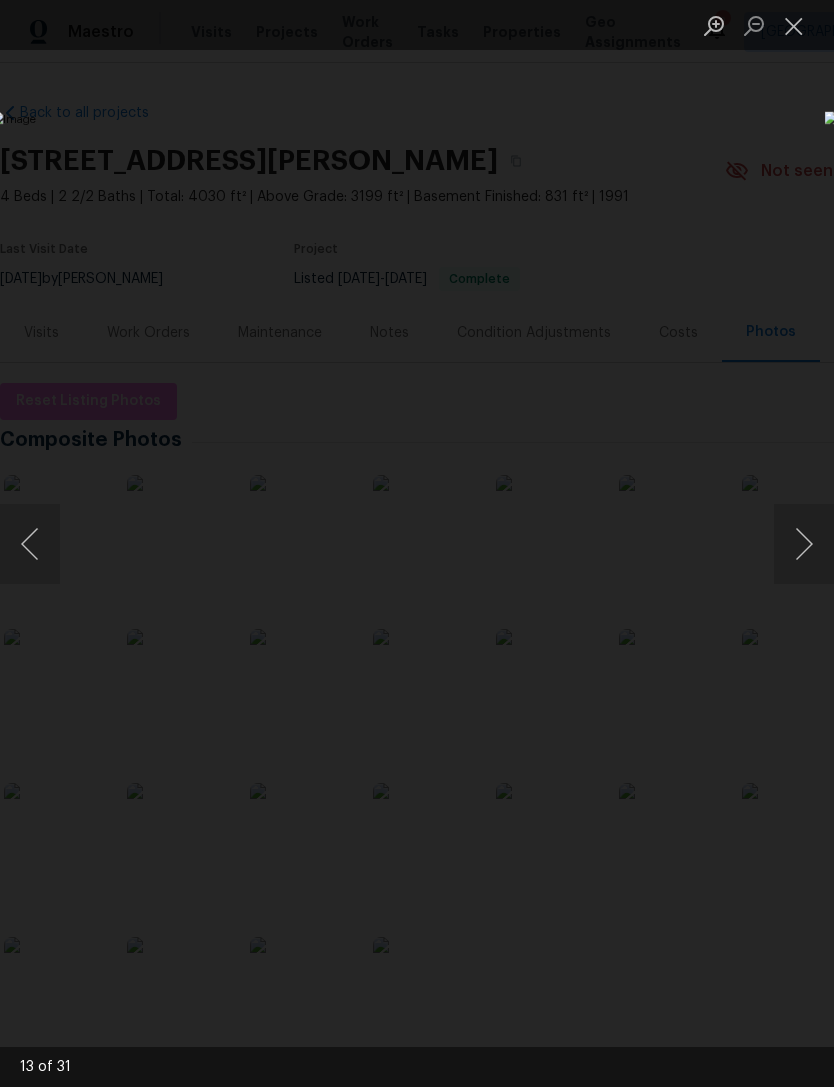 click at bounding box center (804, 544) 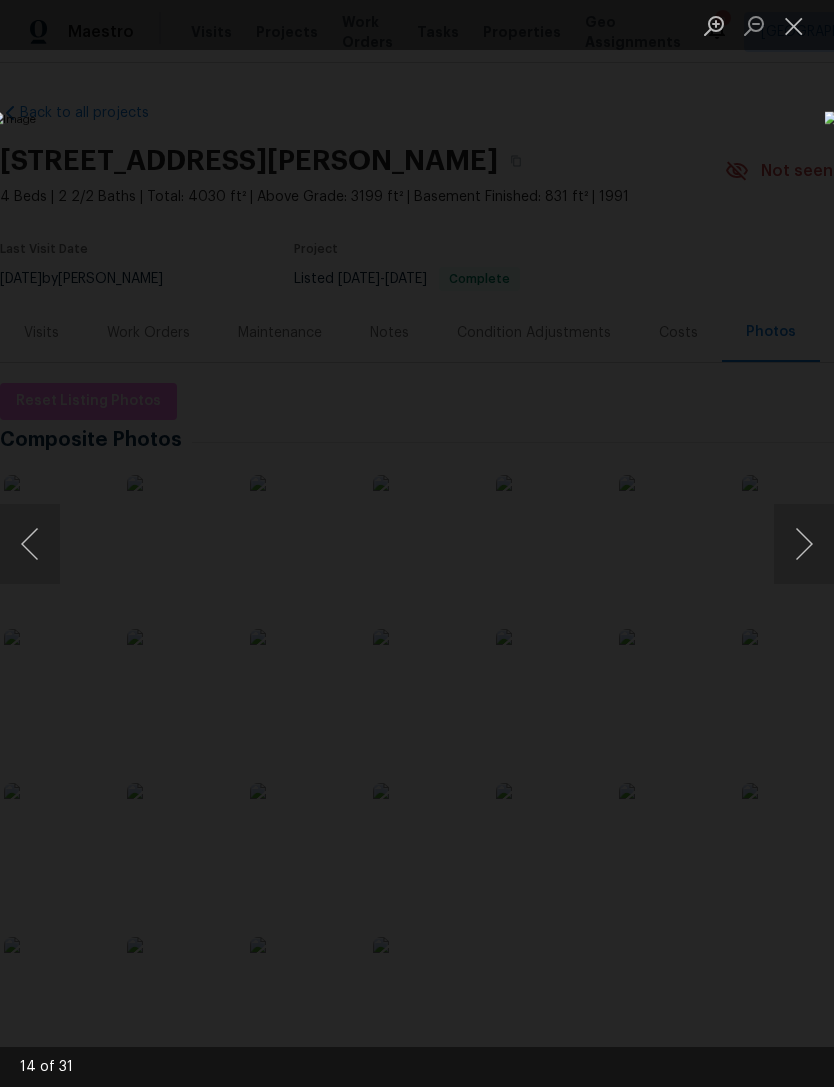 click at bounding box center (804, 544) 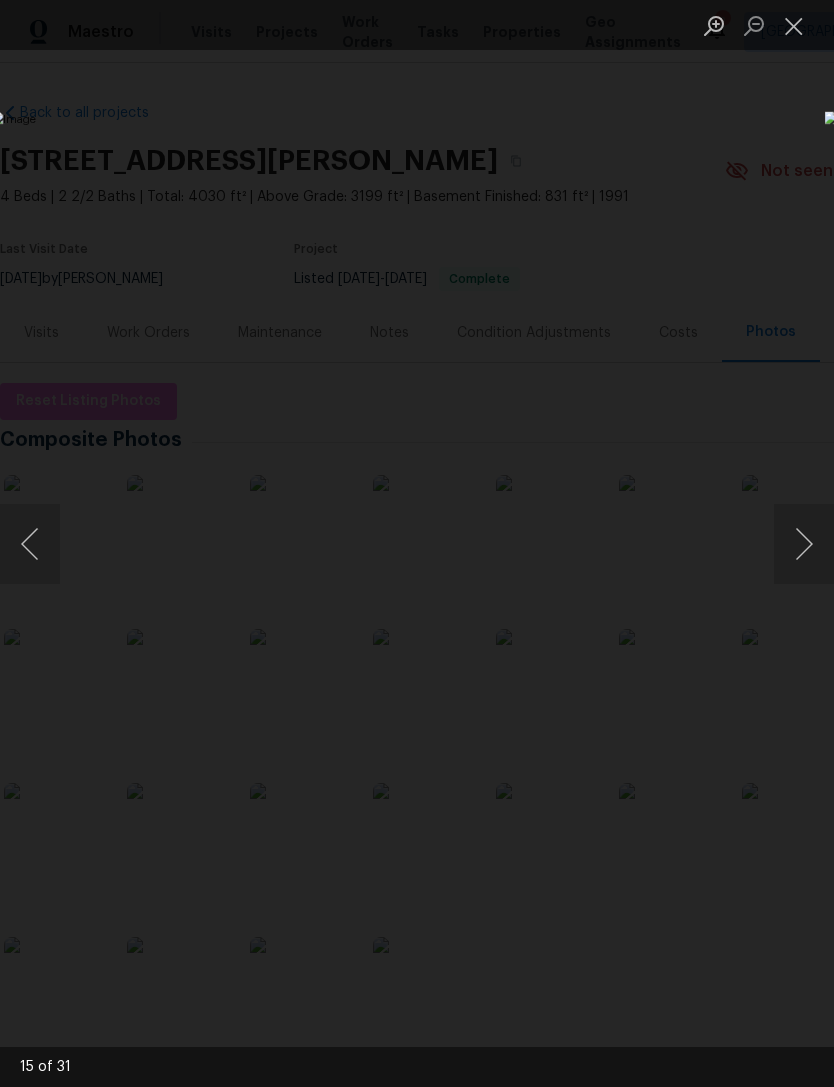 click at bounding box center [804, 544] 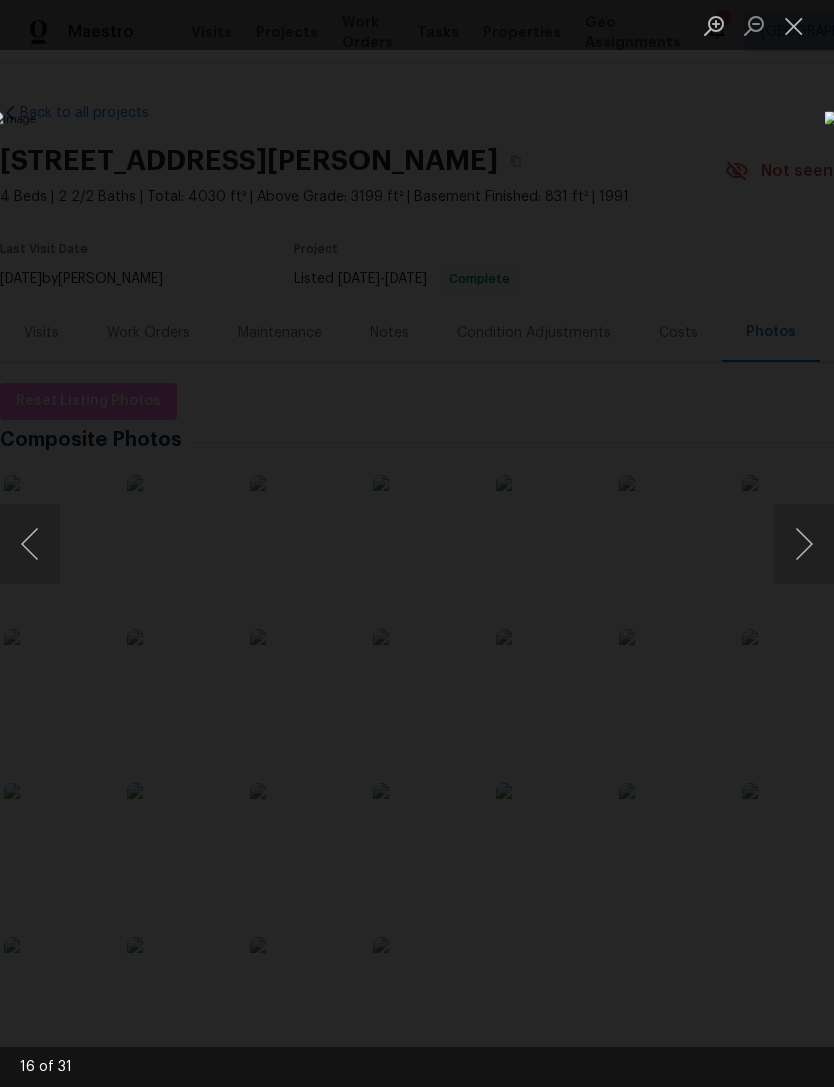 click at bounding box center [804, 544] 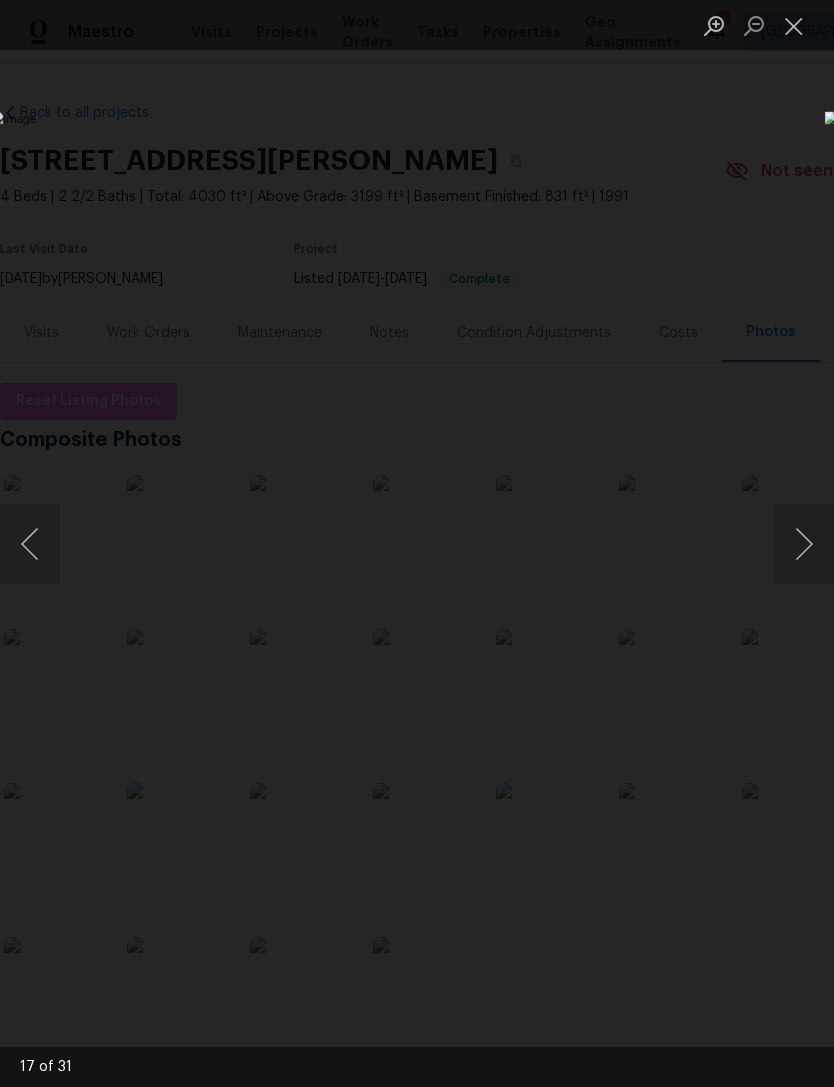 click at bounding box center (794, 25) 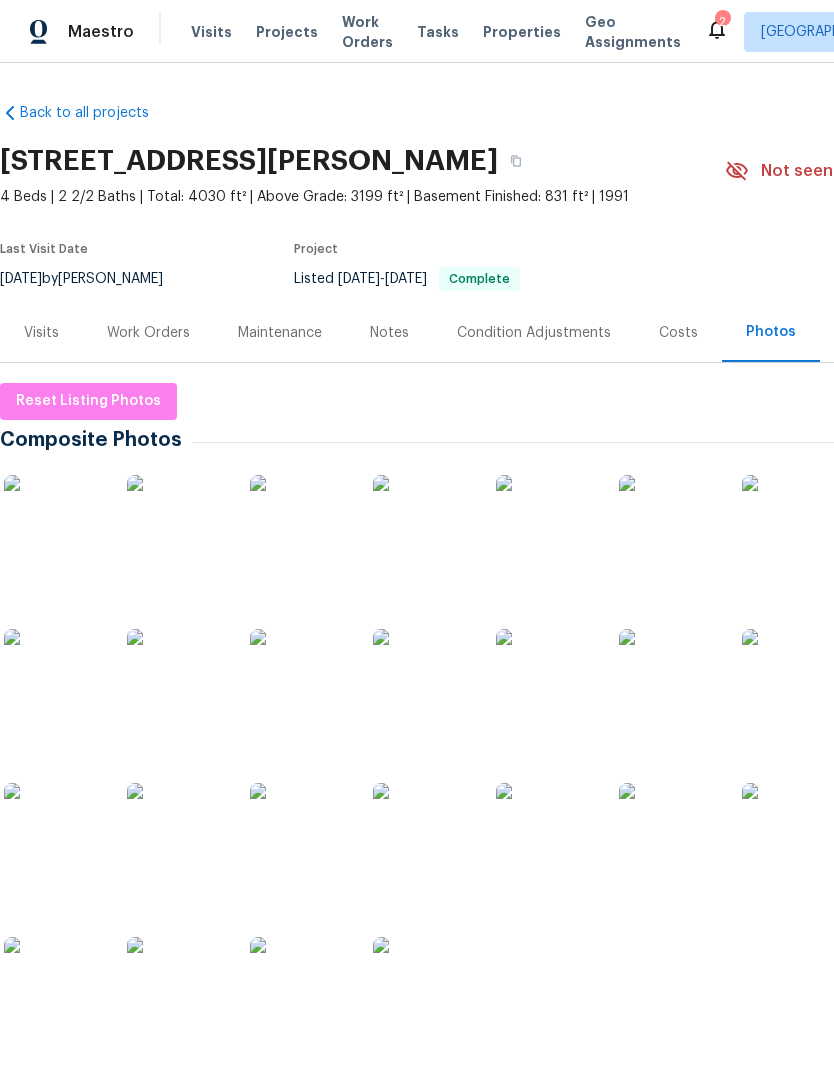 click on "Work Orders" at bounding box center (148, 333) 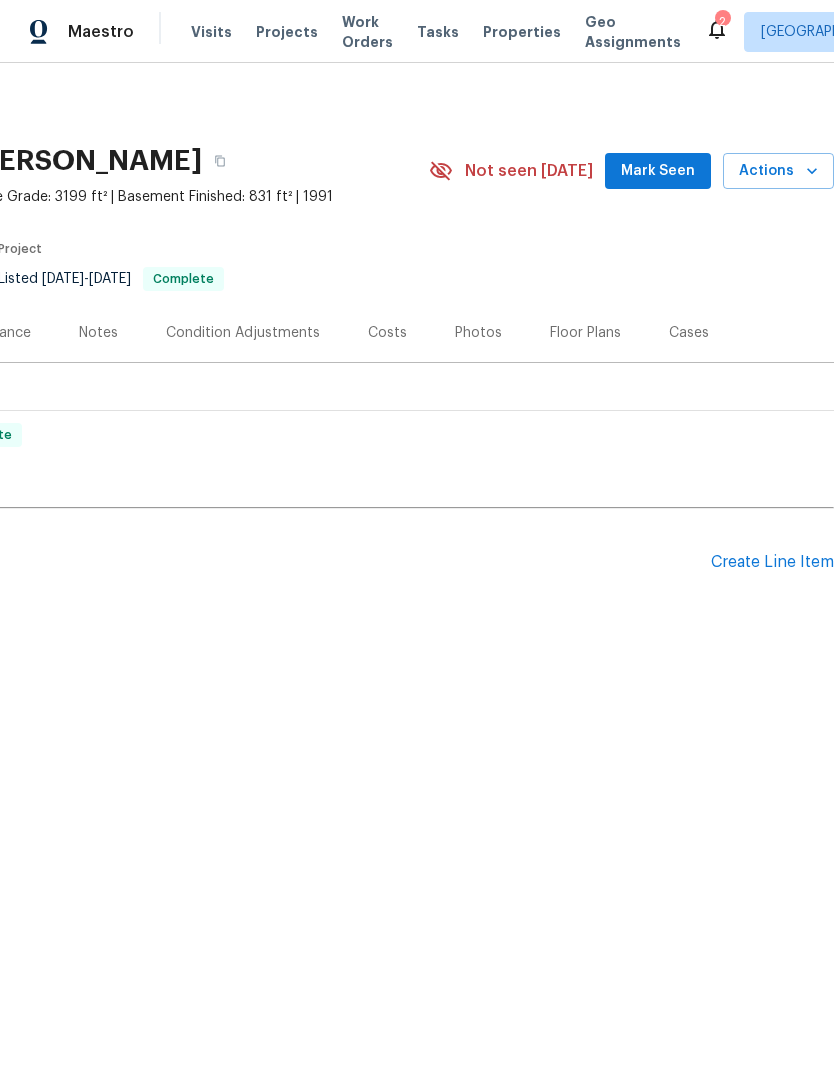 scroll, scrollTop: 0, scrollLeft: 296, axis: horizontal 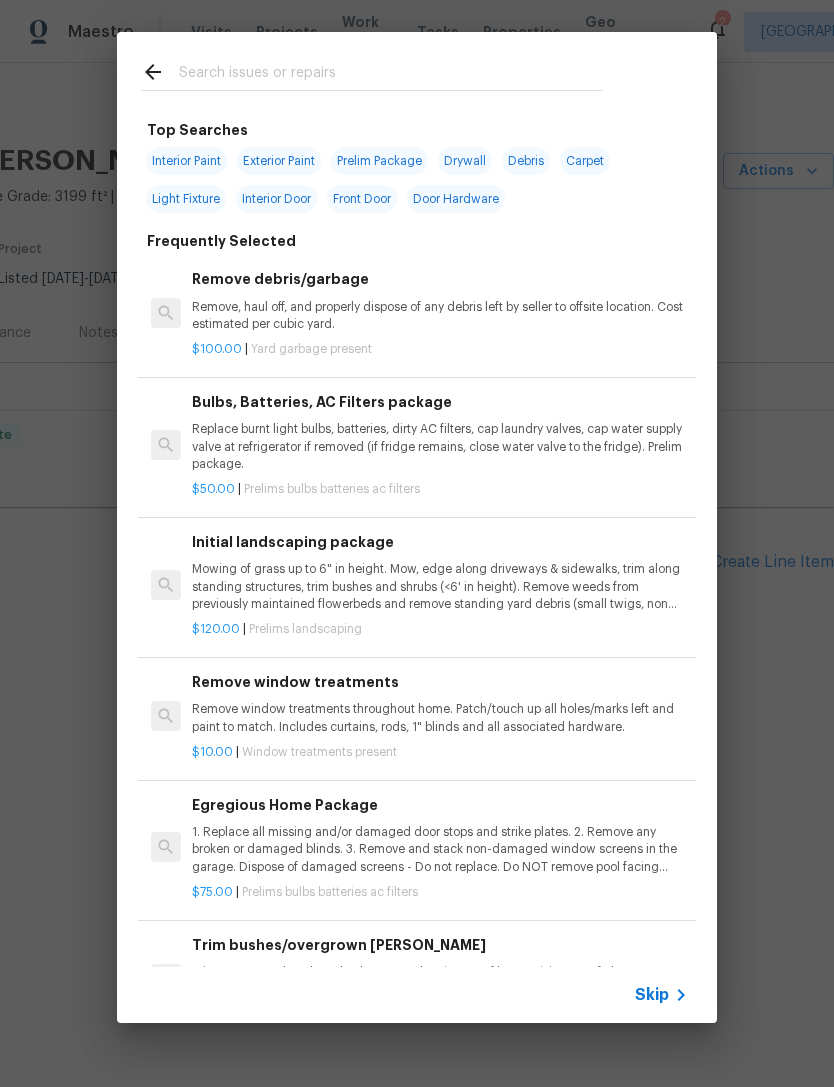 click at bounding box center [391, 75] 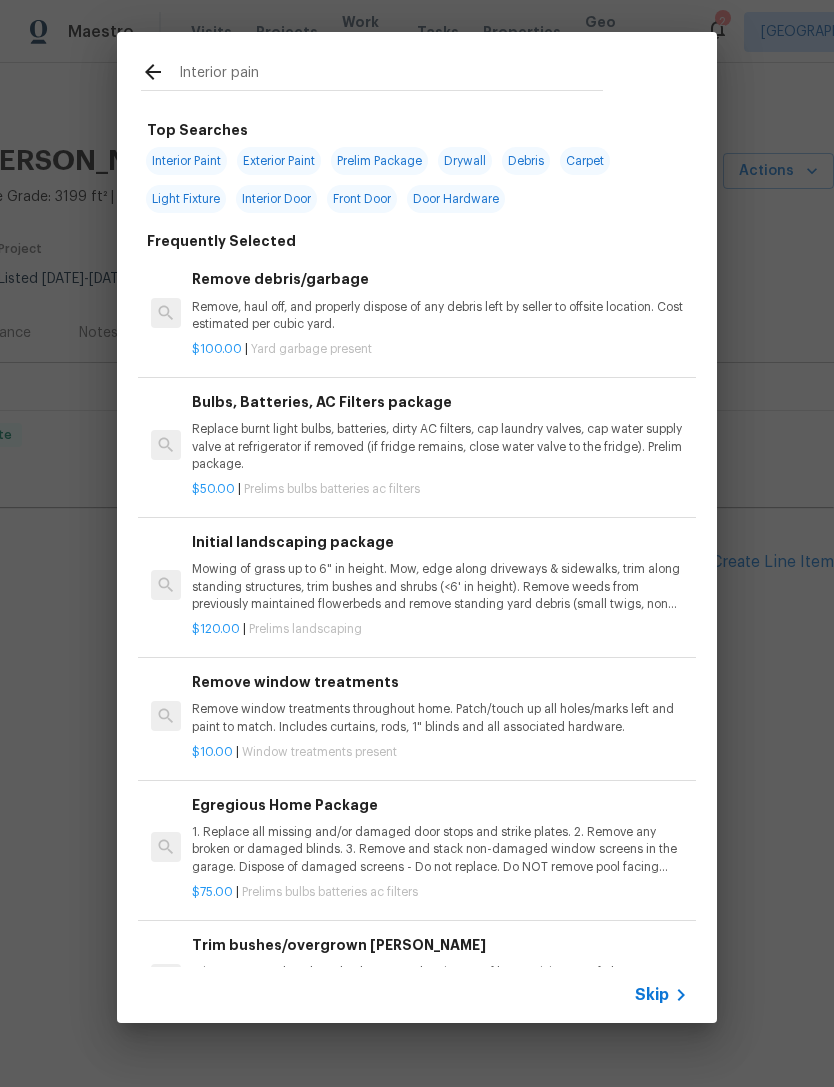 type on "Interior paint" 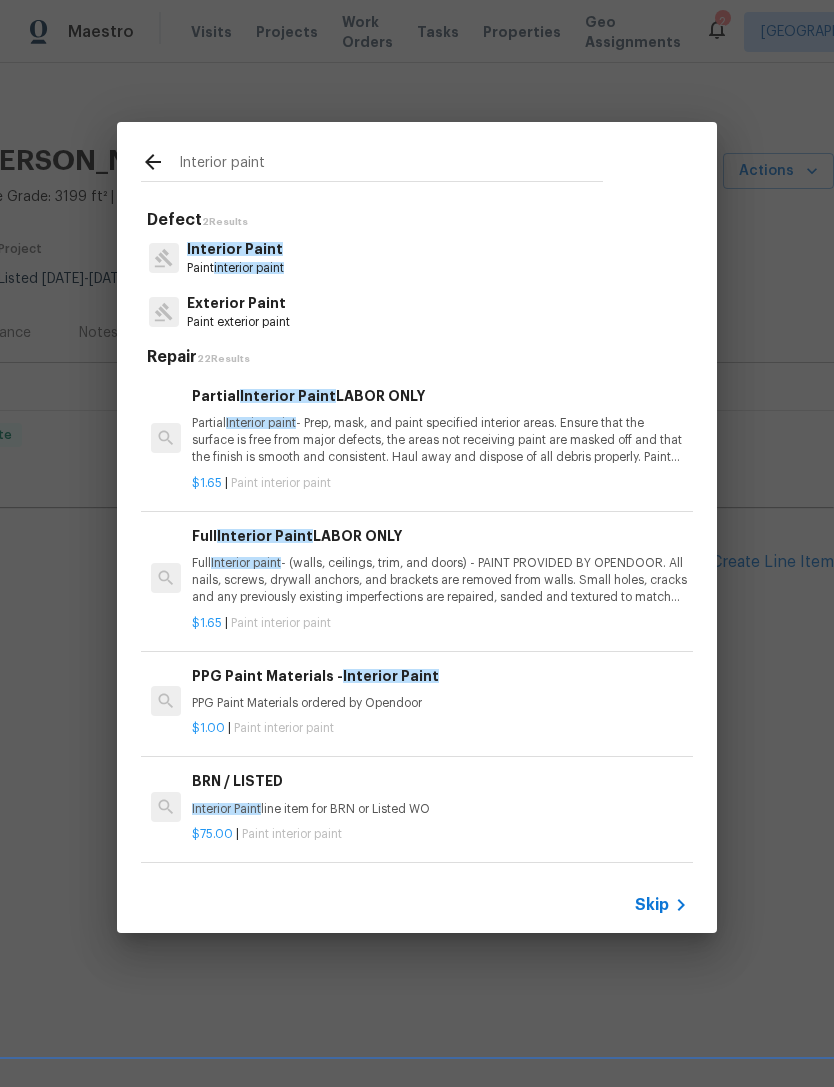 click on "Interior Paint" at bounding box center (235, 249) 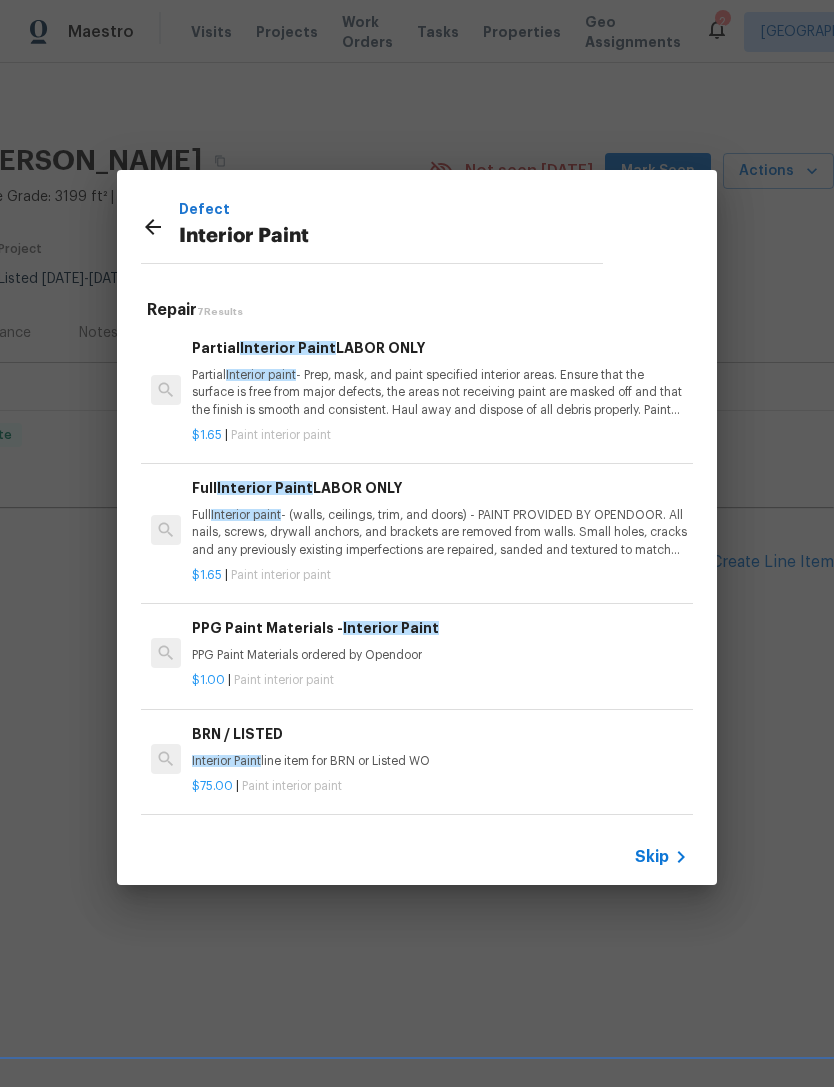 click on "Defect Interior Paint" at bounding box center (391, 230) 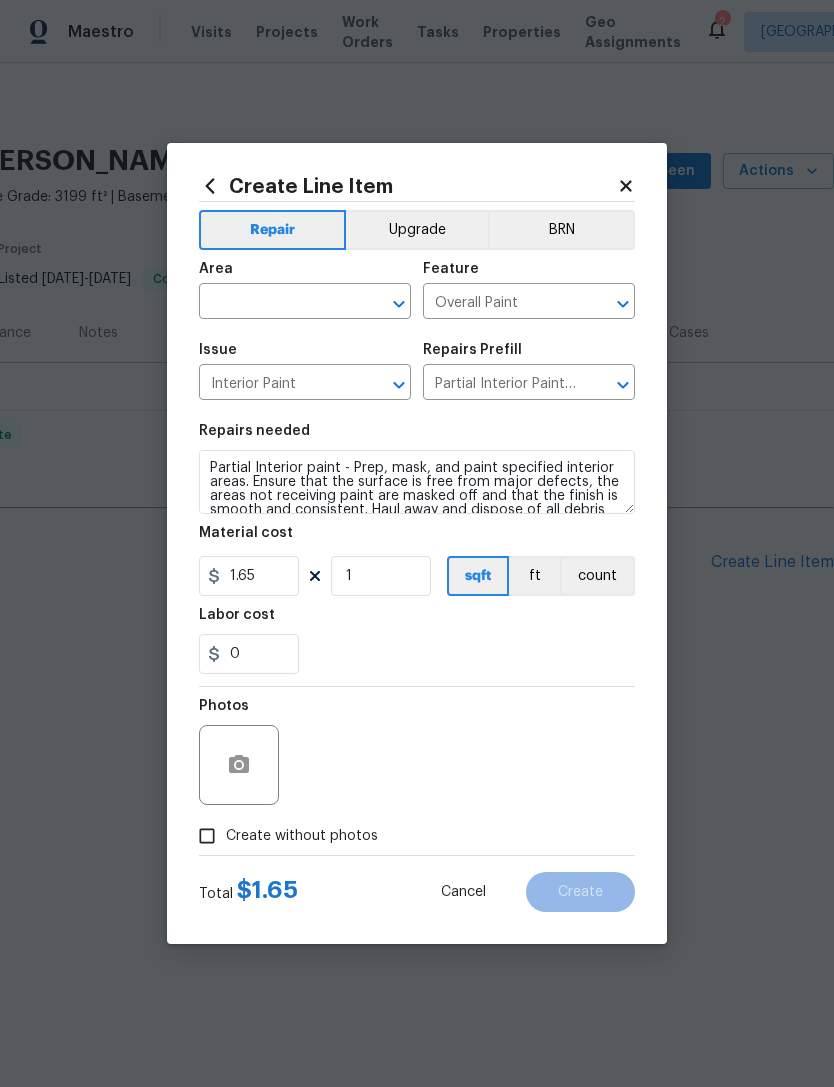 click at bounding box center [277, 303] 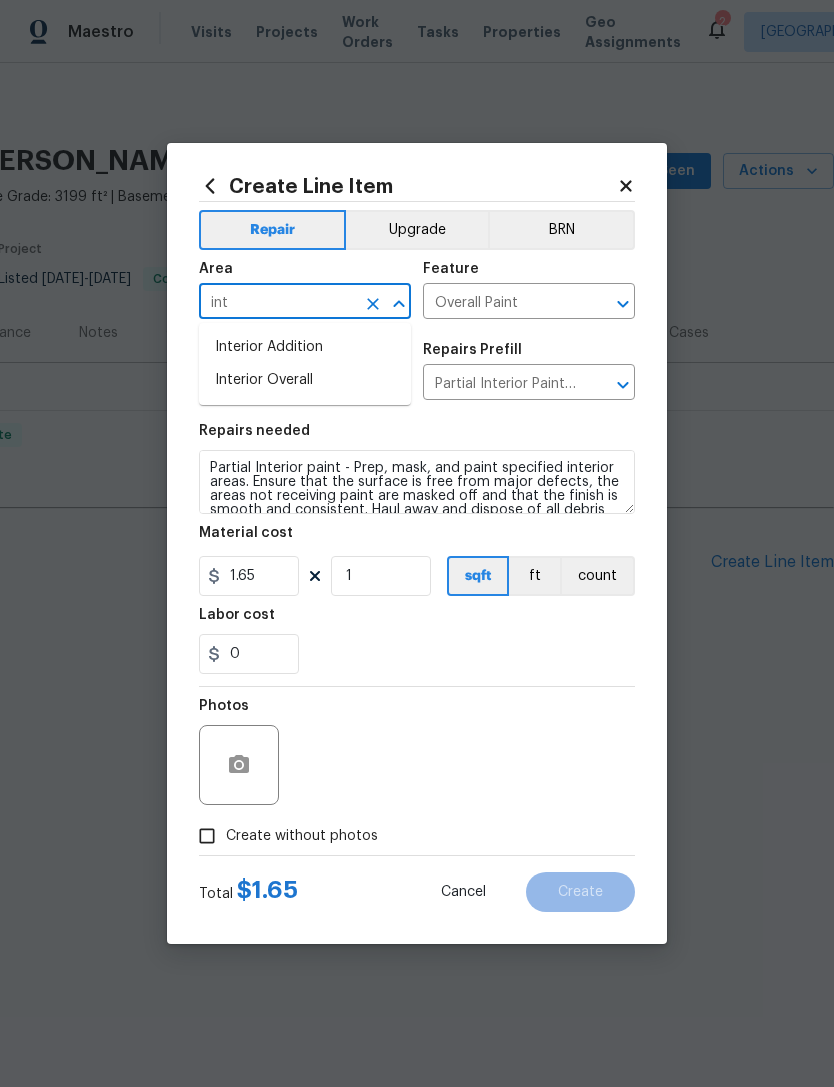 click on "Interior Overall" at bounding box center (305, 380) 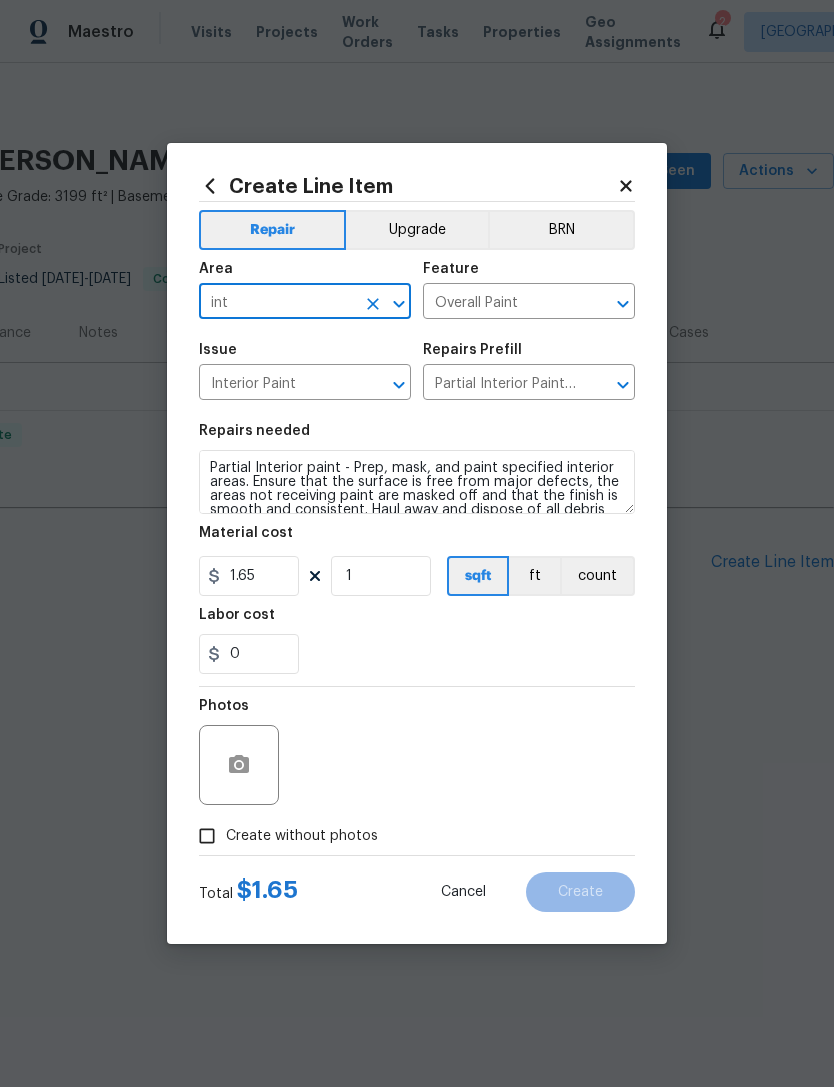 type on "Interior Overall" 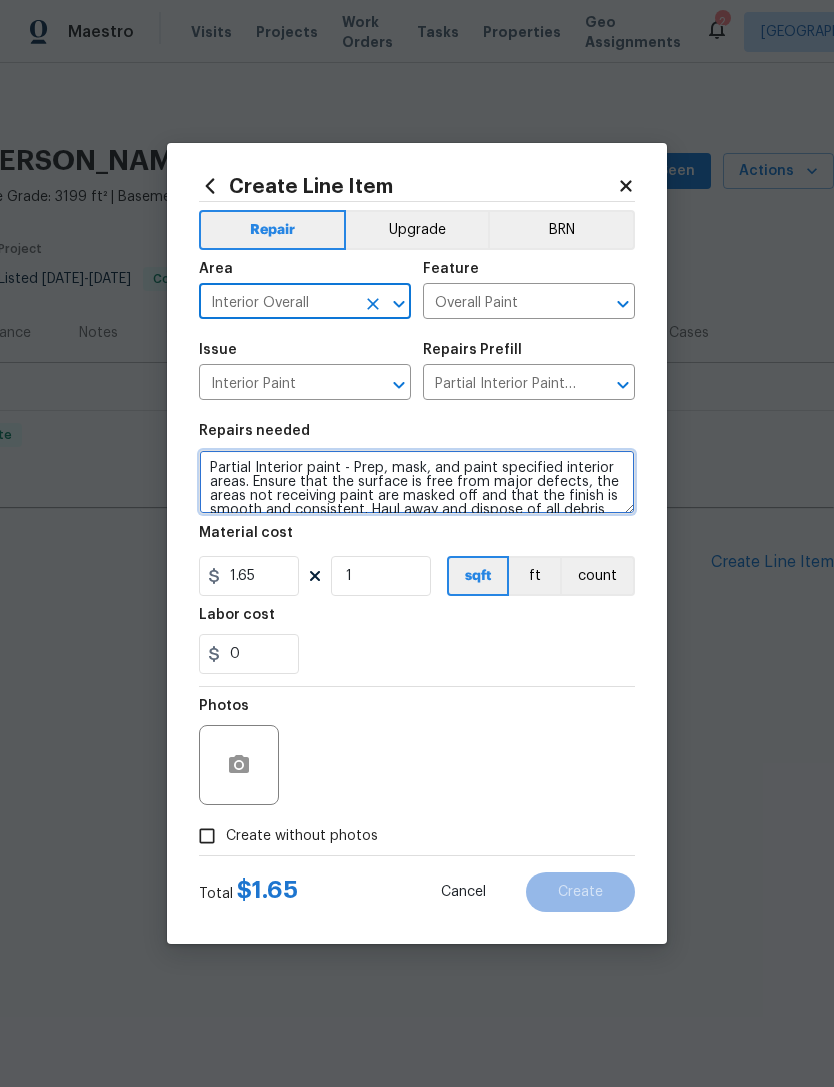 click on "Partial Interior paint - Prep, mask, and paint specified interior areas. Ensure that the surface is free from major defects, the areas not receiving paint are masked off and that the finish is smooth and consistent. Haul away and dispose of all debris properly. Paint will be delivered onsite, Purchased by Opendoor." at bounding box center [417, 482] 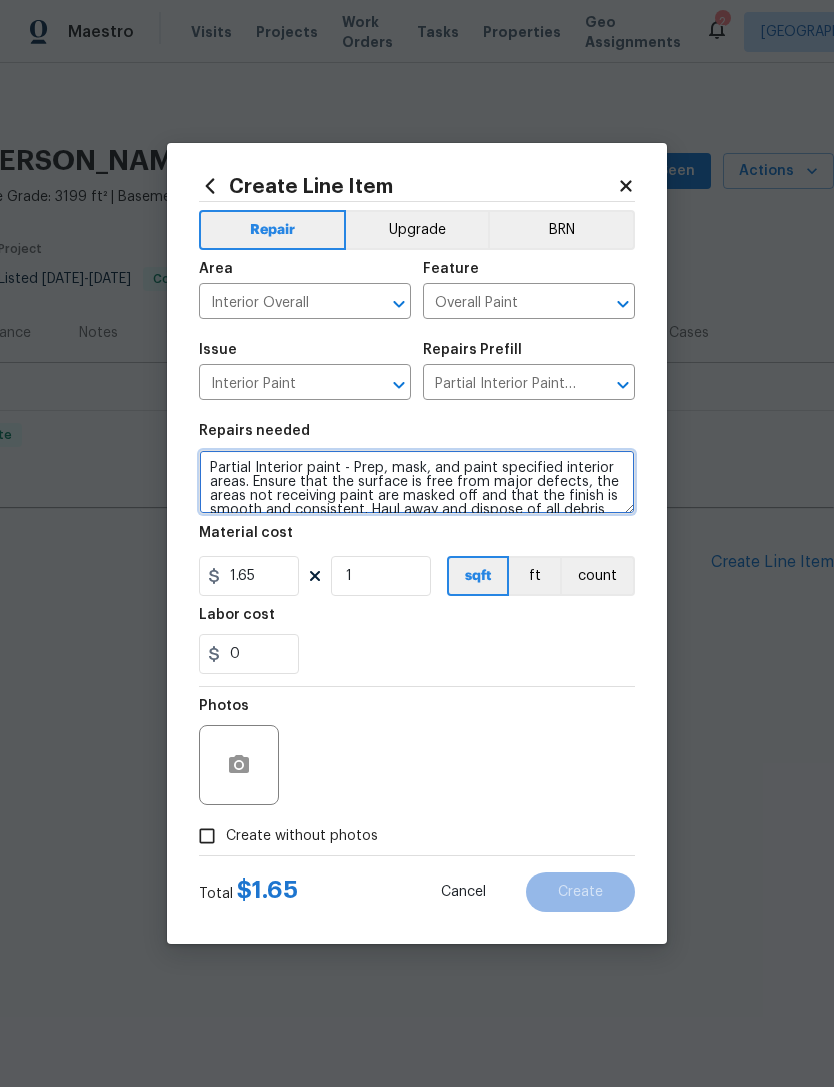 click on "Partial Interior paint - Prep, mask, and paint specified interior areas. Ensure that the surface is free from major defects, the areas not receiving paint are masked off and that the finish is smooth and consistent. Haul away and dispose of all debris properly. Paint will be delivered onsite, Purchased by Opendoor." at bounding box center [417, 482] 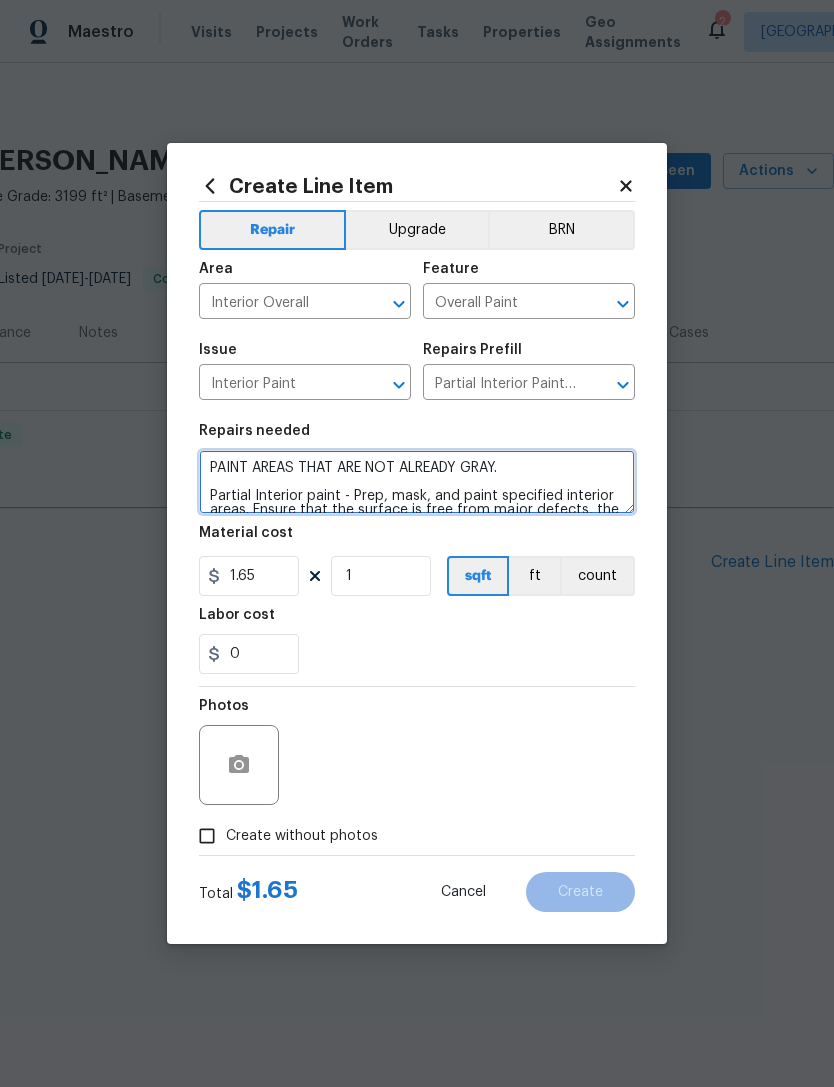 type on "PAINT AREAS THAT ARE NOT ALREADY GRAY.
Partial Interior paint - Prep, mask, and paint specified interior areas. Ensure that the surface is free from major defects, the areas not receiving paint are masked off and that the finish is smooth and consistent. Haul away and dispose of all debris properly. Paint will be delivered onsite, Purchased by Opendoor." 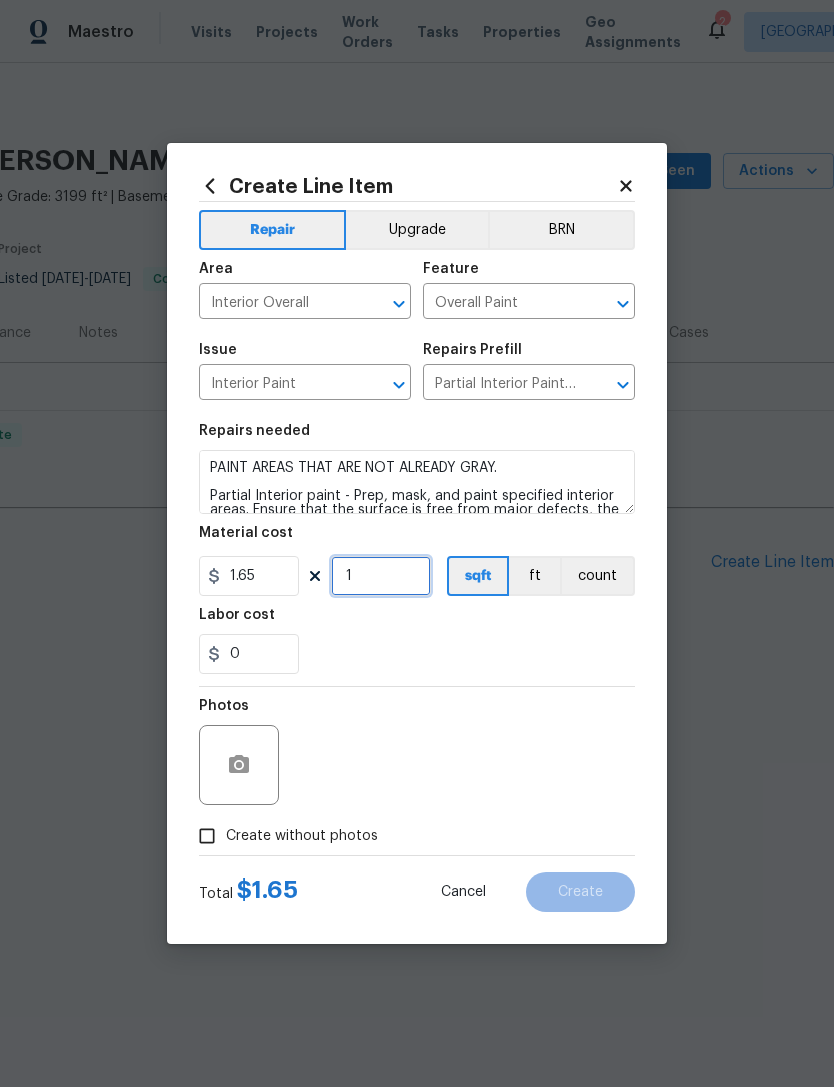 click on "1" at bounding box center [381, 576] 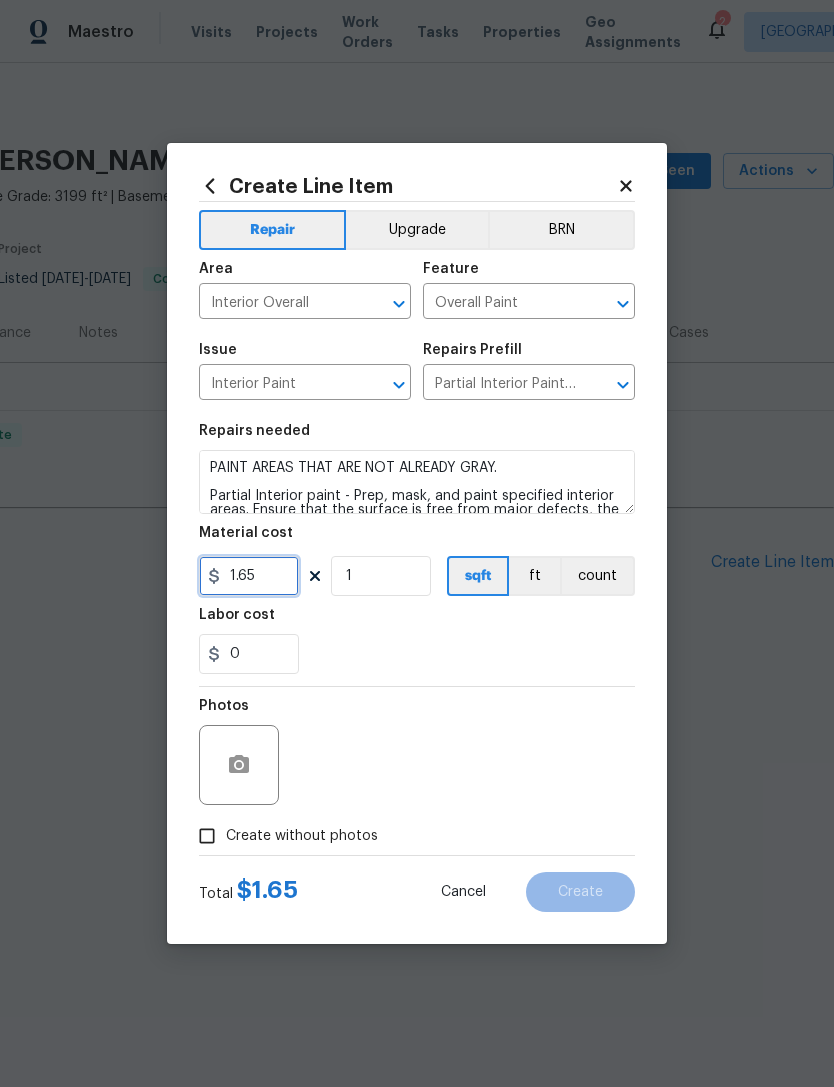 click on "1.65" at bounding box center (249, 576) 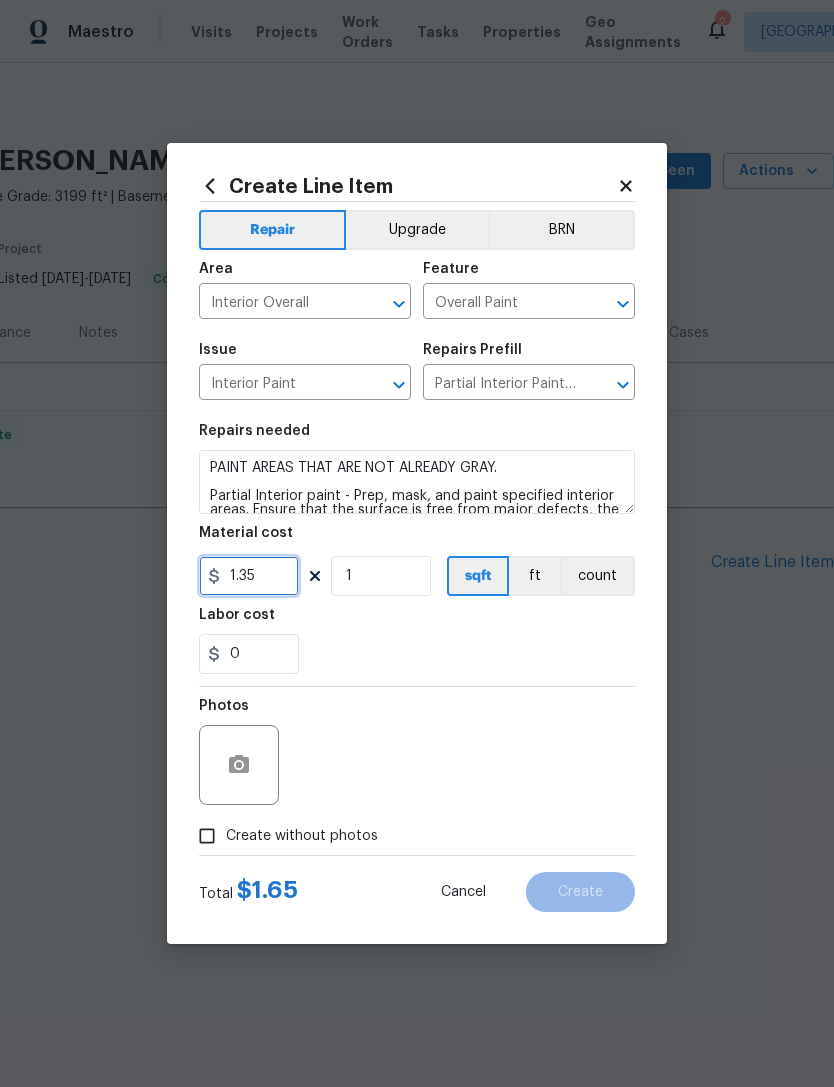 type on "1.35" 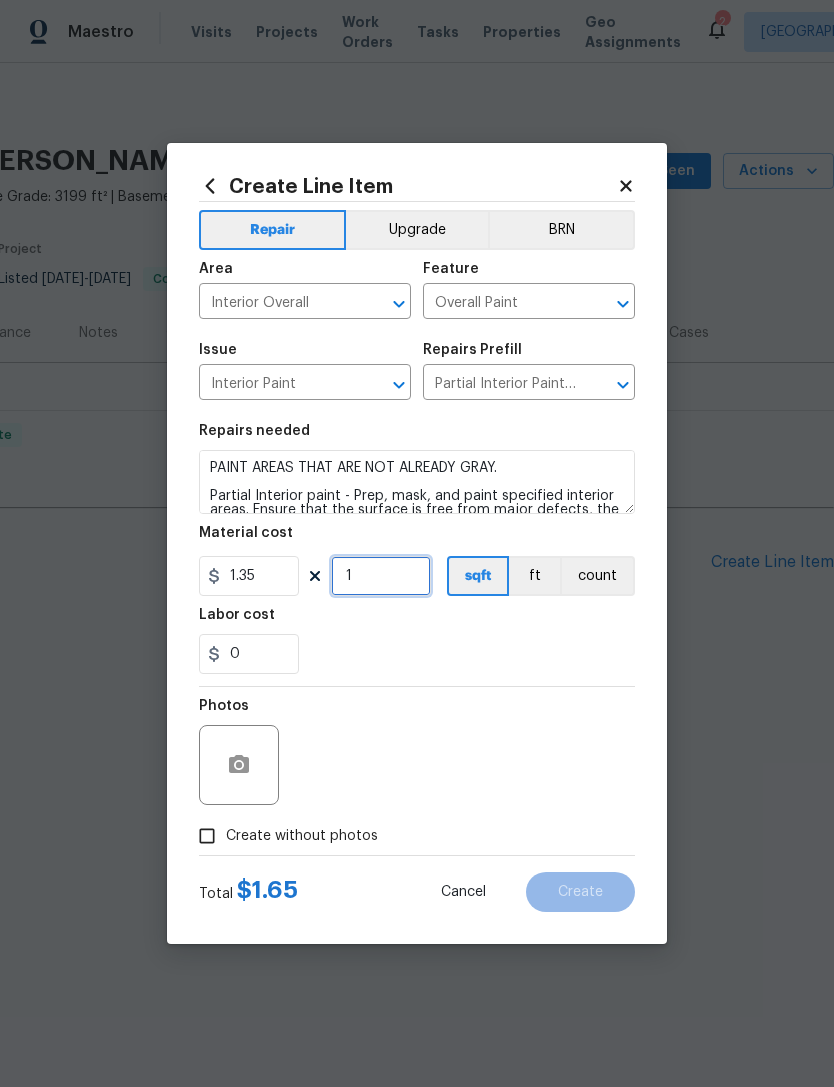 click on "1" at bounding box center [381, 576] 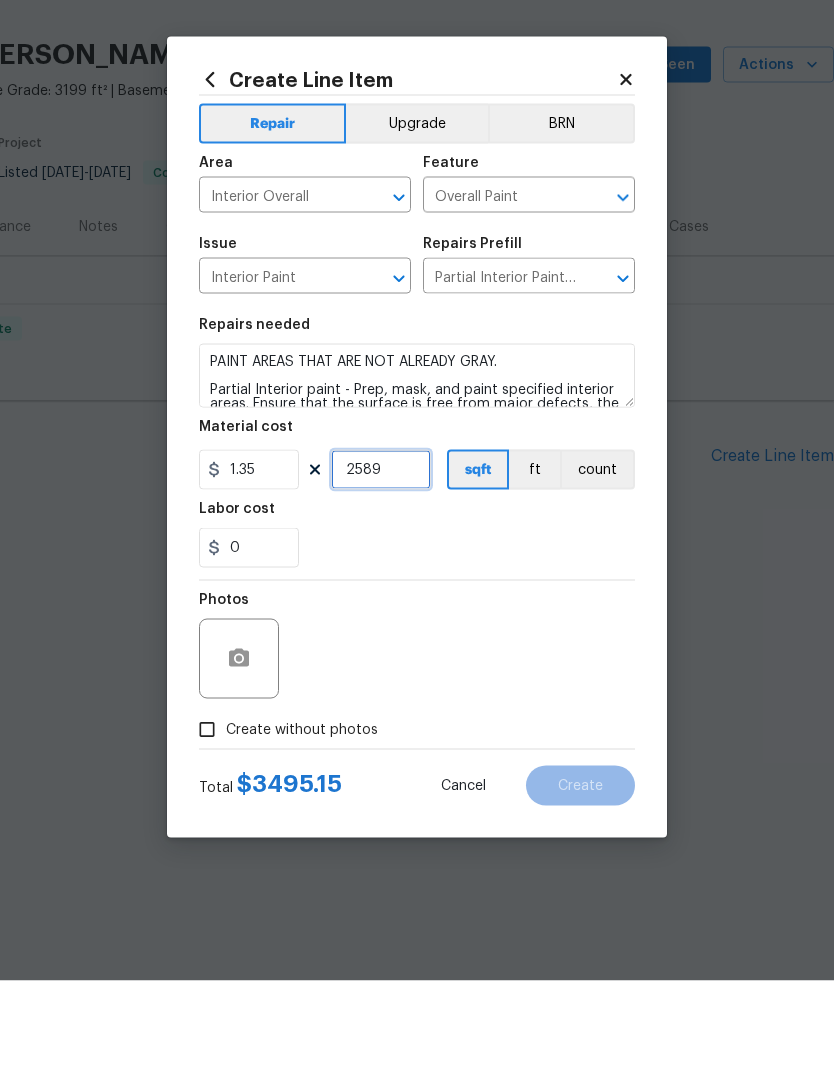 type on "2589" 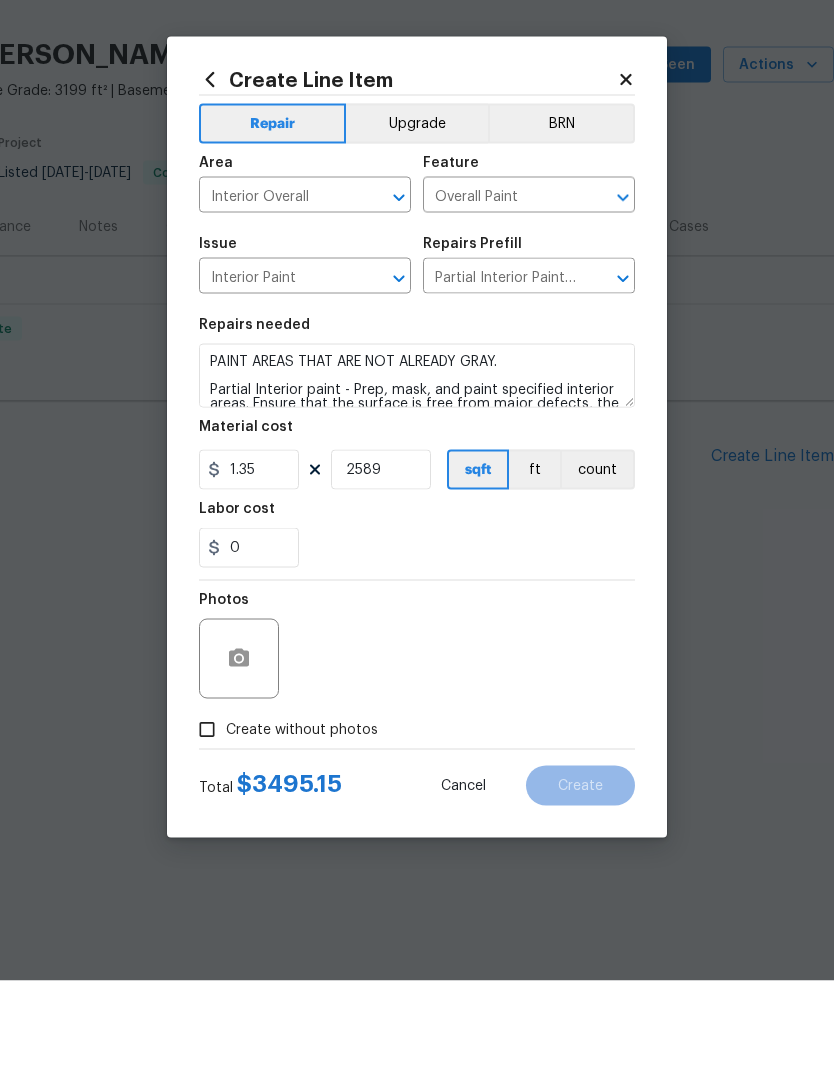 click on "Create without photos" at bounding box center (302, 836) 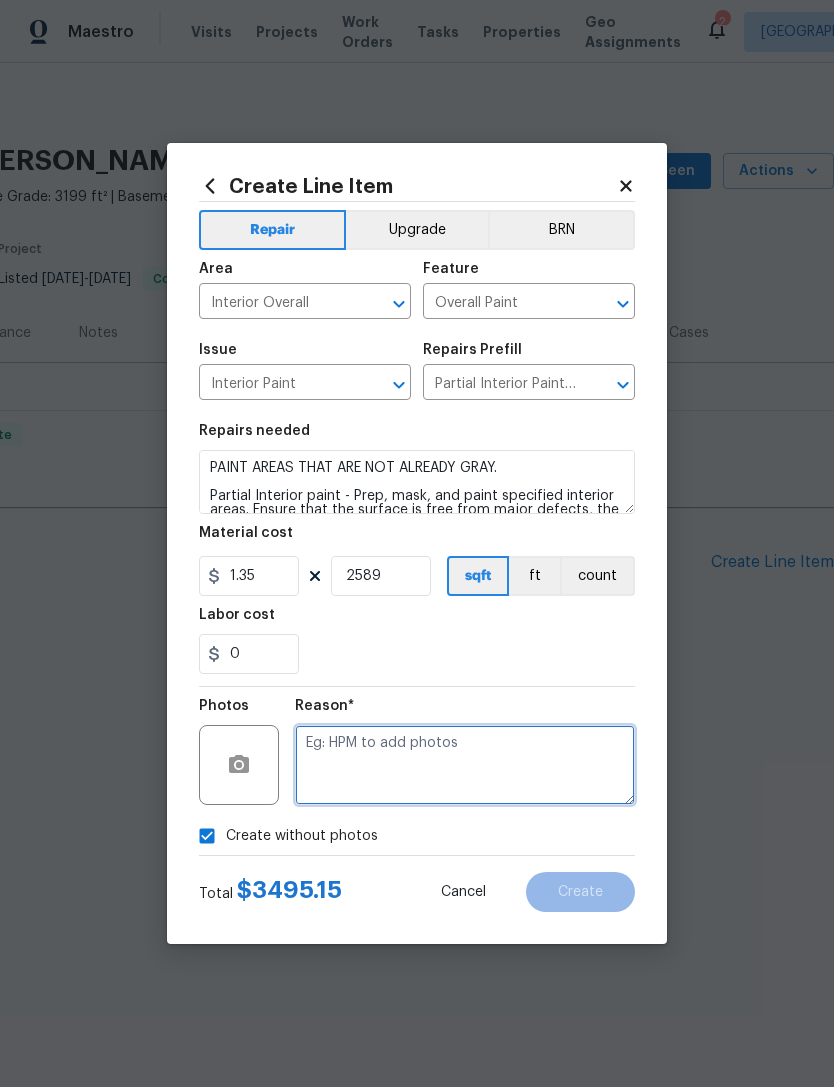 click at bounding box center (465, 765) 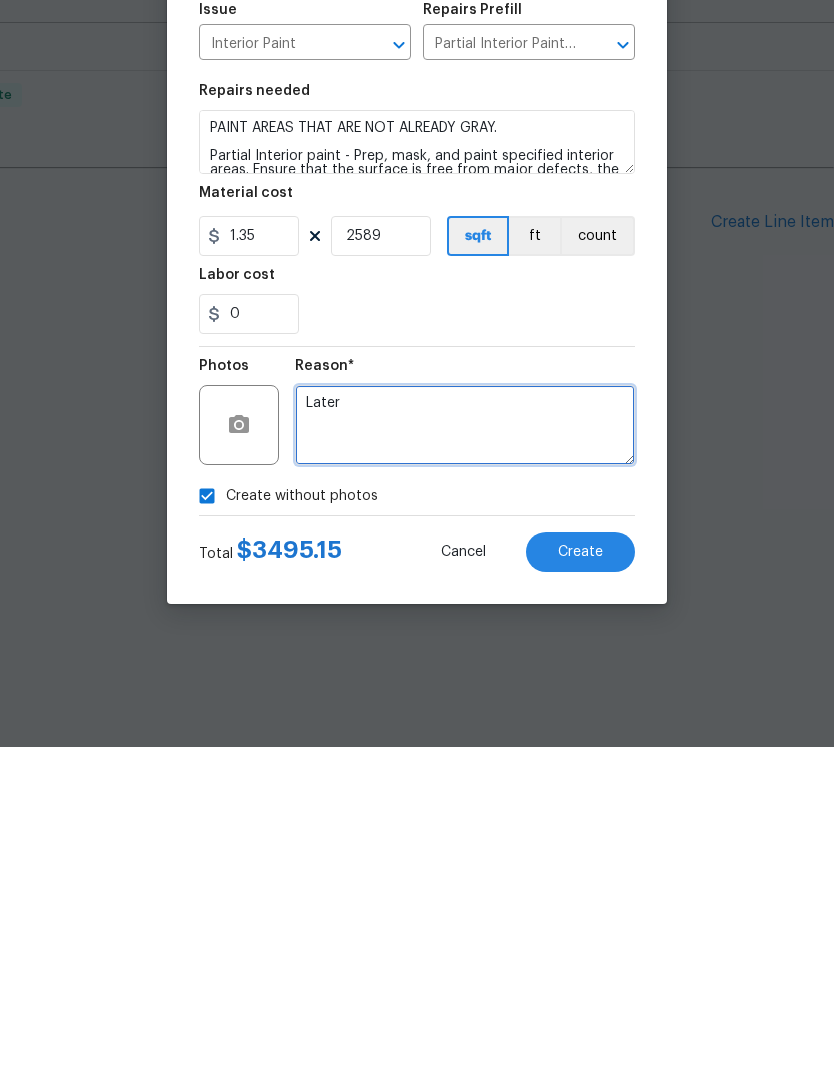 type on "Later" 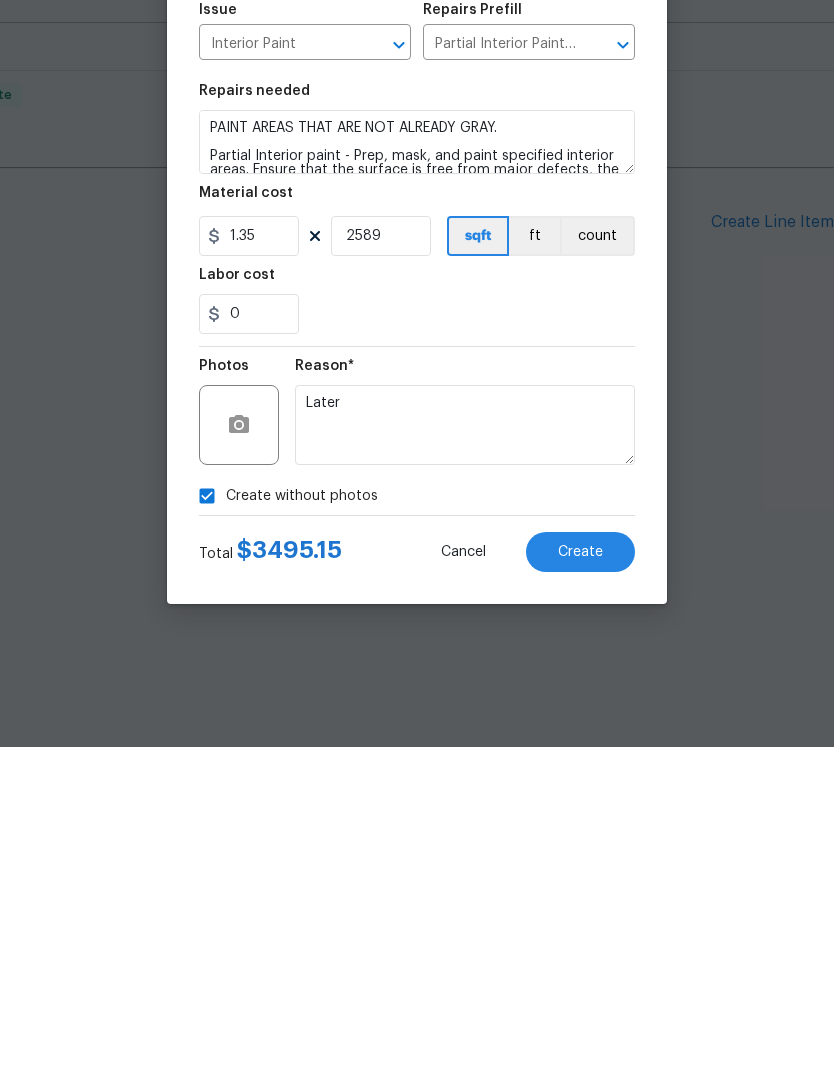 click on "Repairs needed PAINT AREAS THAT ARE NOT ALREADY GRAY.
Partial Interior paint - Prep, mask, and paint specified interior areas. Ensure that the surface is free from major defects, the areas not receiving paint are masked off and that the finish is smooth and consistent. Haul away and dispose of all debris properly. Paint will be delivered onsite, Purchased by Opendoor. Material cost 1.35 2589 sqft ft count Labor cost 0" at bounding box center (417, 549) 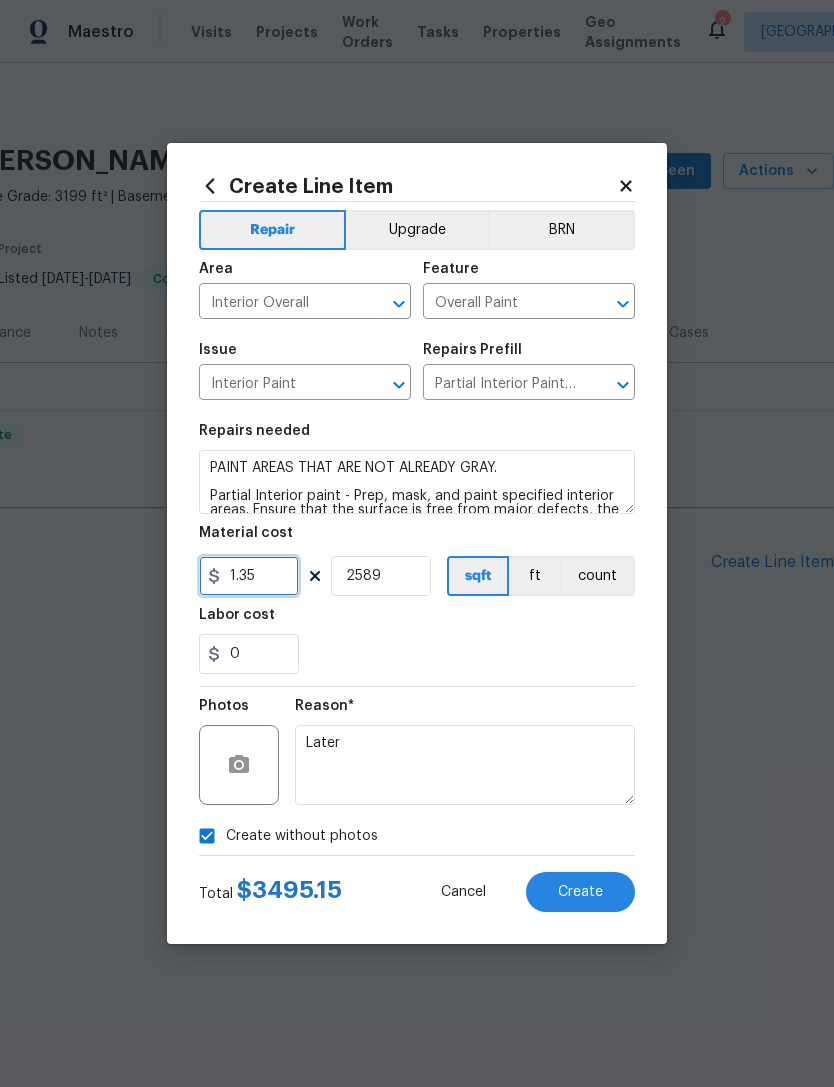 click on "1.35" at bounding box center (249, 576) 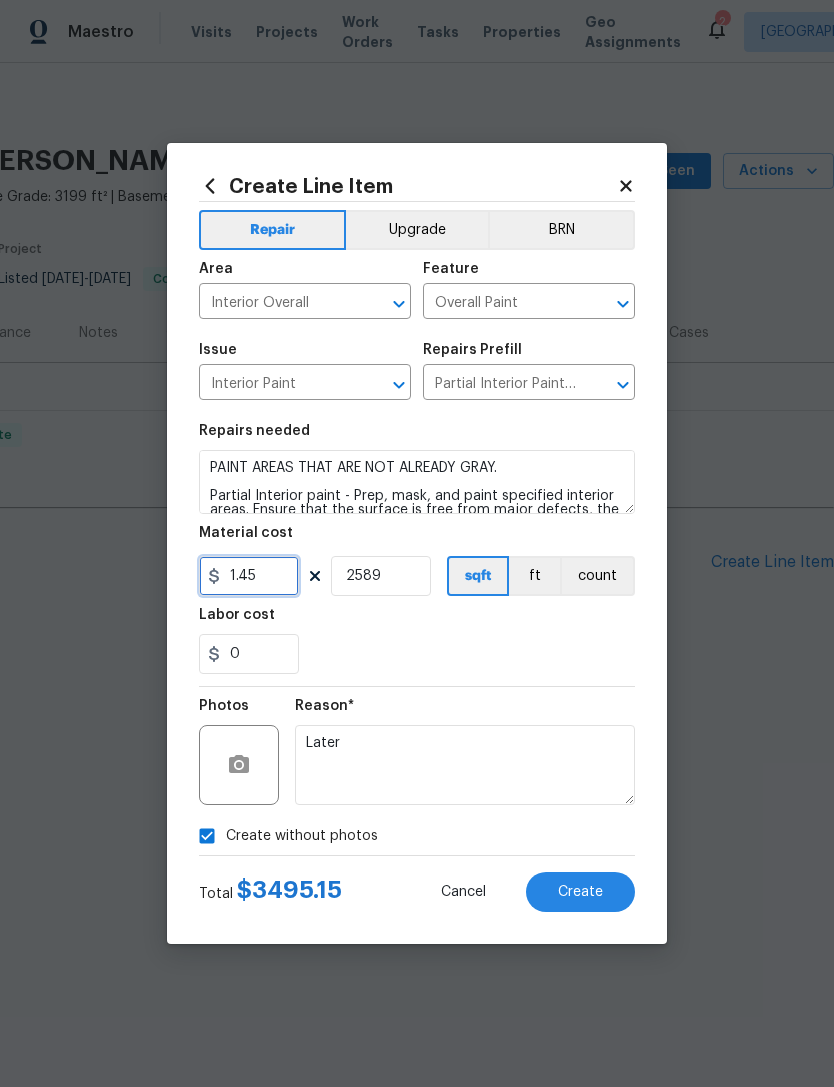 type on "1.45" 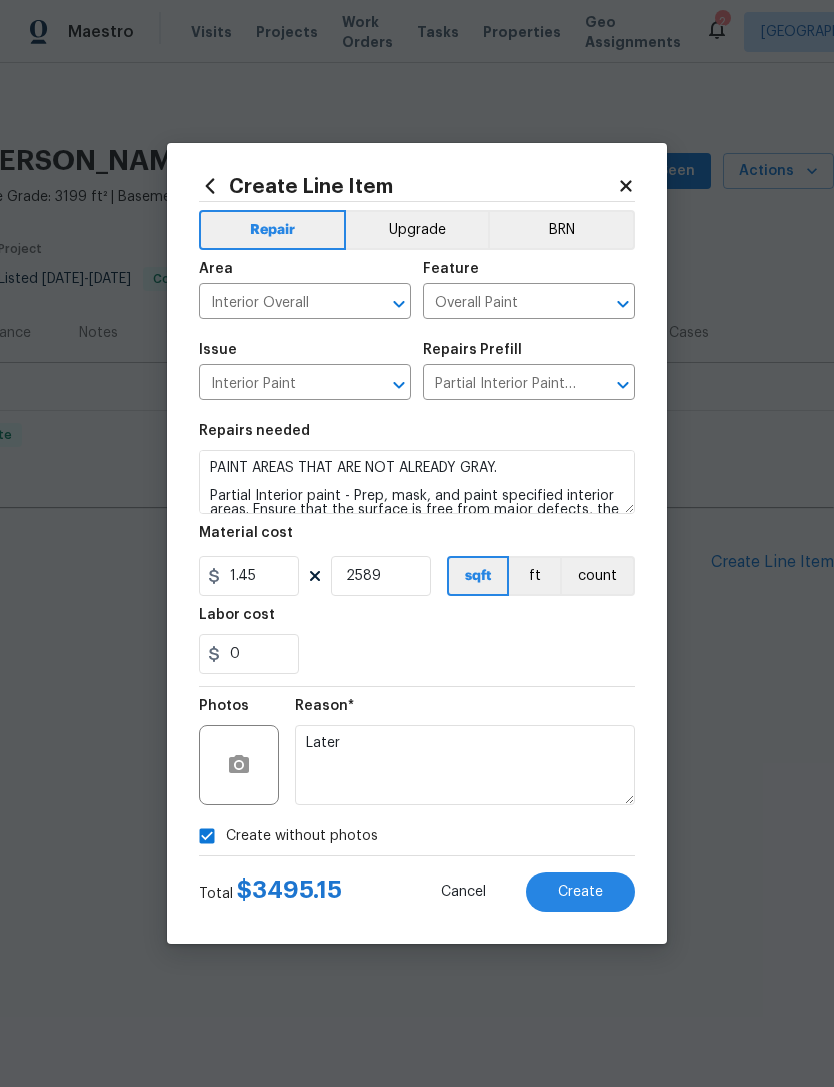 click on "0" at bounding box center (417, 654) 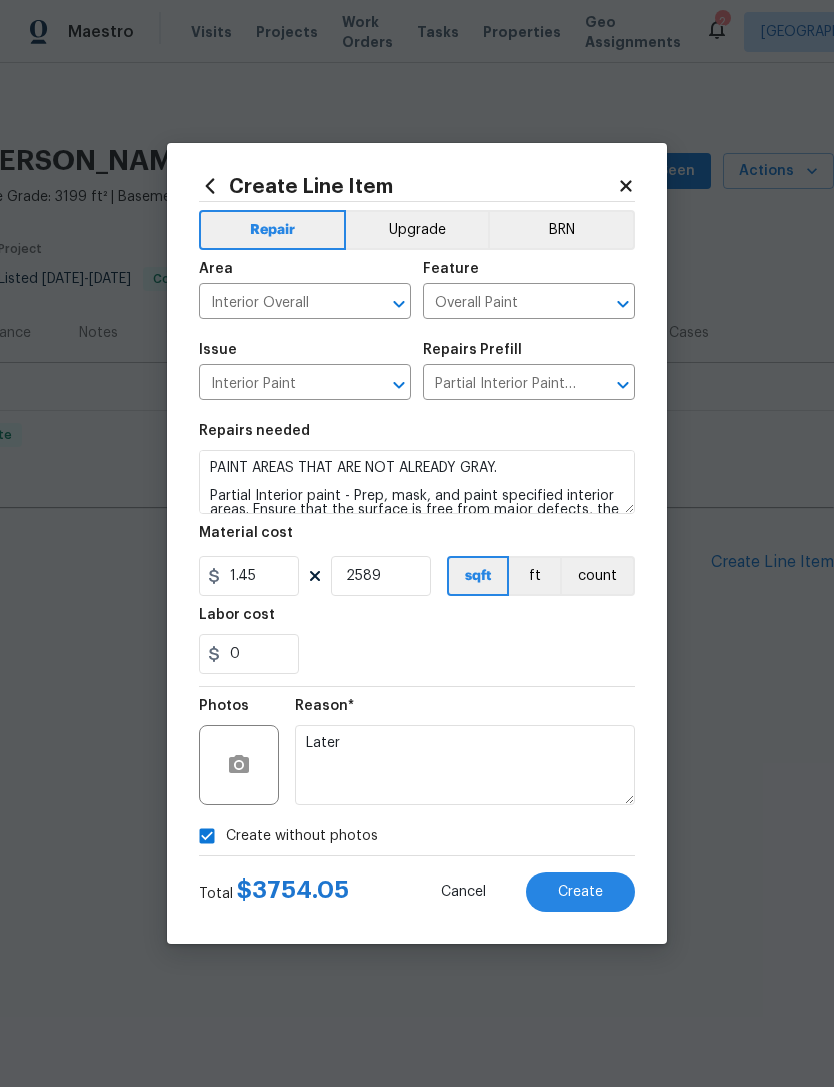 click on "Create" at bounding box center [580, 892] 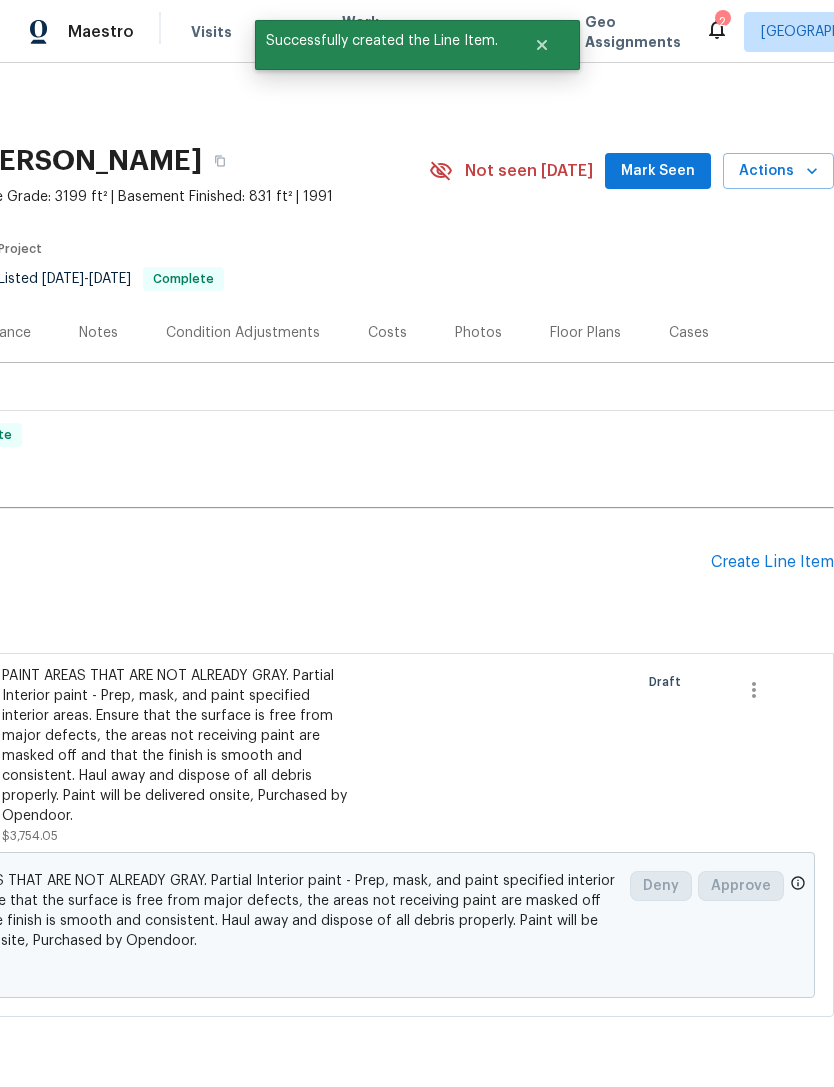 click on "Create Line Item" at bounding box center (772, 562) 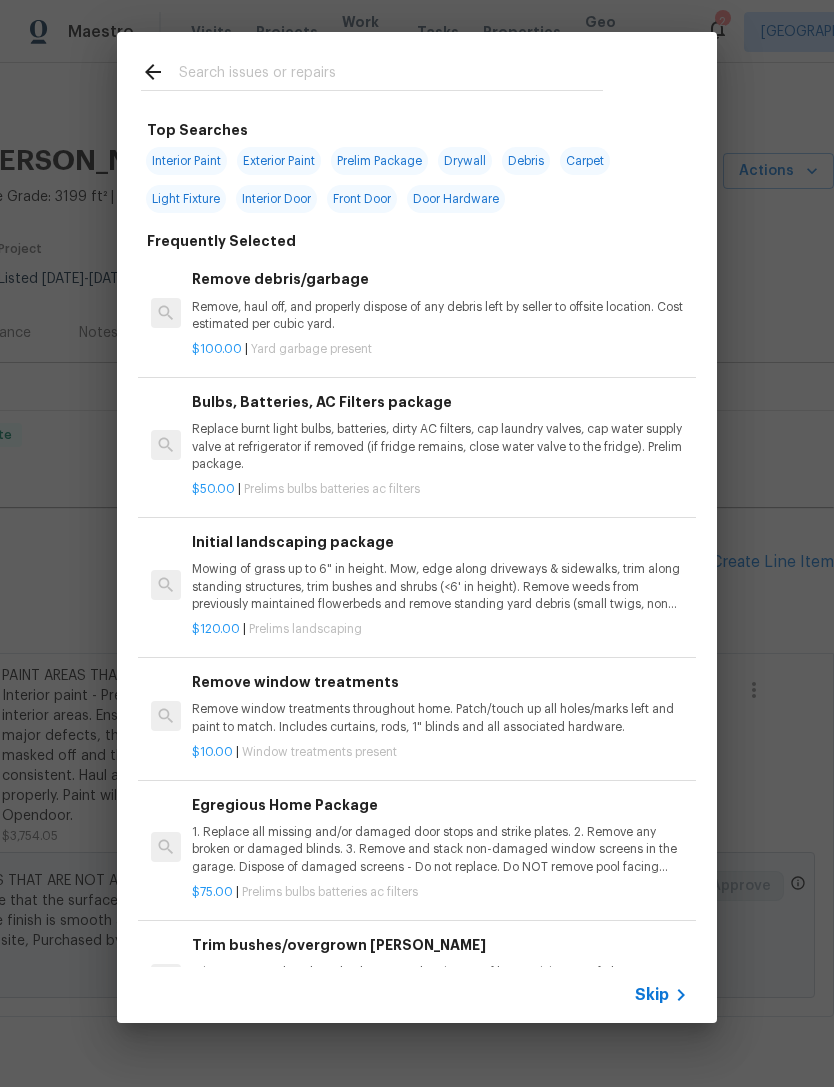 click at bounding box center (391, 75) 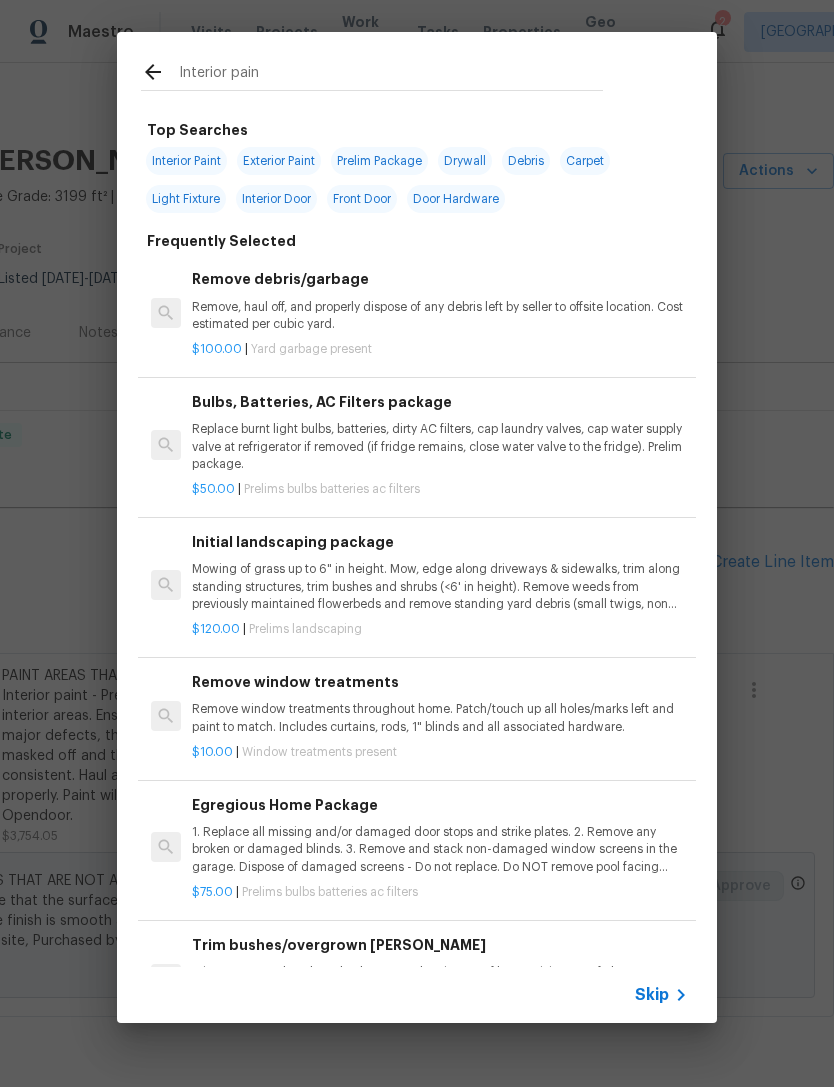 type on "Interior paint" 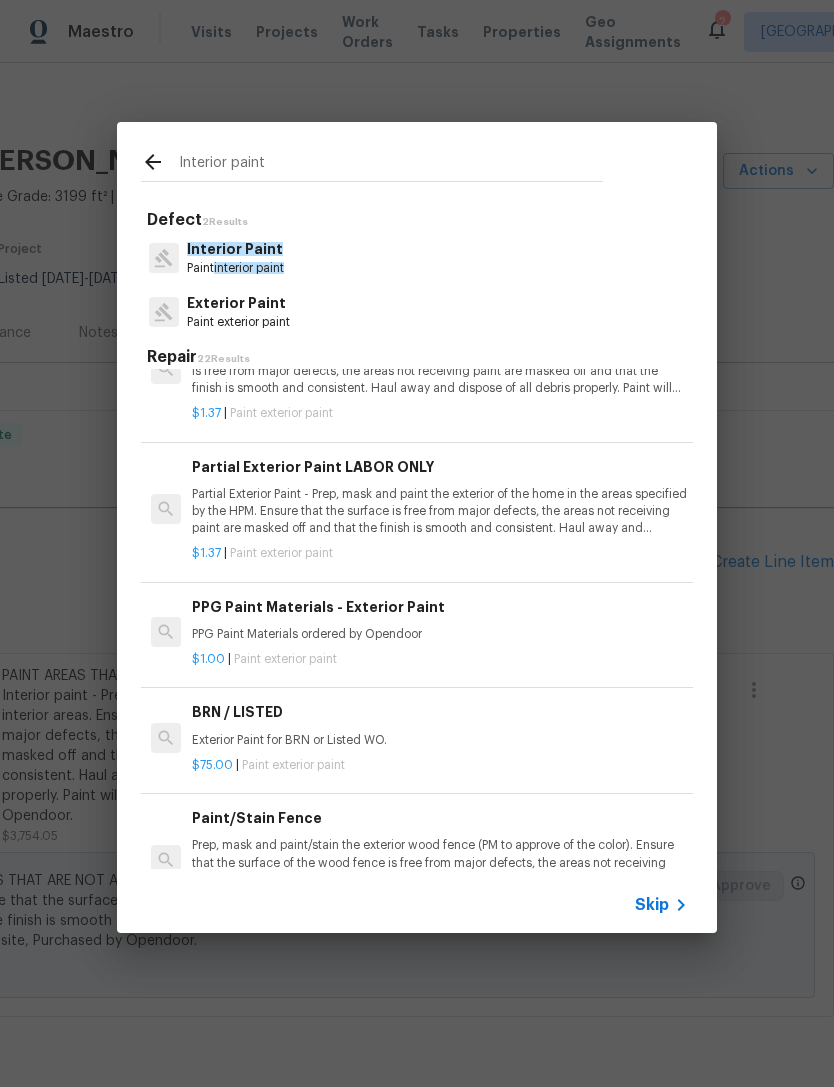 scroll, scrollTop: 913, scrollLeft: 0, axis: vertical 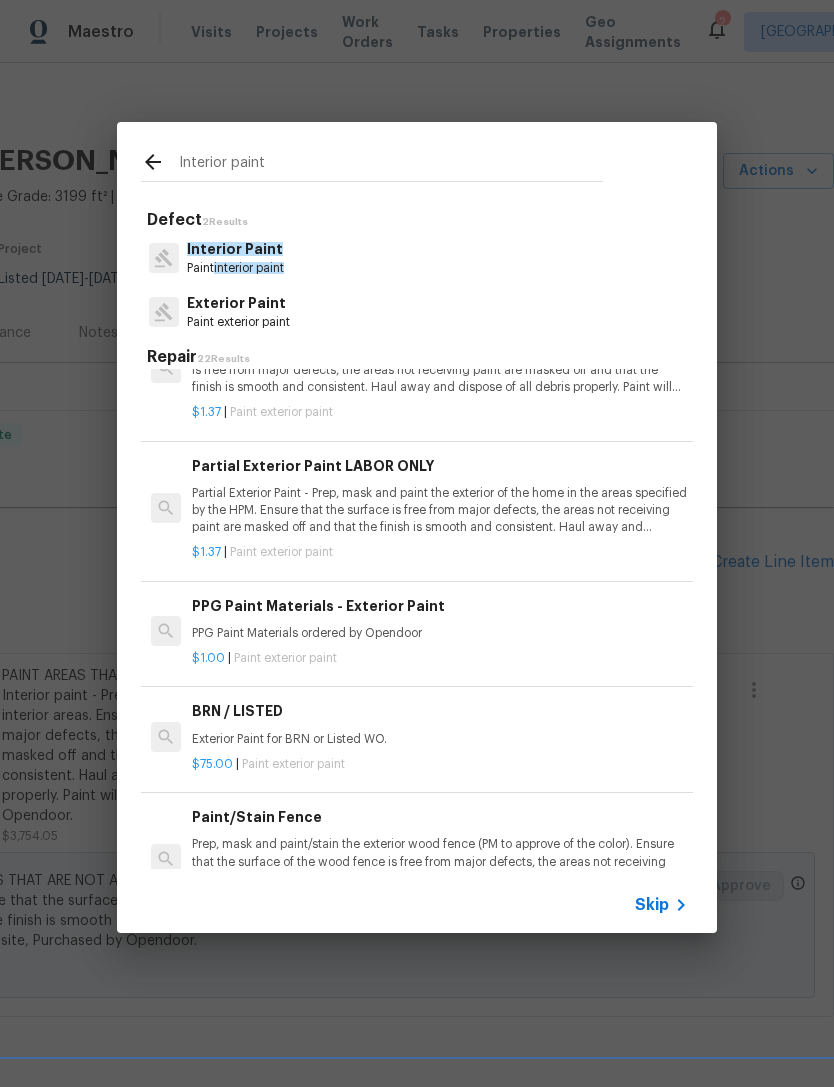 click on "Partial Exterior Paint - Prep, mask and paint the exterior of the home in the areas specified by the HPM. Ensure that the surface is free from major defects, the areas not receiving paint are masked off and that the finish is smooth and consistent. Haul away and dispose of all debris properly. Paint will be delivered onsite, Purchased by Opendoor." at bounding box center [440, 510] 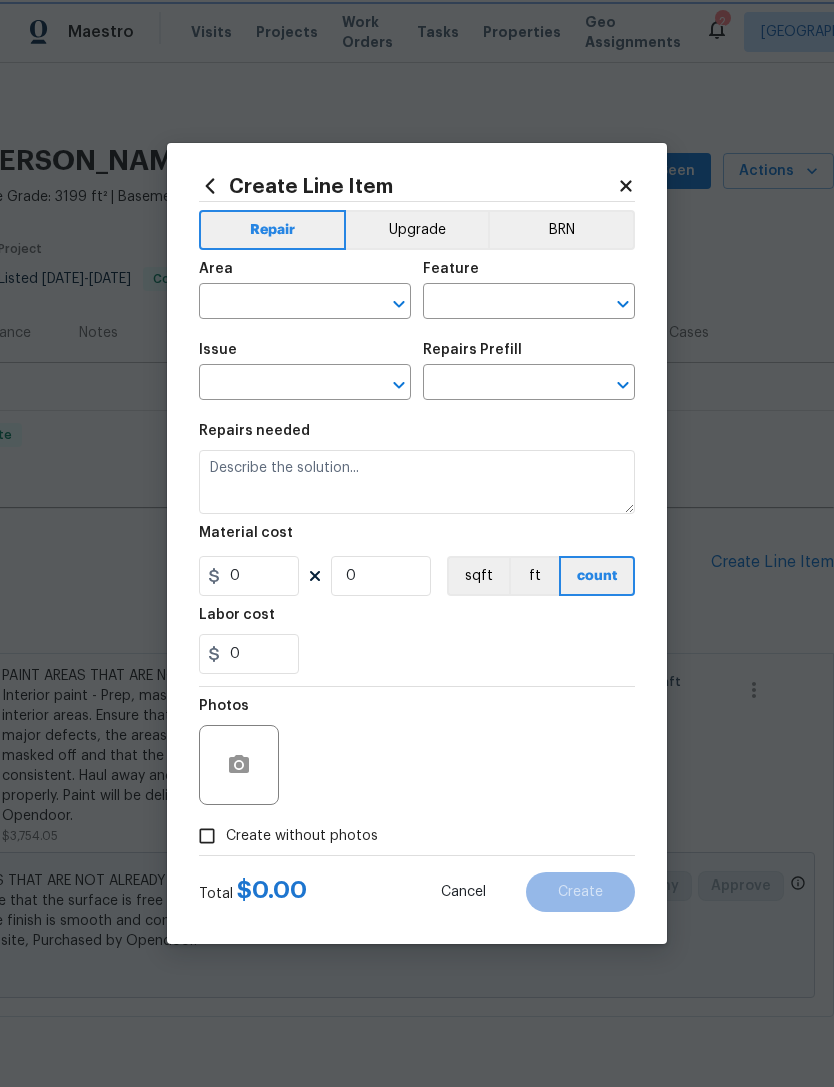 type on "Overall Paint" 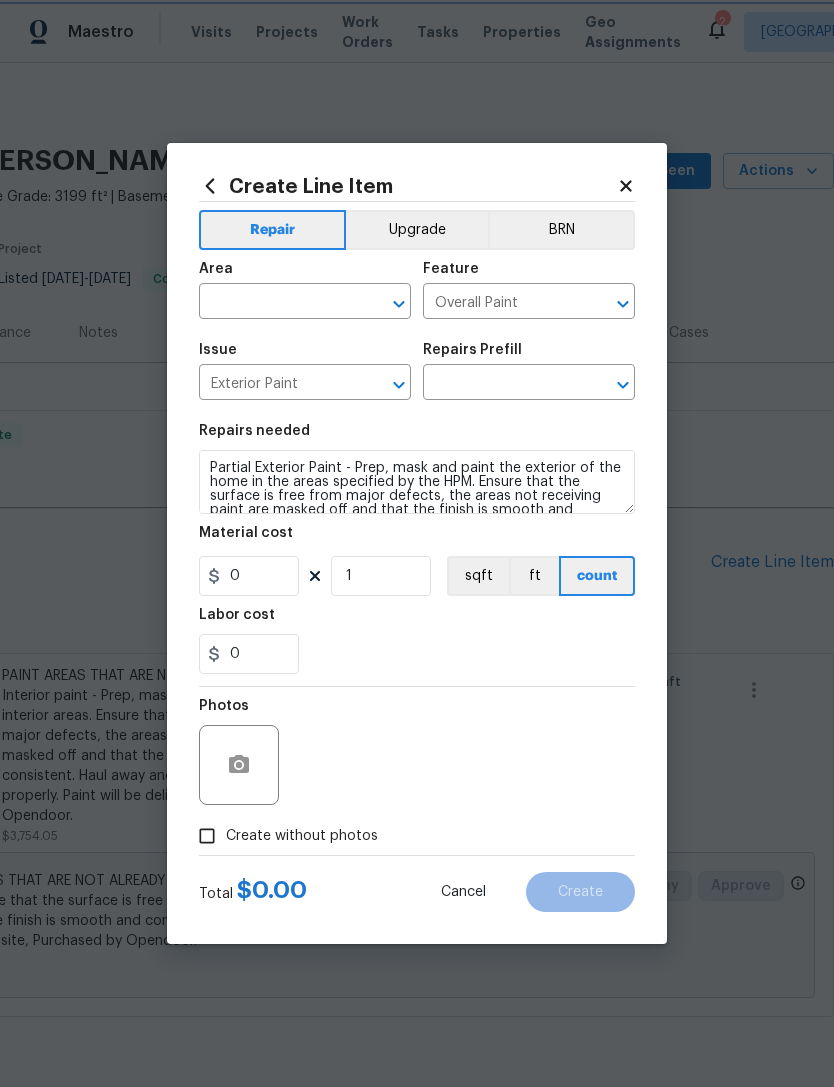 type on "Partial Exterior Paint LABOR ONLY $1.37" 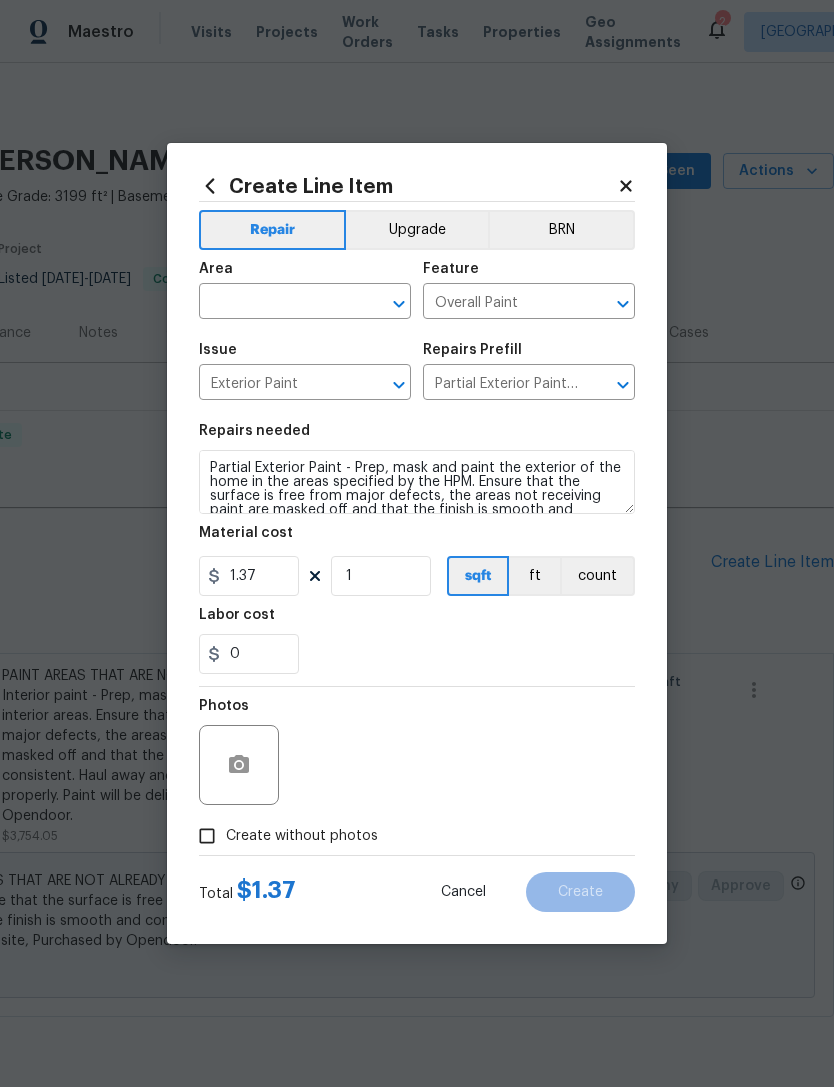 click 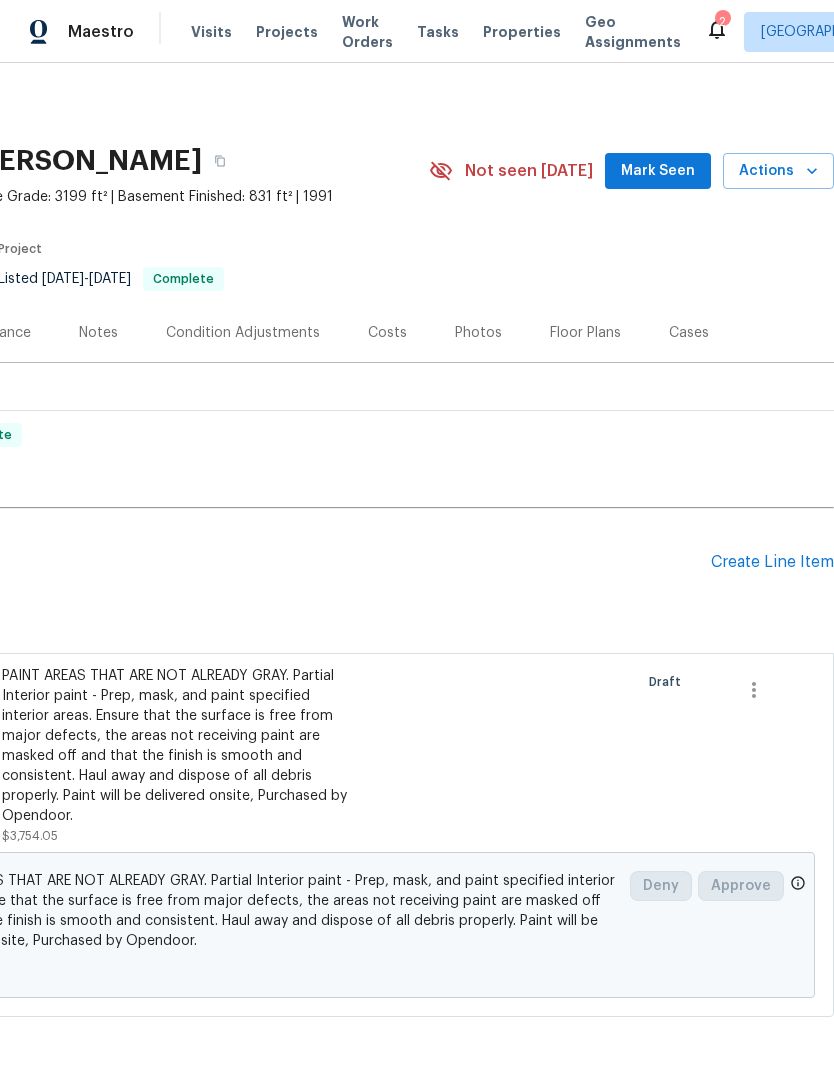 click on "Create Line Item" at bounding box center [772, 562] 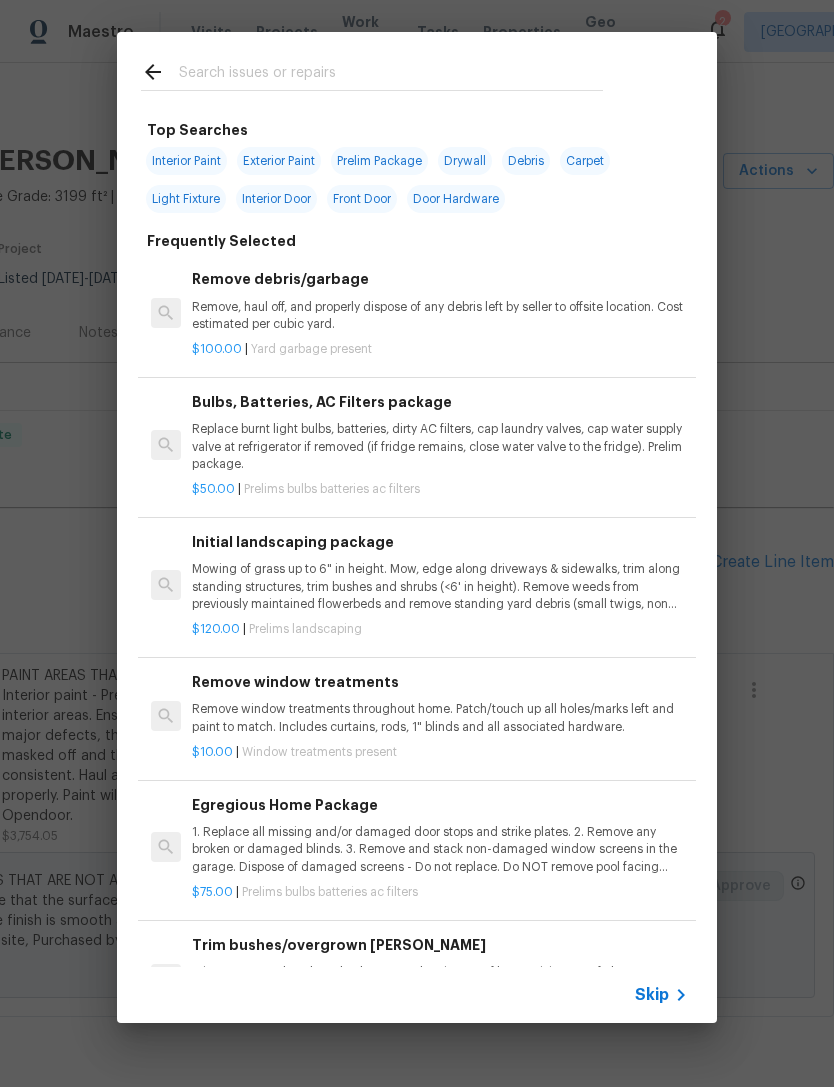 click at bounding box center [391, 75] 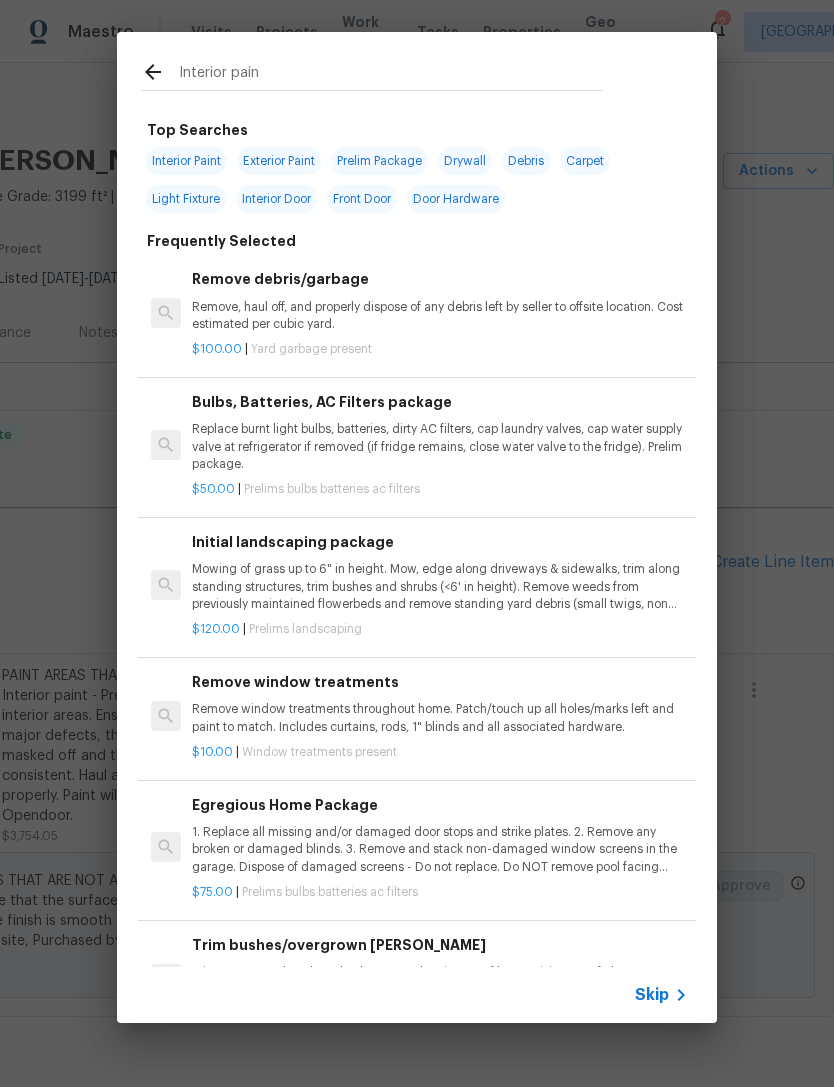 type on "Interior paint" 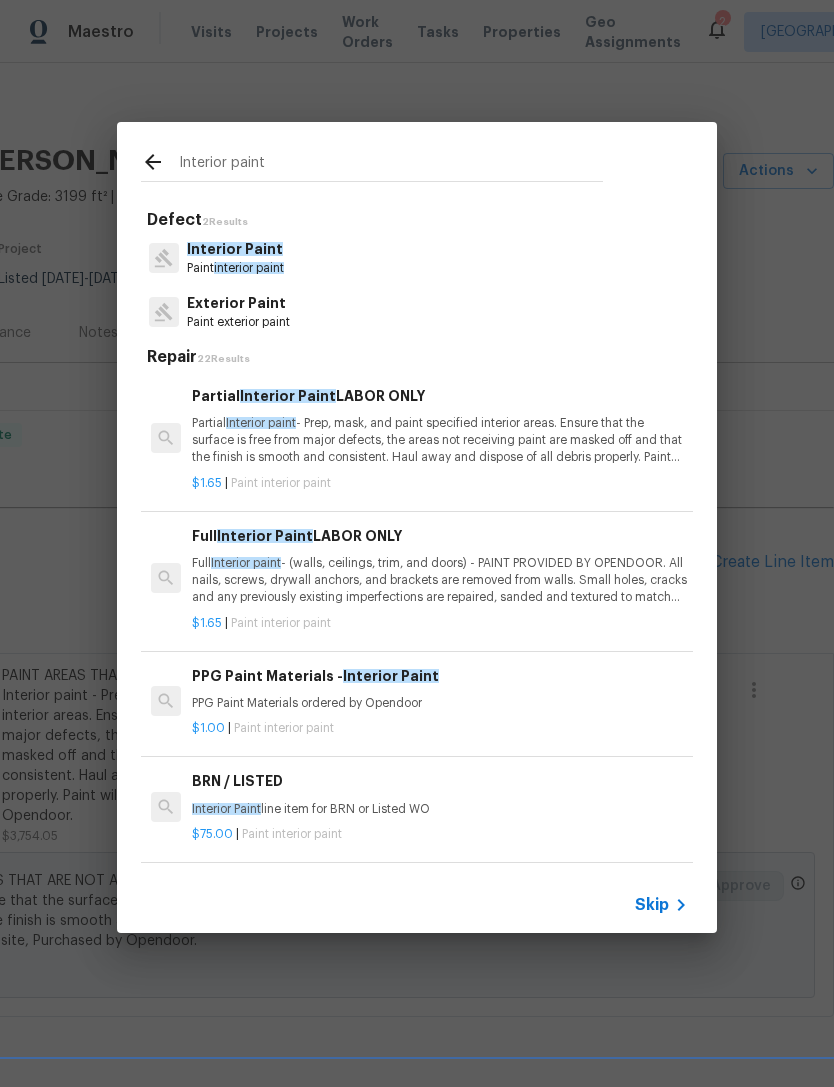 click on "Paint  interior paint" at bounding box center (235, 268) 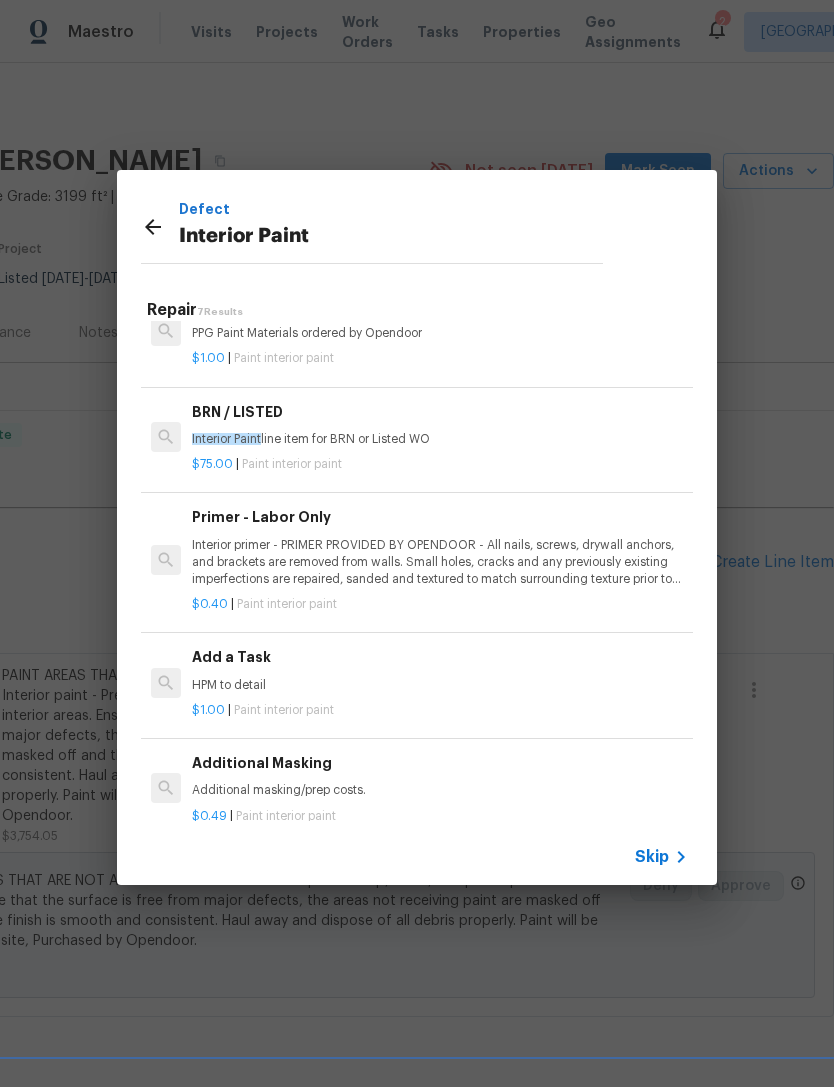 scroll, scrollTop: 323, scrollLeft: 0, axis: vertical 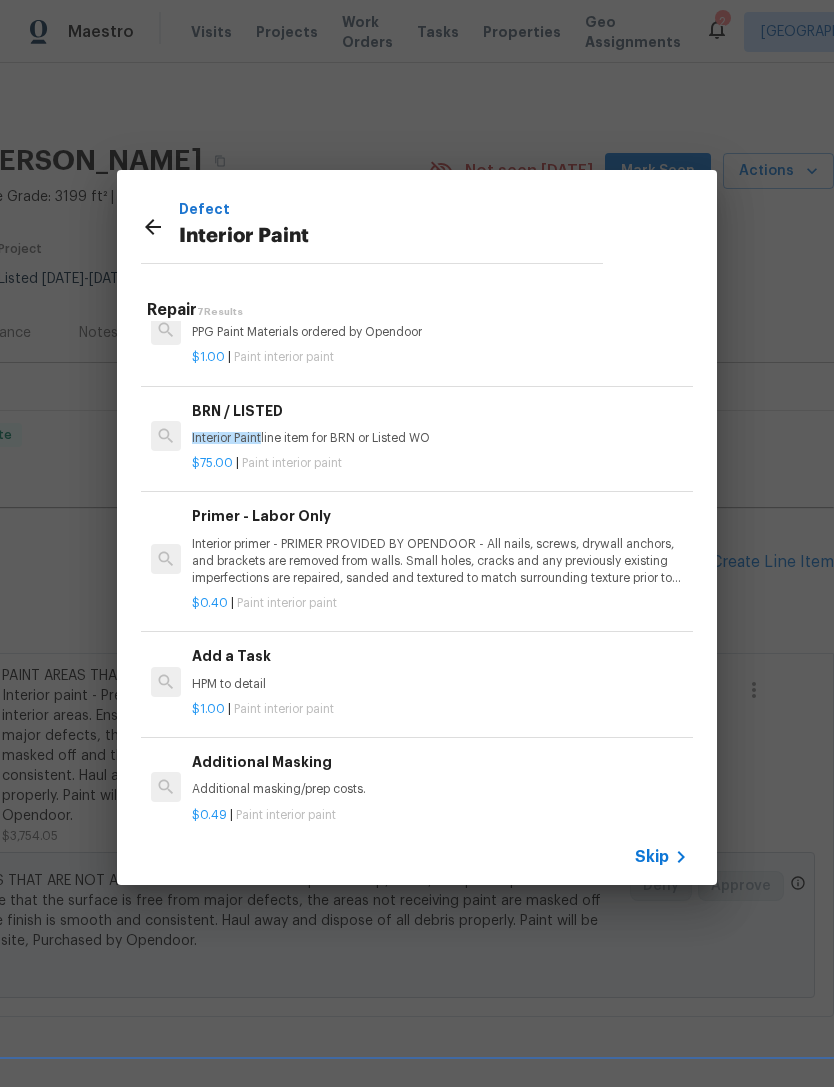 click on "Interior primer - PRIMER PROVIDED BY OPENDOOR - All nails, screws, drywall anchors, and brackets are removed from walls. Small holes, cracks and any previously existing imperfections are repaired, sanded and textured to match surrounding texture prior to painting. Caulk all edges/corners, windows, doors, counters, tubs/showers and baseboards." at bounding box center [440, 561] 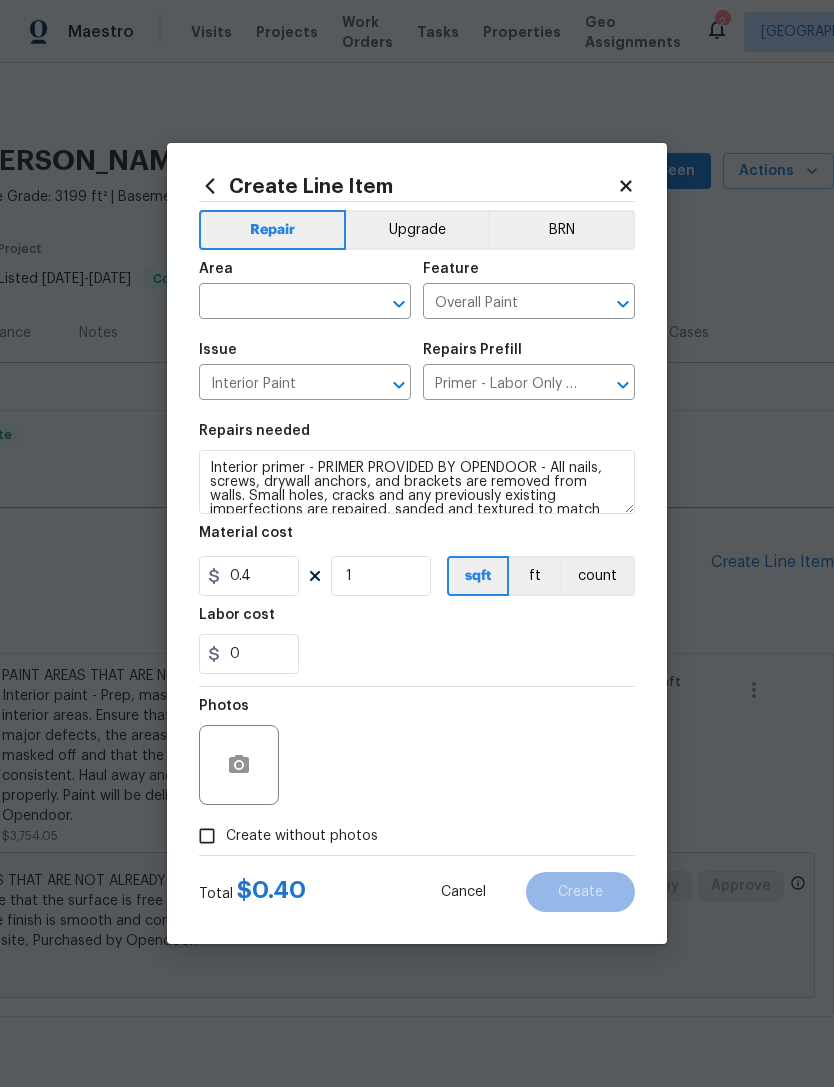 click at bounding box center (277, 303) 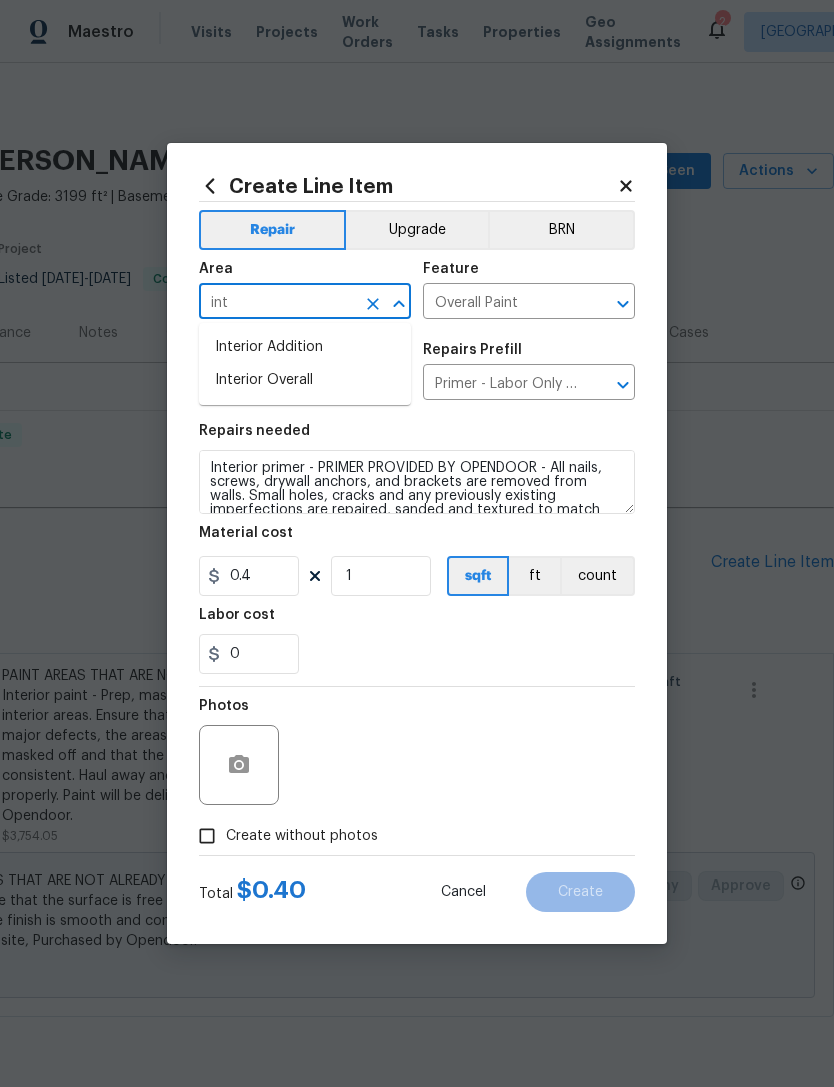 click on "Interior Overall" at bounding box center [305, 380] 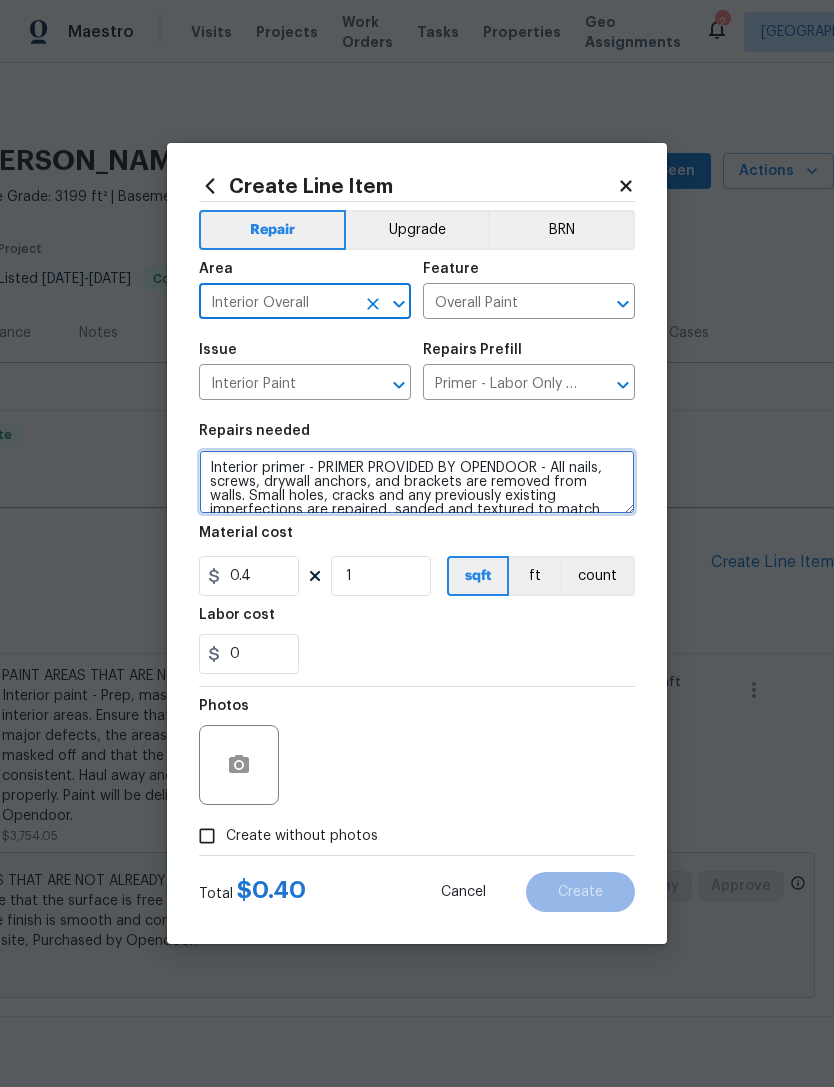 click on "Interior primer - PRIMER PROVIDED BY OPENDOOR - All nails, screws, drywall anchors, and brackets are removed from walls. Small holes, cracks and any previously existing imperfections are repaired, sanded and textured to match surrounding texture prior to painting. Caulk all edges/corners, windows, doors, counters, tubs/showers and baseboards." at bounding box center [417, 482] 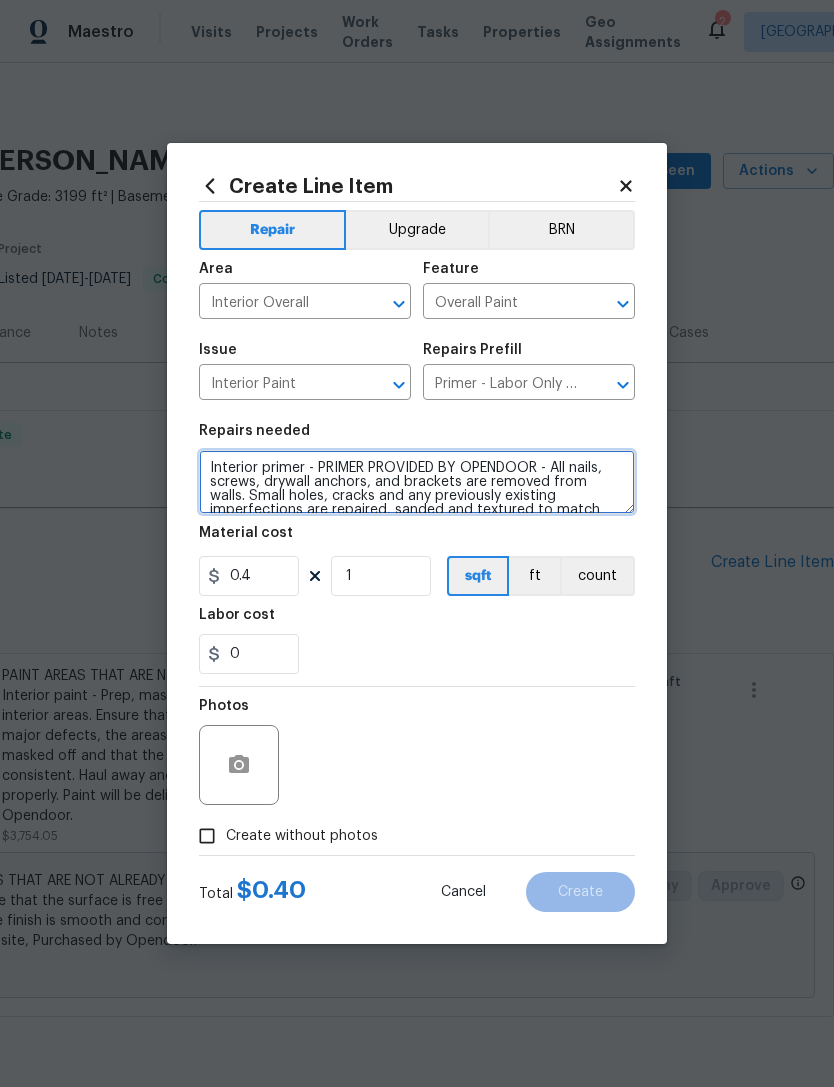 scroll, scrollTop: 4, scrollLeft: 0, axis: vertical 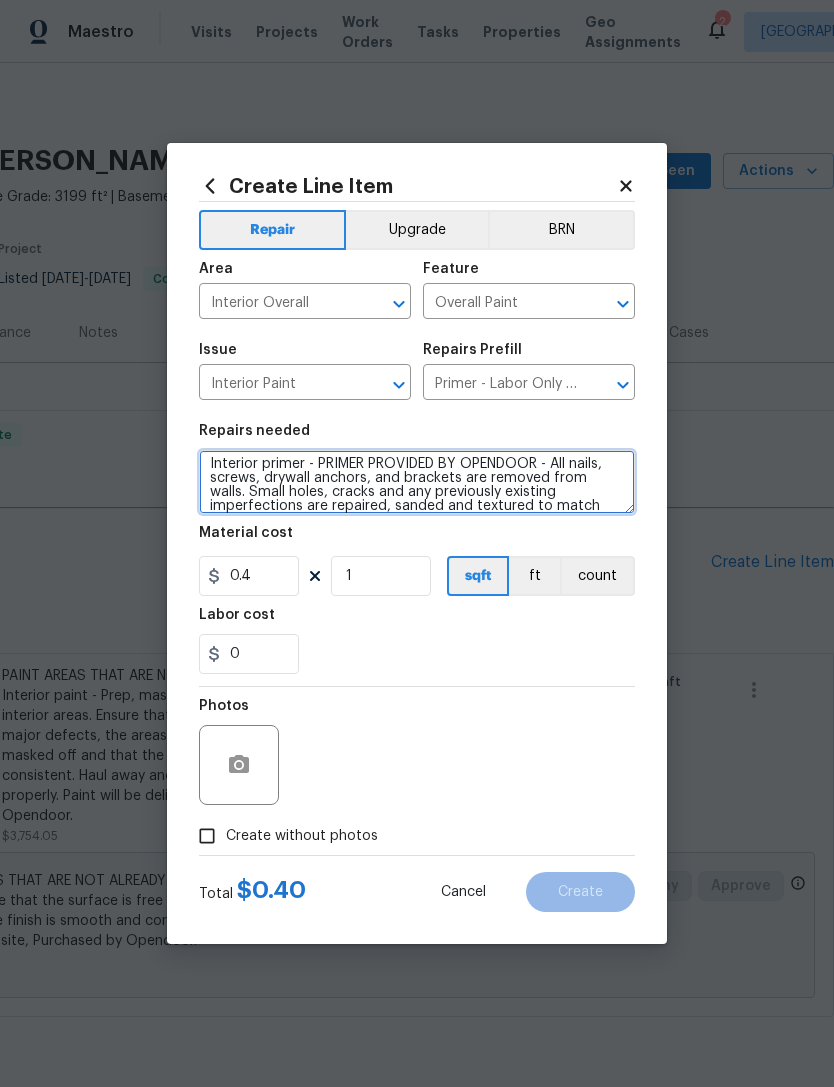 click on "Interior primer - PRIMER PROVIDED BY OPENDOOR - All nails, screws, drywall anchors, and brackets are removed from walls. Small holes, cracks and any previously existing imperfections are repaired, sanded and textured to match surrounding texture prior to painting. Caulk all edges/corners, windows, doors, counters, tubs/showers and baseboards." at bounding box center (417, 482) 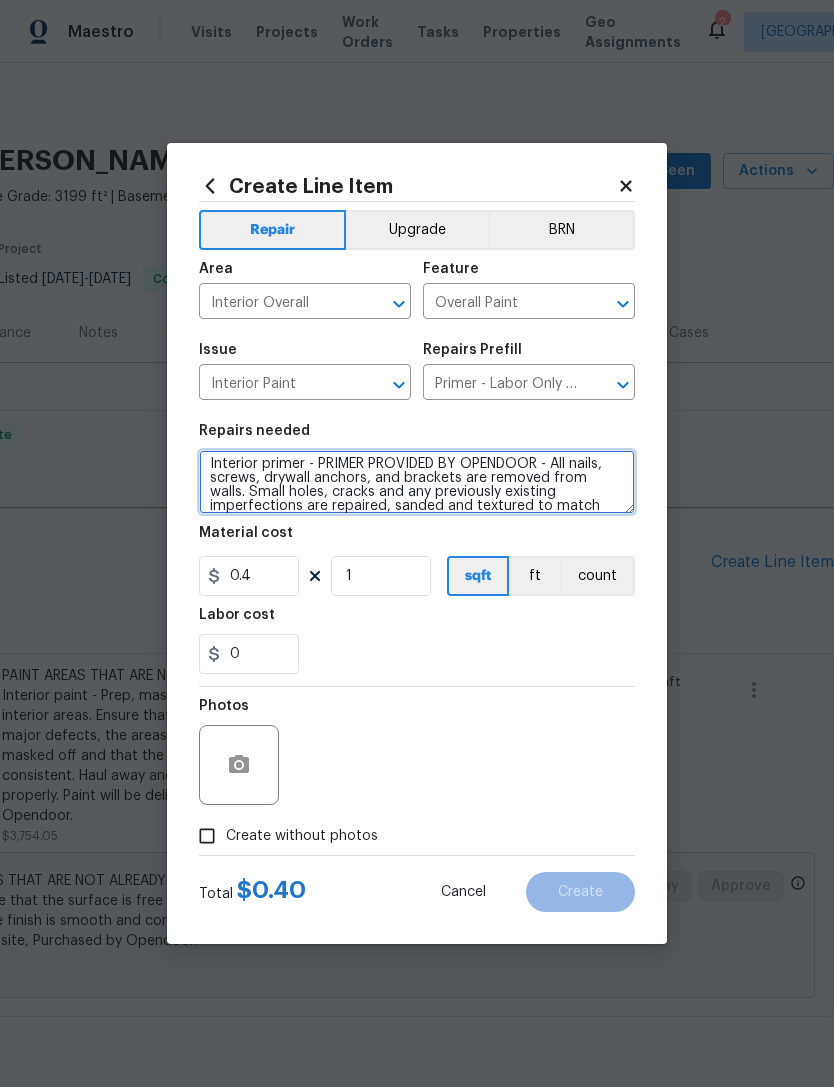 click on "Interior primer - PRIMER PROVIDED BY OPENDOOR - All nails, screws, drywall anchors, and brackets are removed from walls. Small holes, cracks and any previously existing imperfections are repaired, sanded and textured to match surrounding texture prior to painting. Caulk all edges/corners, windows, doors, counters, tubs/showers and baseboards." at bounding box center (417, 482) 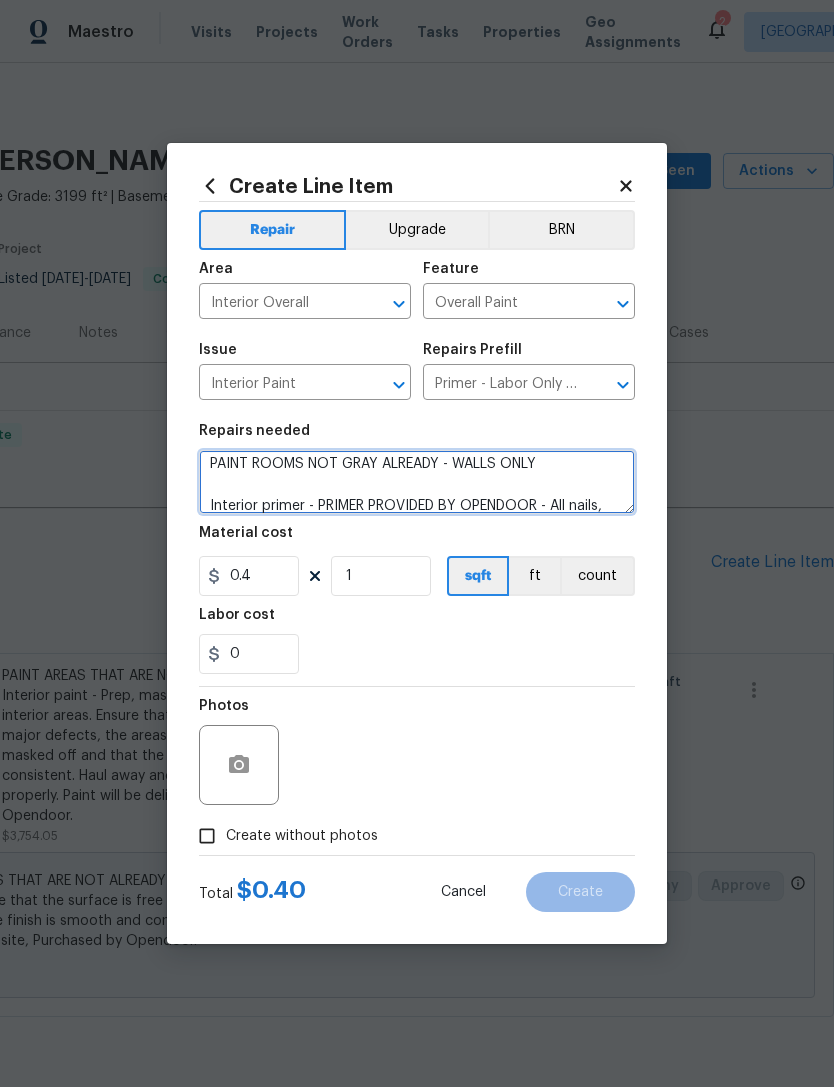 type on "PAINT ROOMS NOT GRAY ALREADY - WALLS ONLY
Interior primer - PRIMER PROVIDED BY OPENDOOR - All nails, screws, drywall anchors, and brackets are removed from walls. Small holes, cracks and any previously existing imperfections are repaired, sanded and textured to match surrounding texture prior to painting. Caulk all edges/corners, windows, doors, counters, tubs/showers and baseboards." 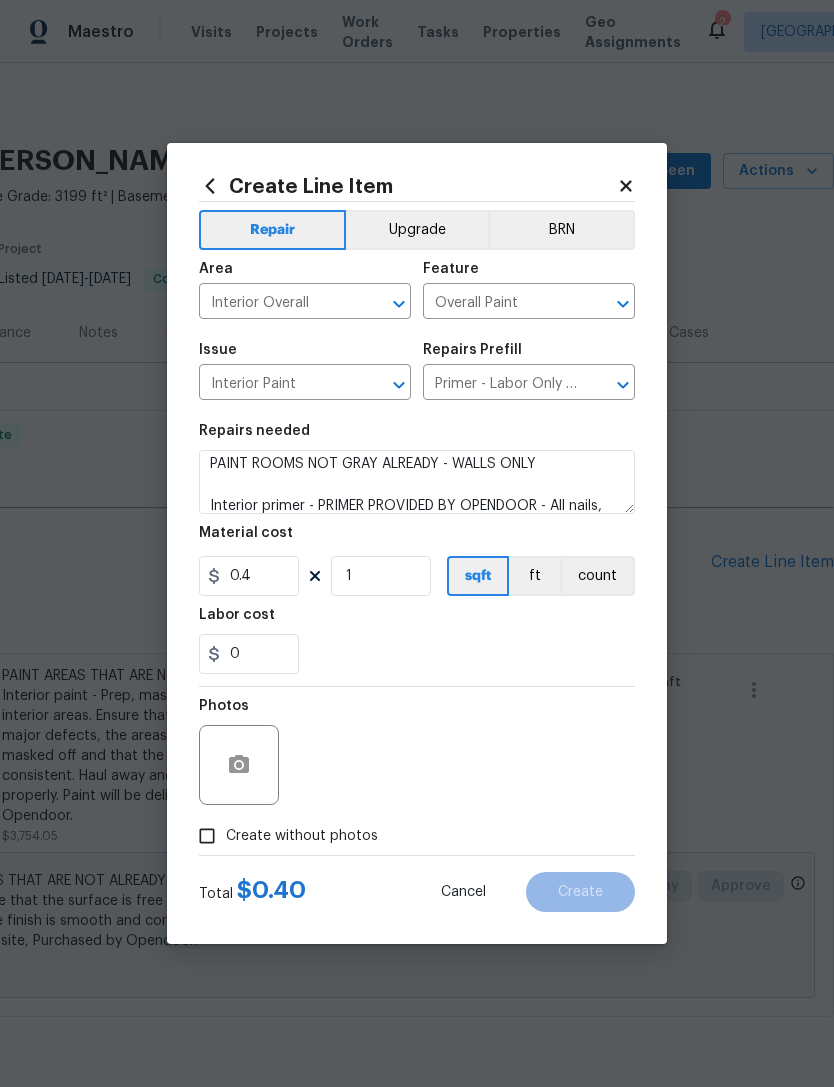 click on "Labor cost" at bounding box center [417, 621] 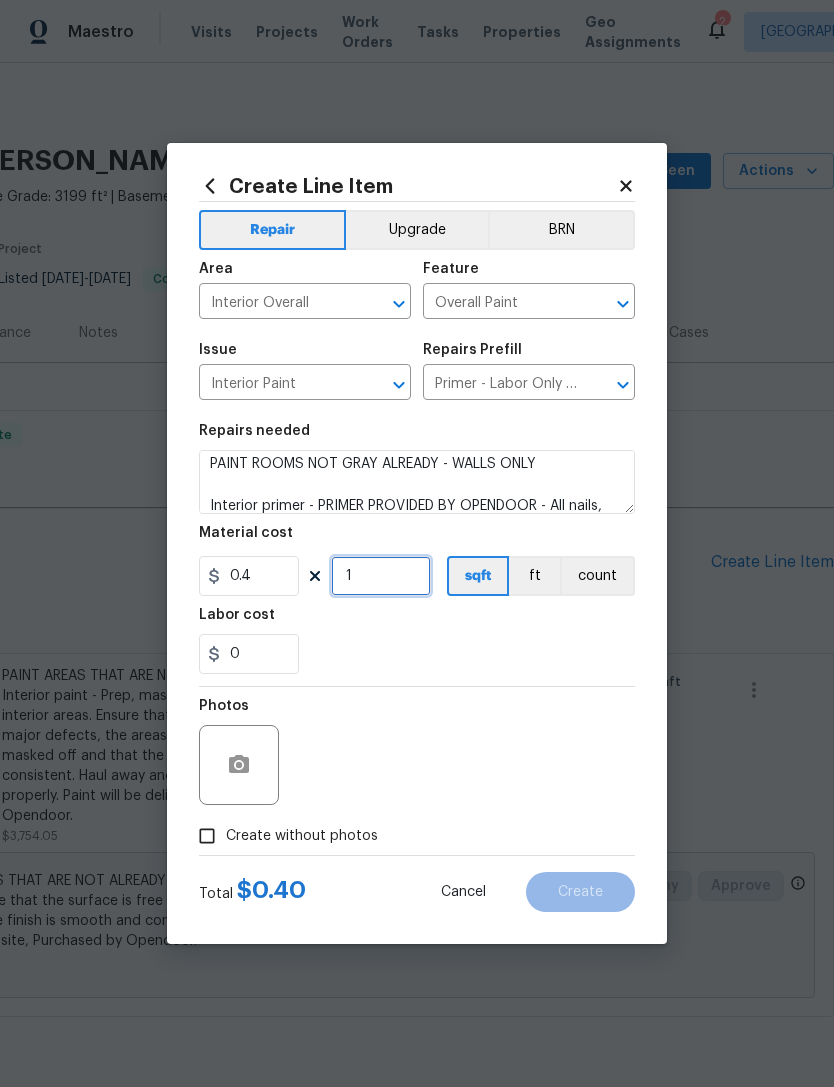 click on "1" at bounding box center [381, 576] 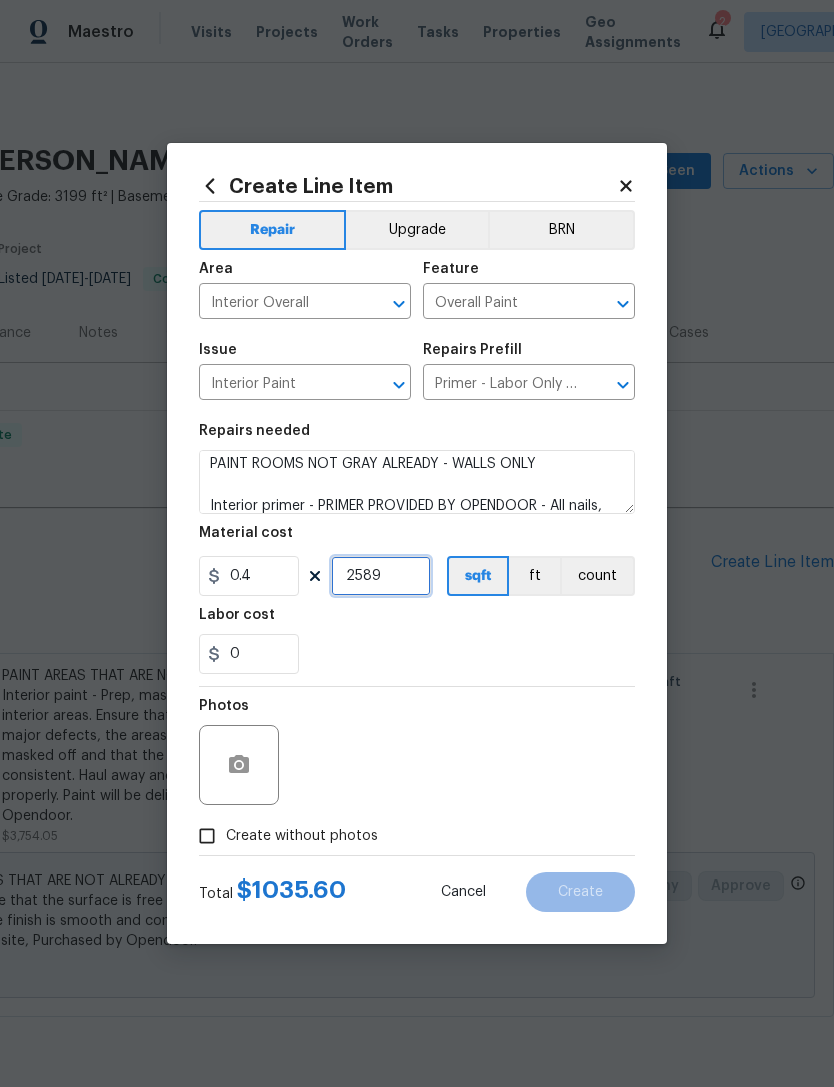 type on "2589" 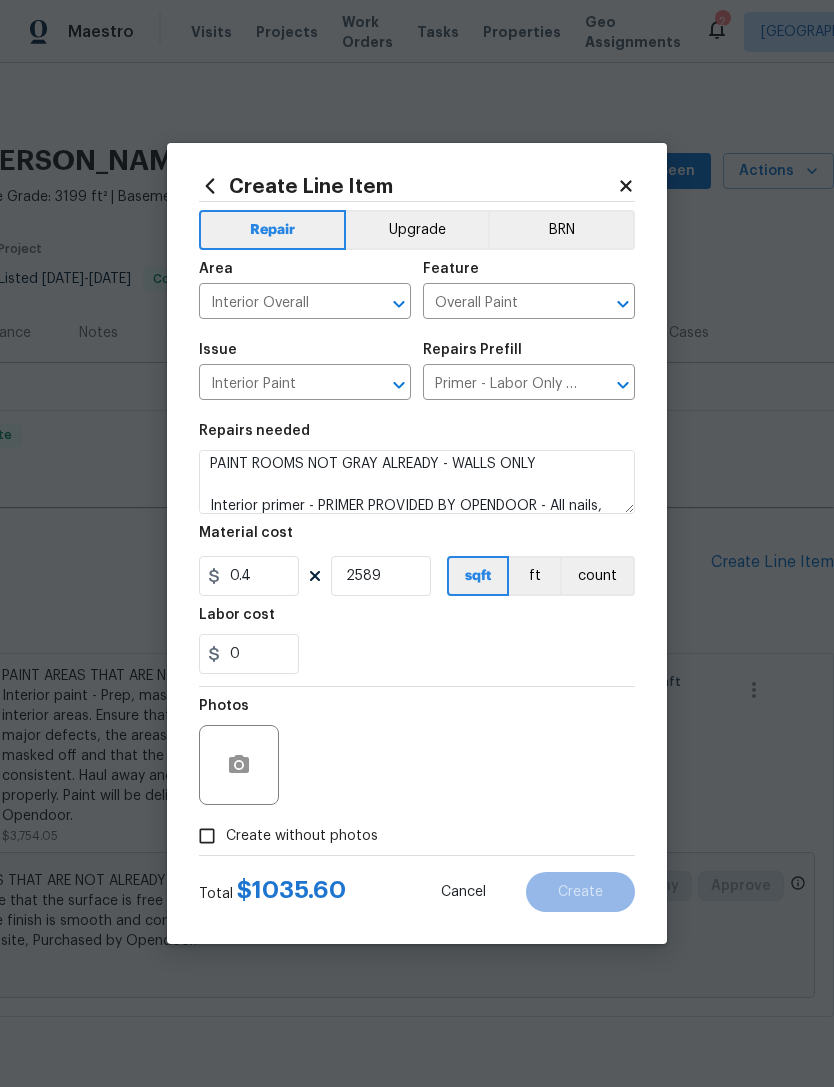 click on "0" at bounding box center [417, 654] 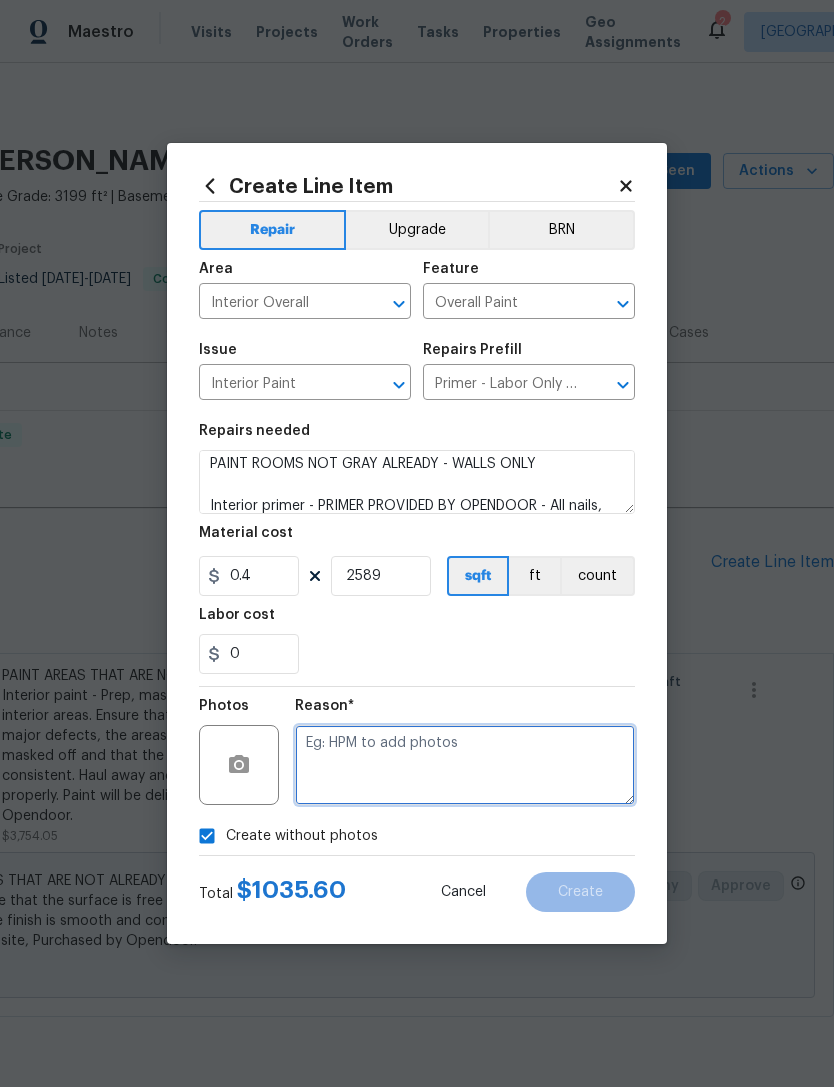 click at bounding box center [465, 765] 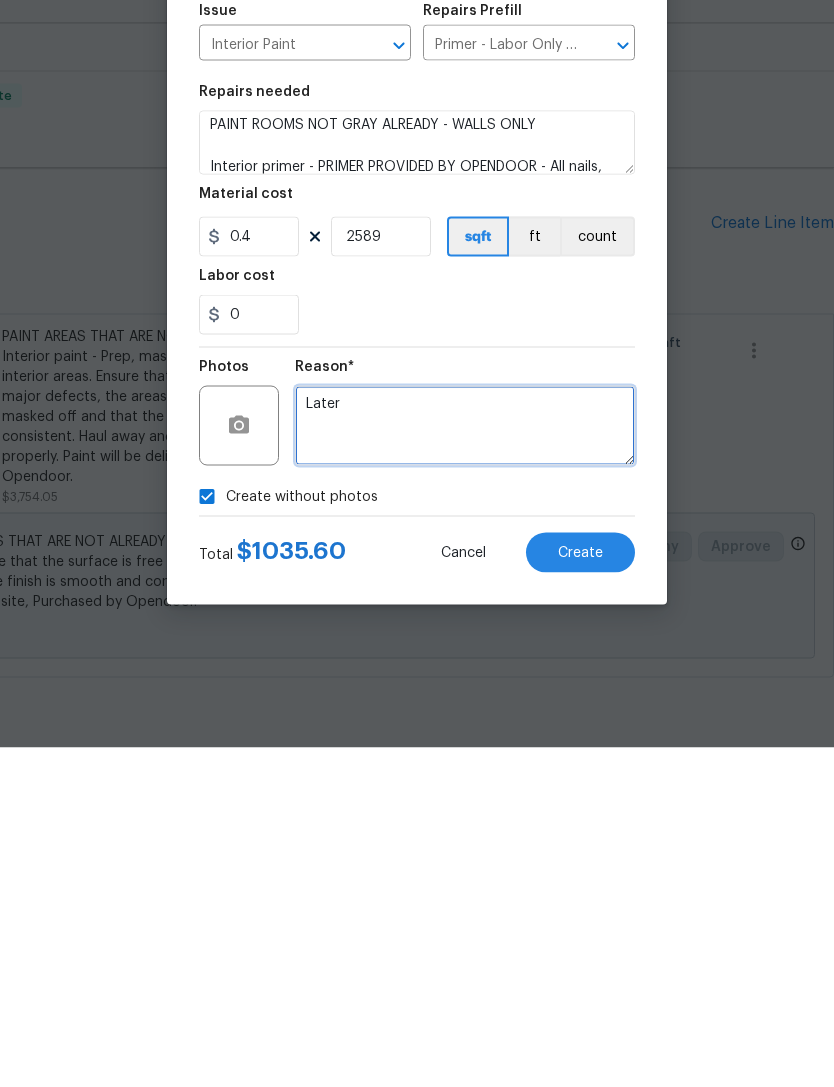 type on "Later" 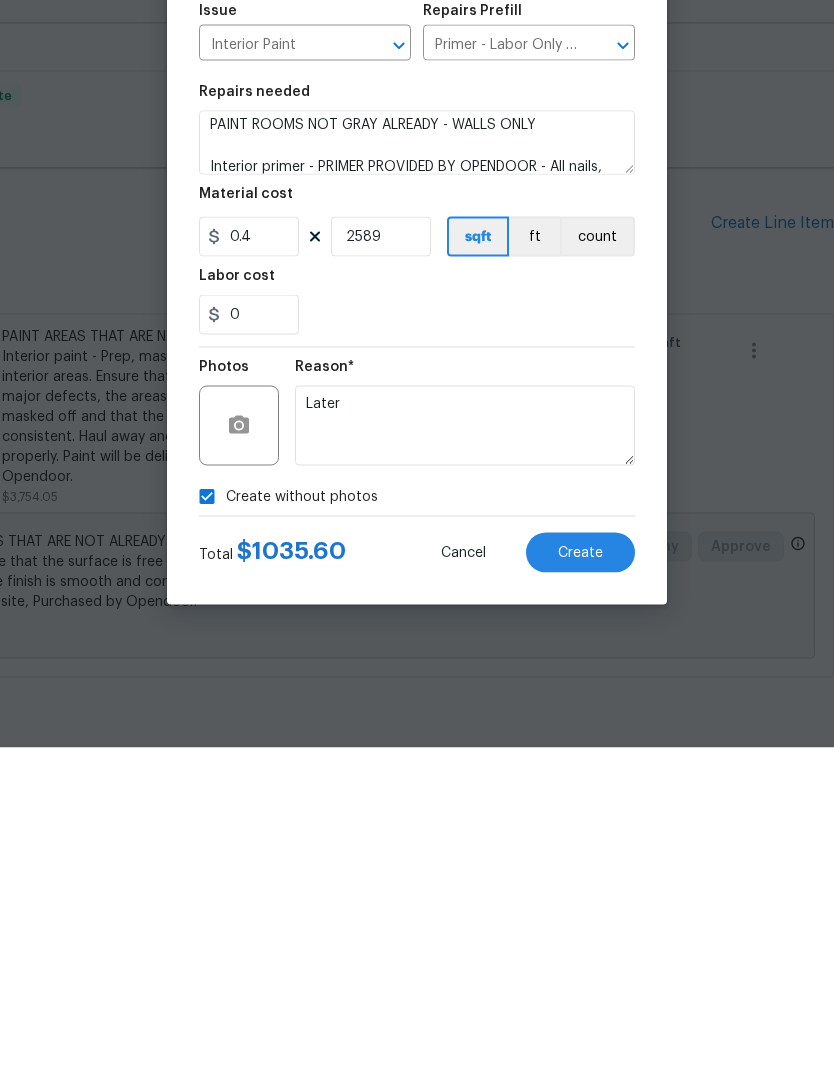 click on "Reason* Later" at bounding box center [465, 752] 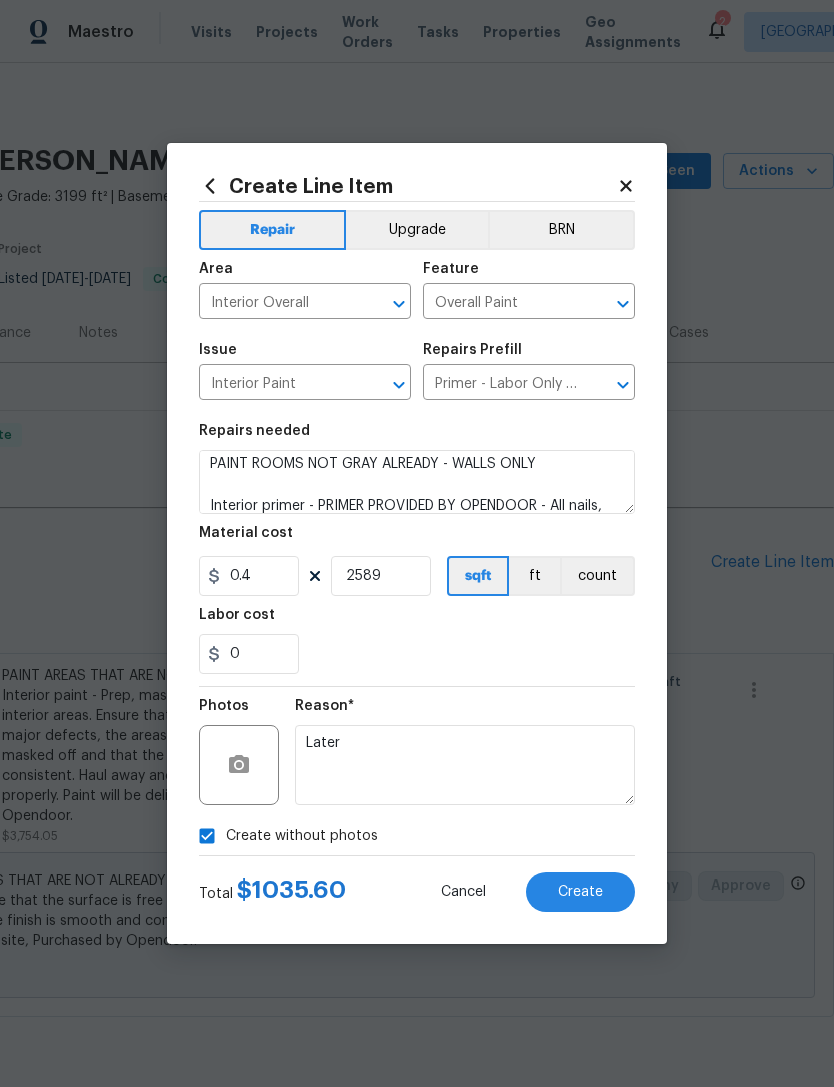 click on "Create" at bounding box center (580, 892) 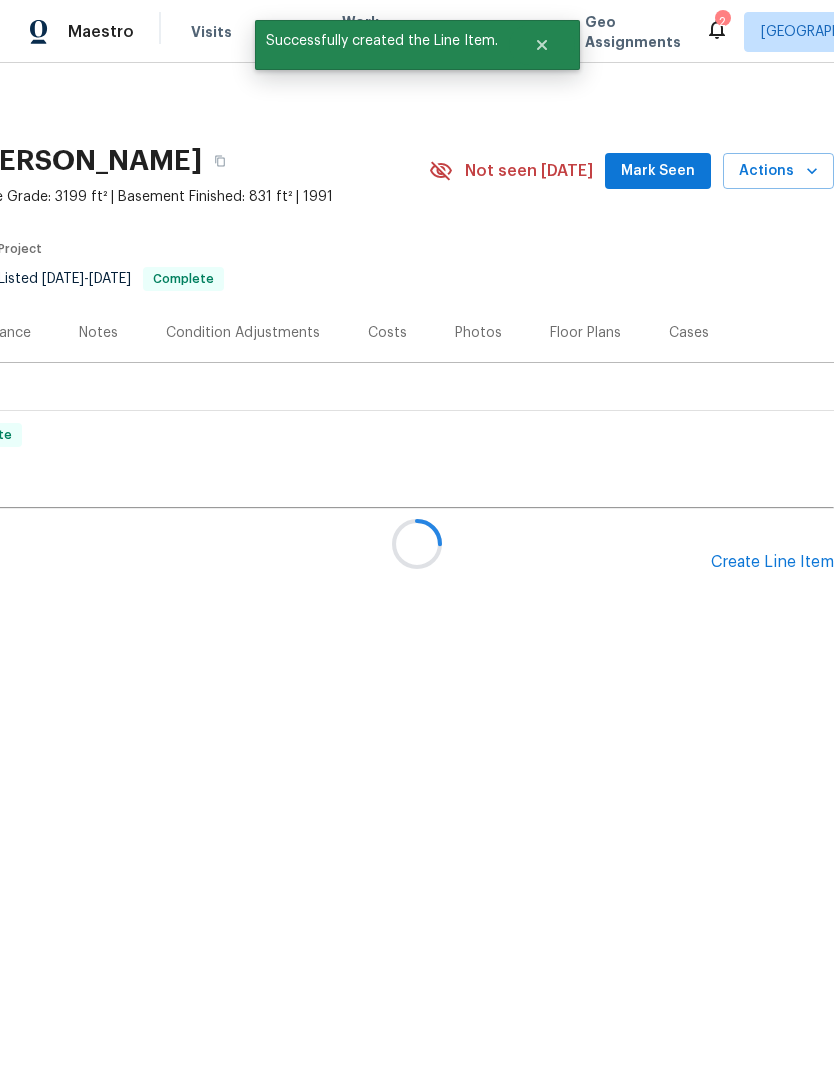 scroll, scrollTop: 0, scrollLeft: 0, axis: both 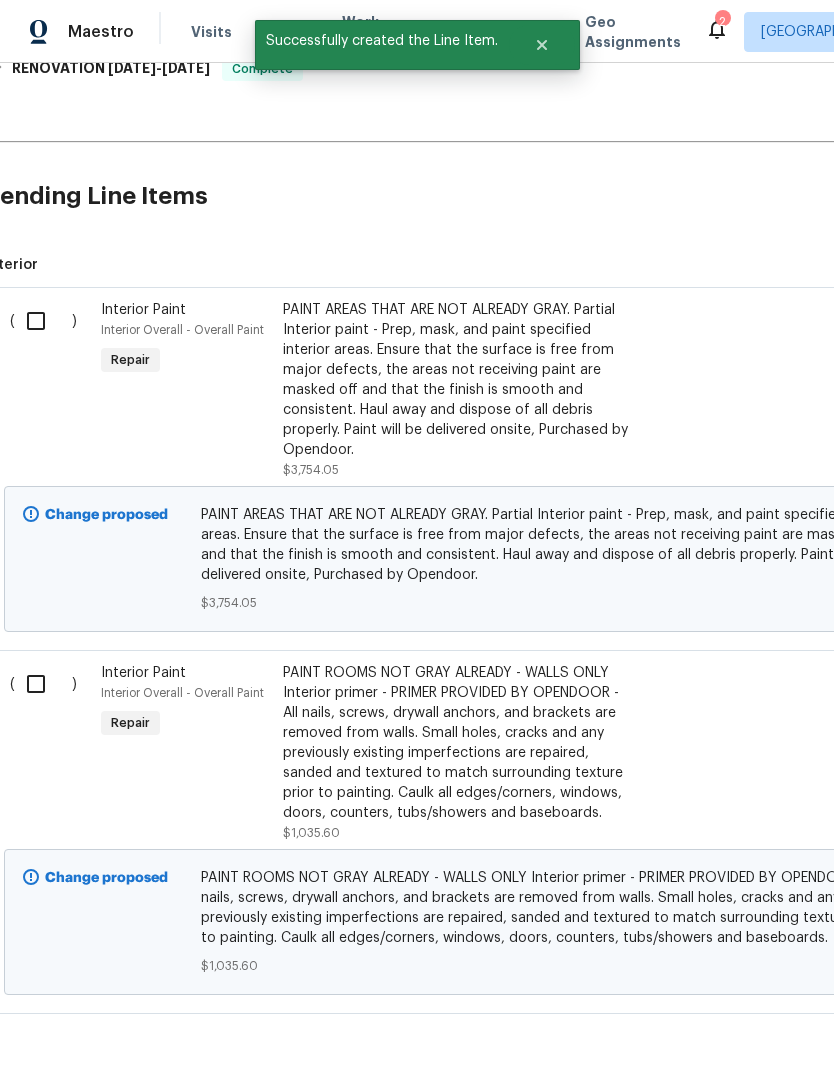 click on "PAINT AREAS THAT ARE NOT ALREADY GRAY.
Partial Interior paint - Prep, mask, and paint specified interior areas. Ensure that the surface is free from major defects, the areas not receiving paint are masked off and that the finish is smooth and consistent. Haul away and dispose of all debris properly. Paint will be delivered onsite, Purchased by Opendoor." at bounding box center (459, 380) 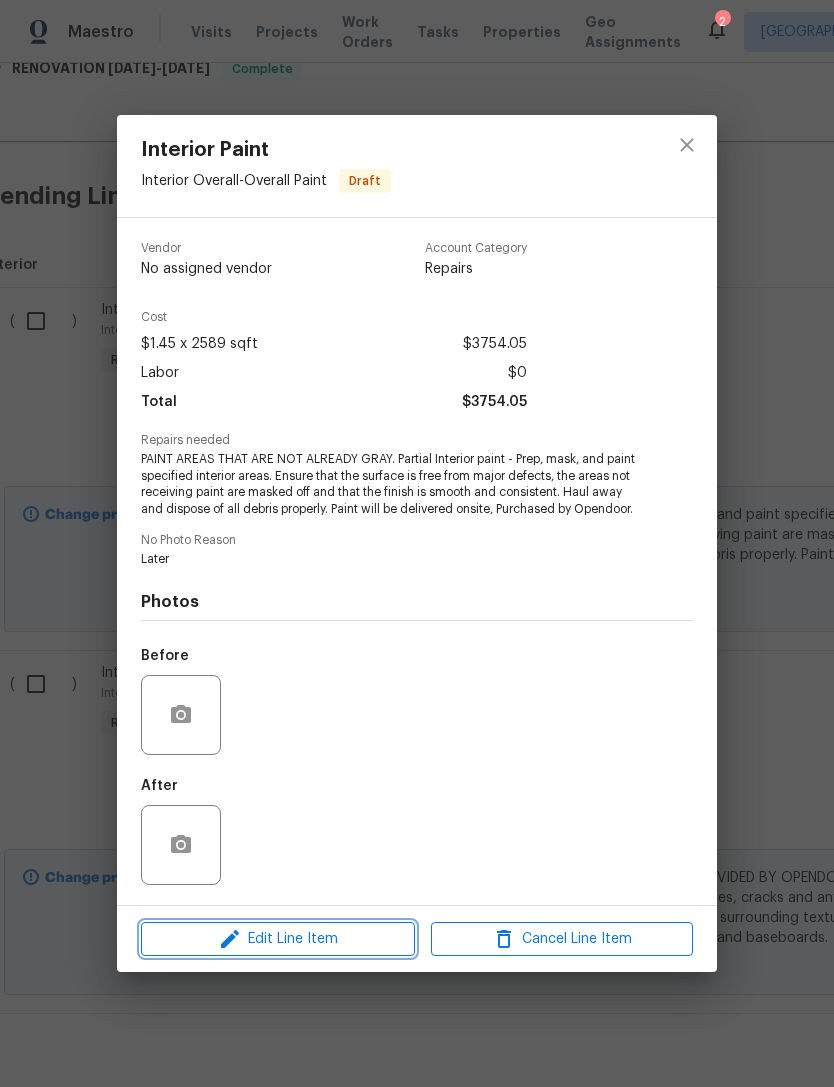 click on "Edit Line Item" at bounding box center [278, 939] 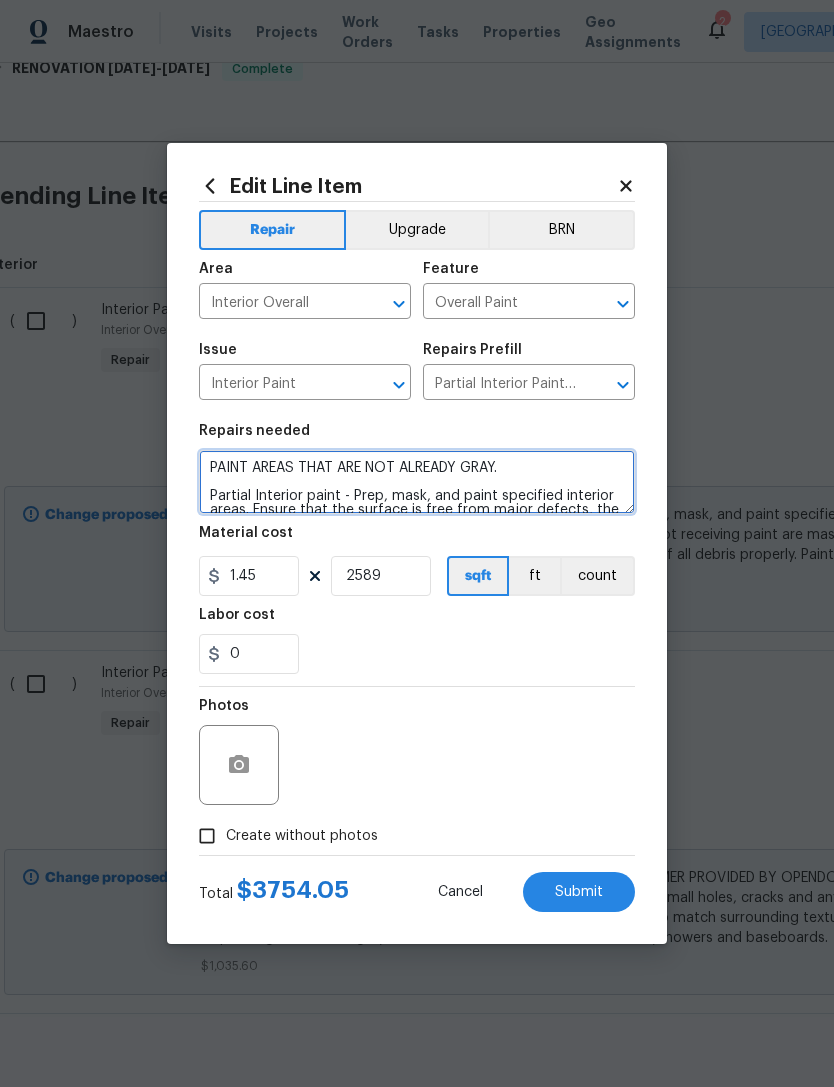 click on "PAINT AREAS THAT ARE NOT ALREADY GRAY.
Partial Interior paint - Prep, mask, and paint specified interior areas. Ensure that the surface is free from major defects, the areas not receiving paint are masked off and that the finish is smooth and consistent. Haul away and dispose of all debris properly. Paint will be delivered onsite, Purchased by Opendoor." at bounding box center [417, 482] 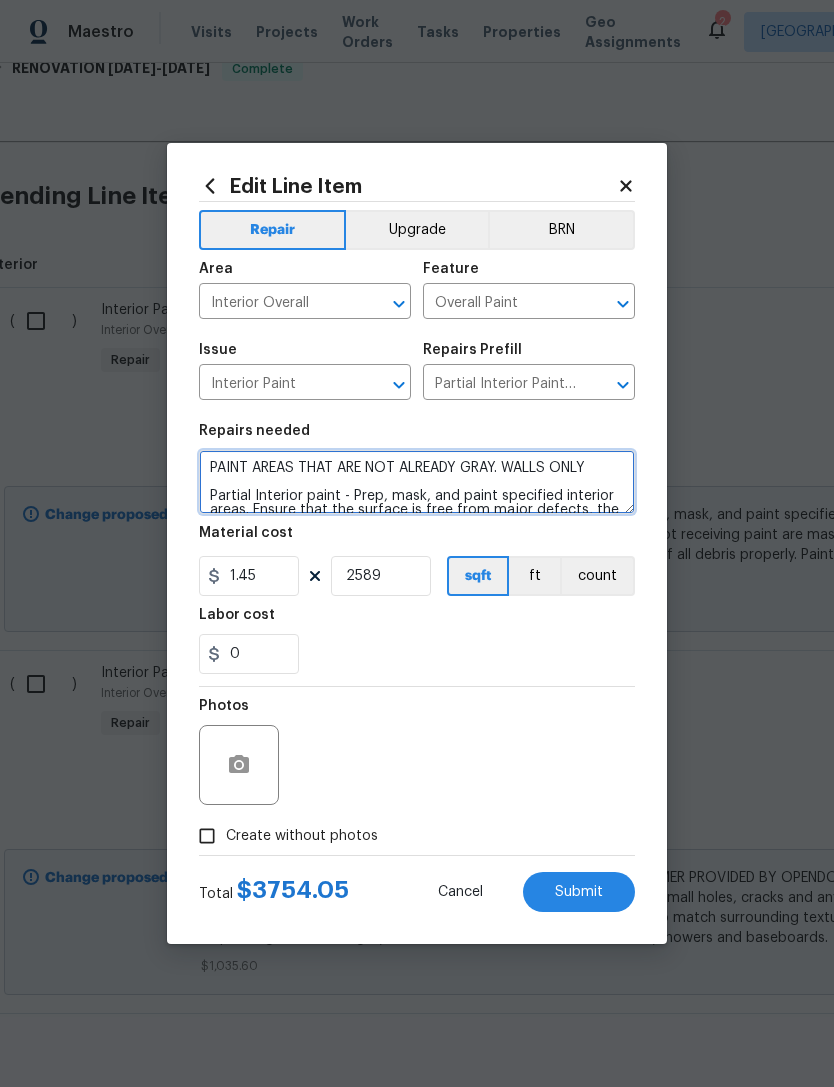 type on "PAINT AREAS THAT ARE NOT ALREADY GRAY. WALLS ONLY
Partial Interior paint - Prep, mask, and paint specified interior areas. Ensure that the surface is free from major defects, the areas not receiving paint are masked off and that the finish is smooth and consistent. Haul away and dispose of all debris properly. Paint will be delivered onsite, Purchased by Opendoor." 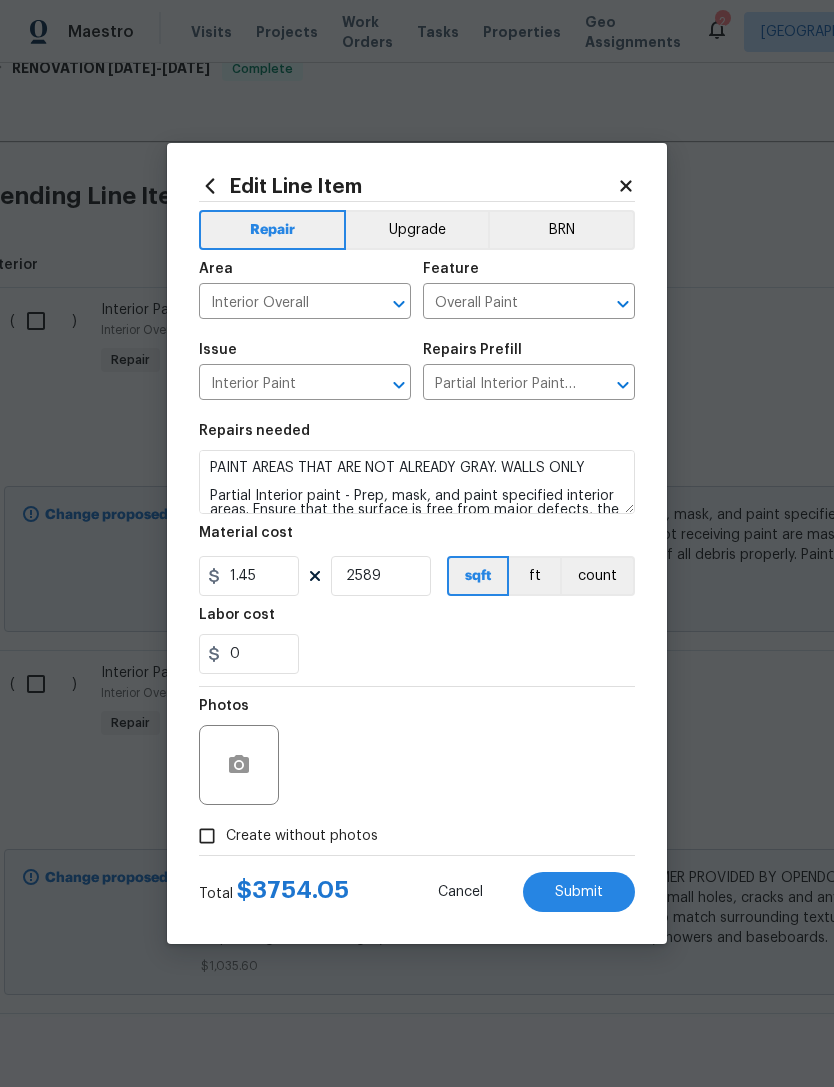 click on "0" at bounding box center (417, 654) 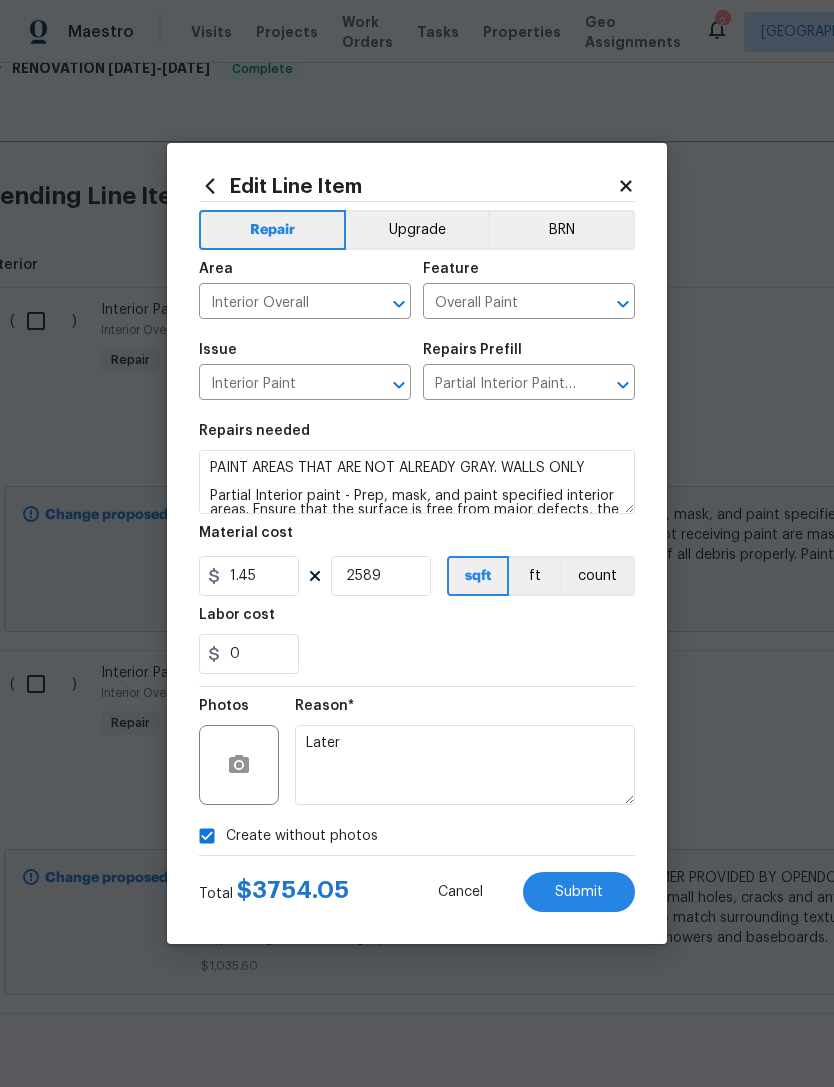 click on "Submit" at bounding box center (579, 892) 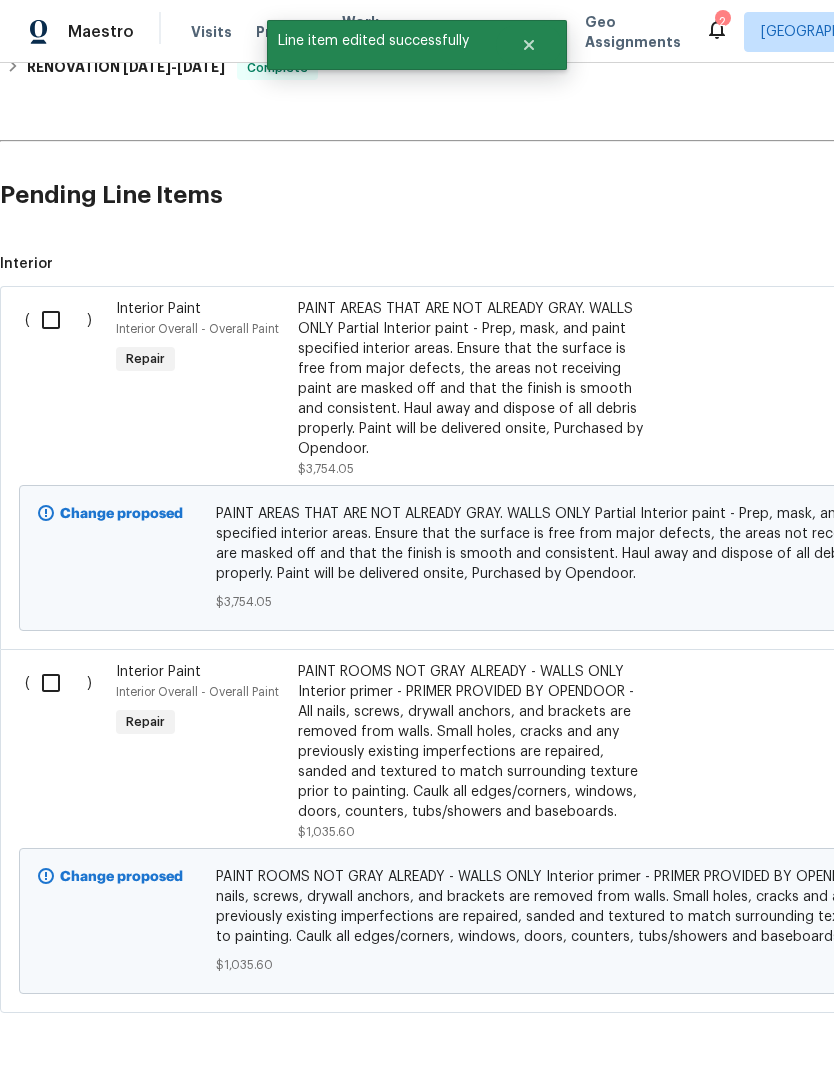scroll, scrollTop: 366, scrollLeft: 0, axis: vertical 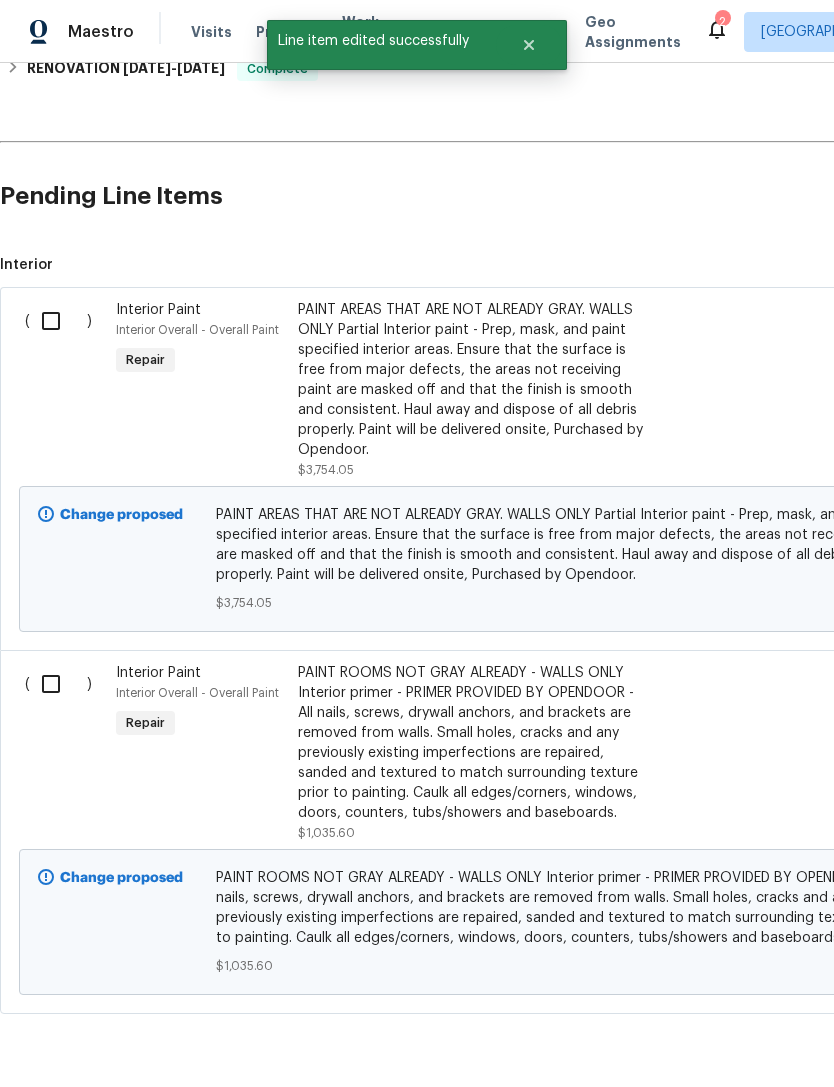click at bounding box center (58, 684) 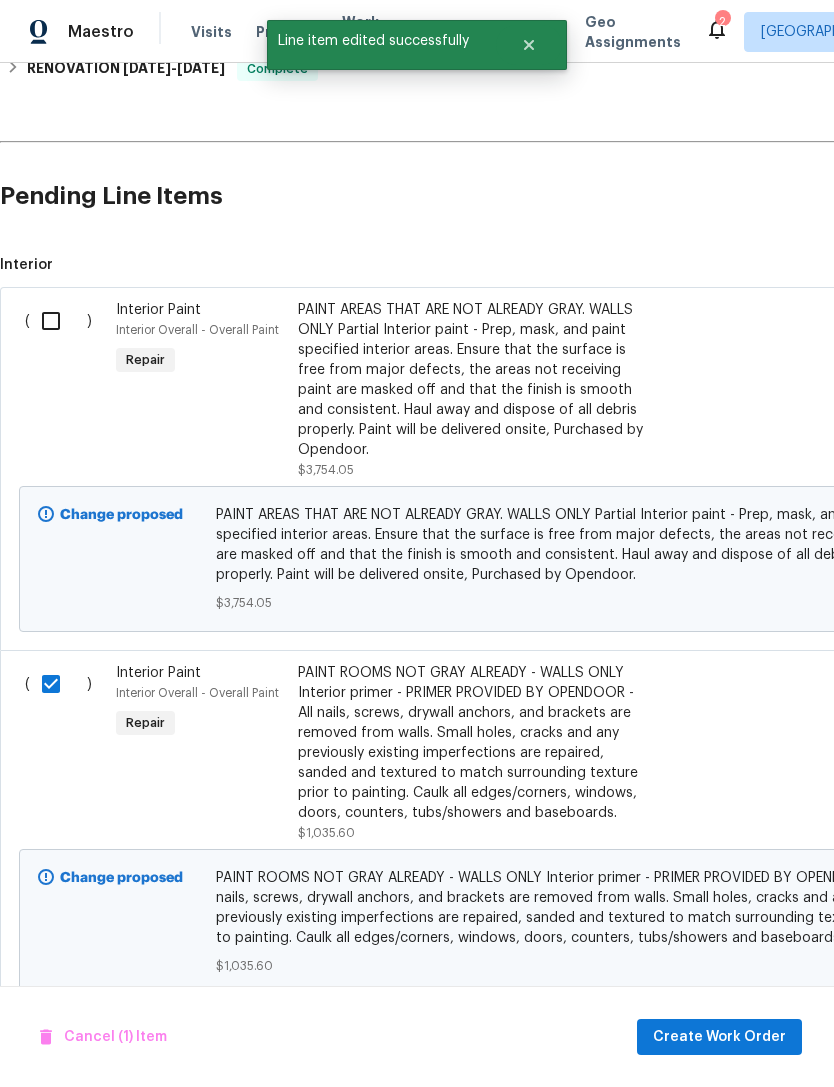 click at bounding box center (58, 321) 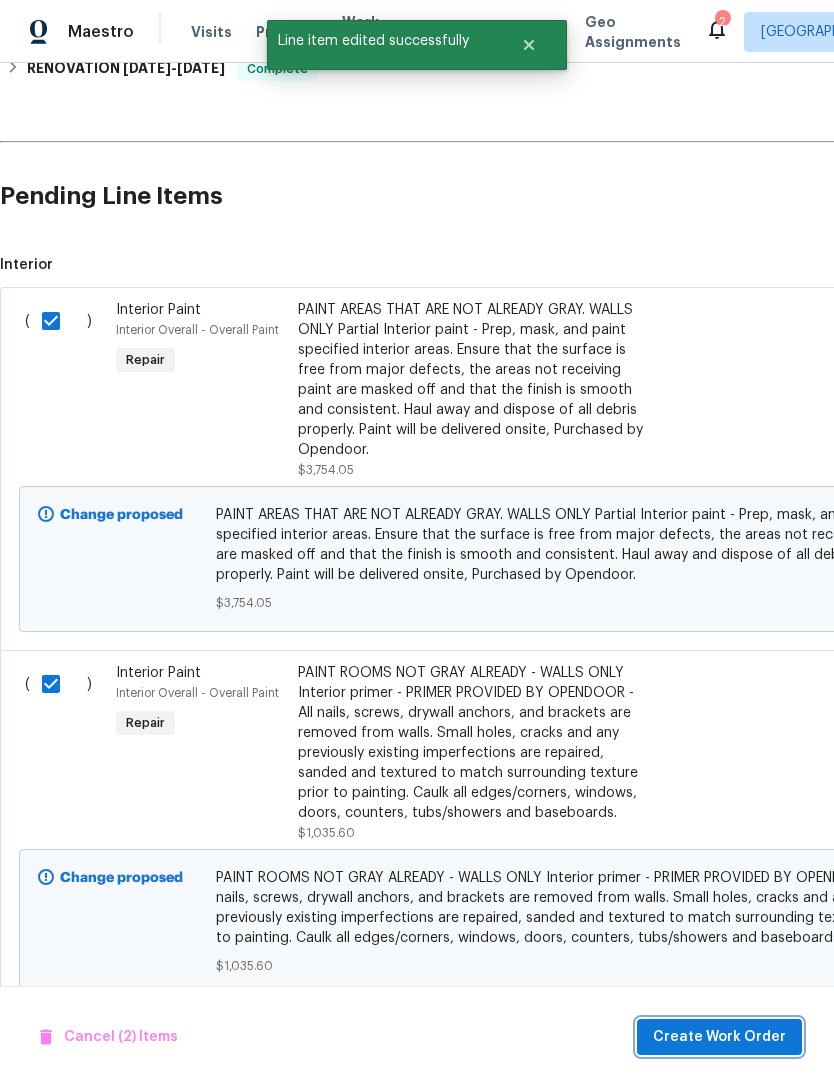 click on "Create Work Order" at bounding box center (719, 1037) 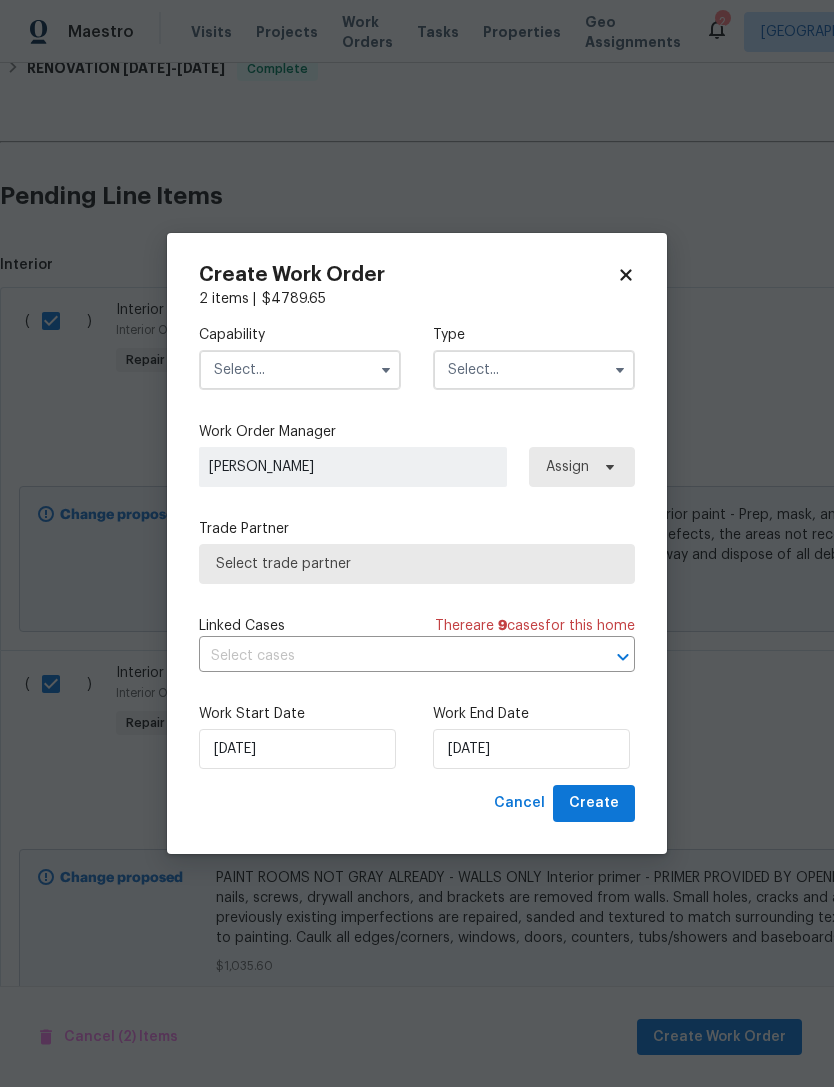 click at bounding box center (300, 370) 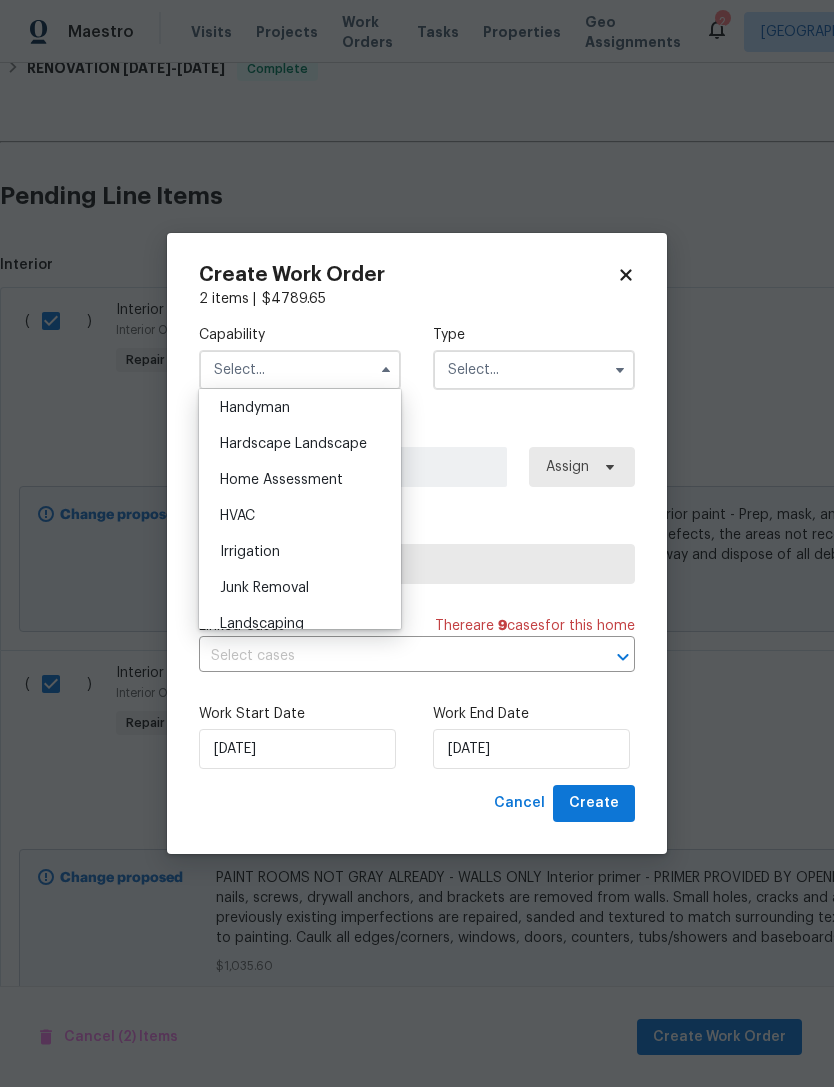 scroll, scrollTop: 1093, scrollLeft: 0, axis: vertical 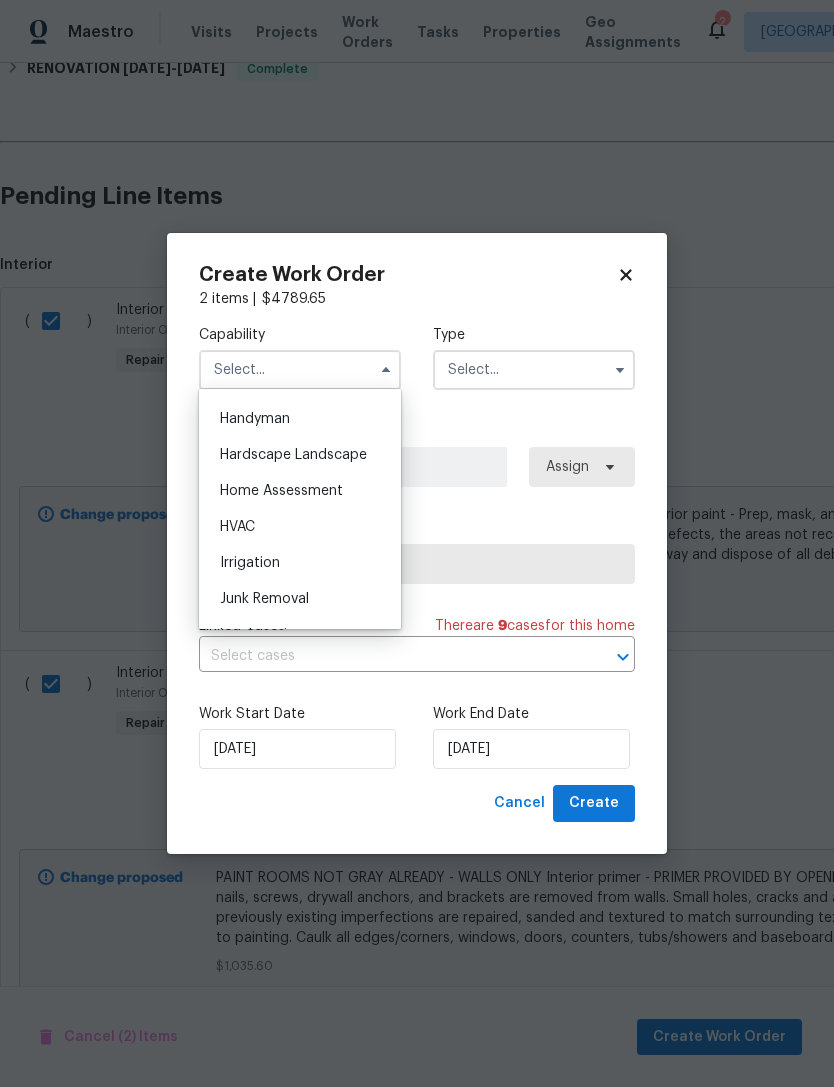 click on "Handyman" at bounding box center [300, 419] 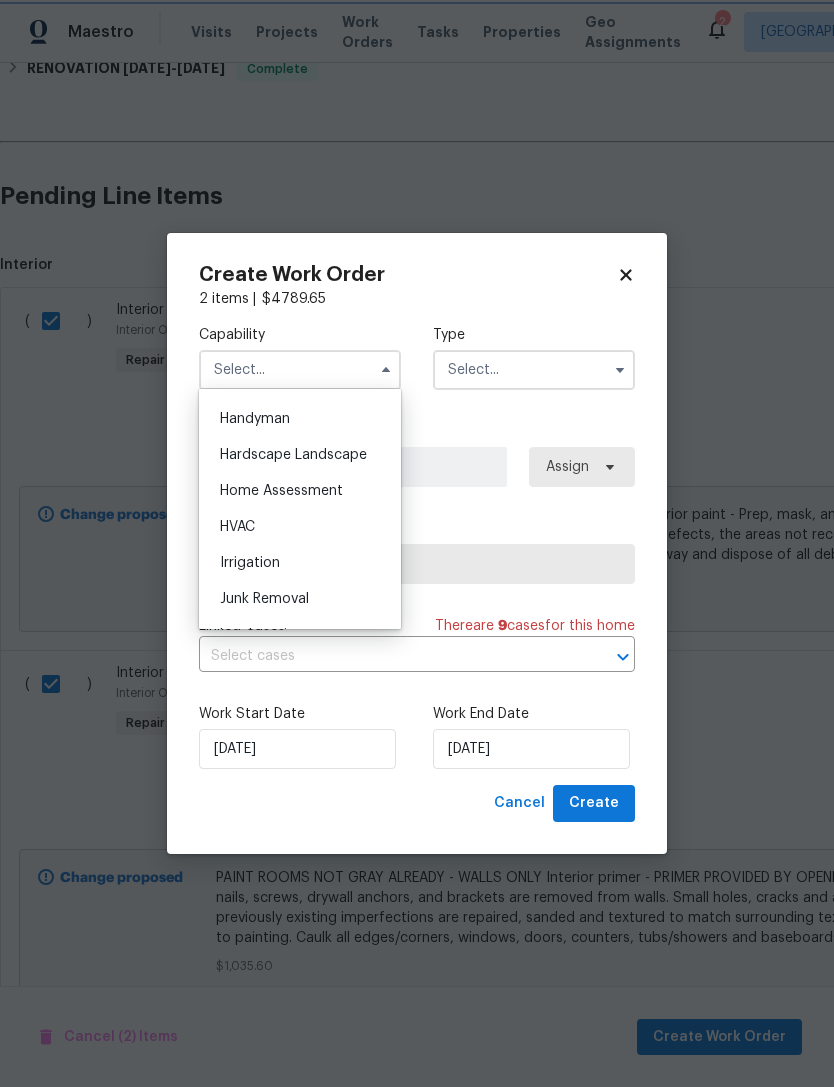 type on "Handyman" 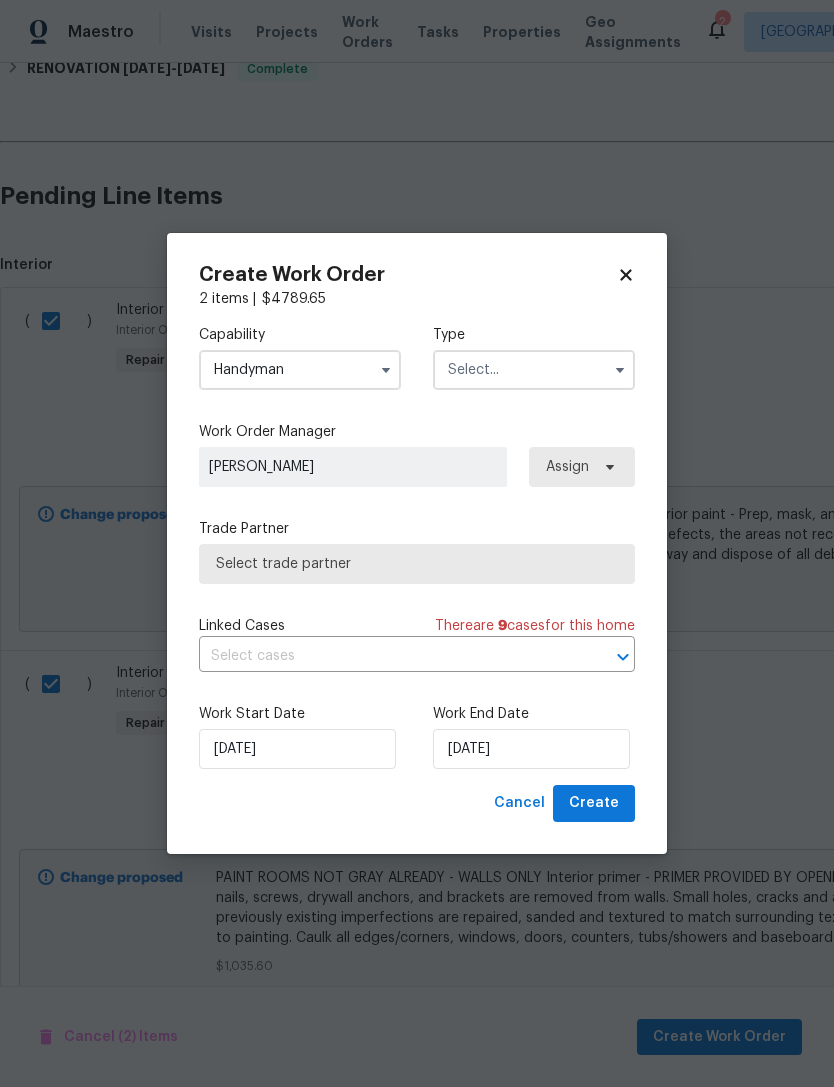 click at bounding box center (534, 370) 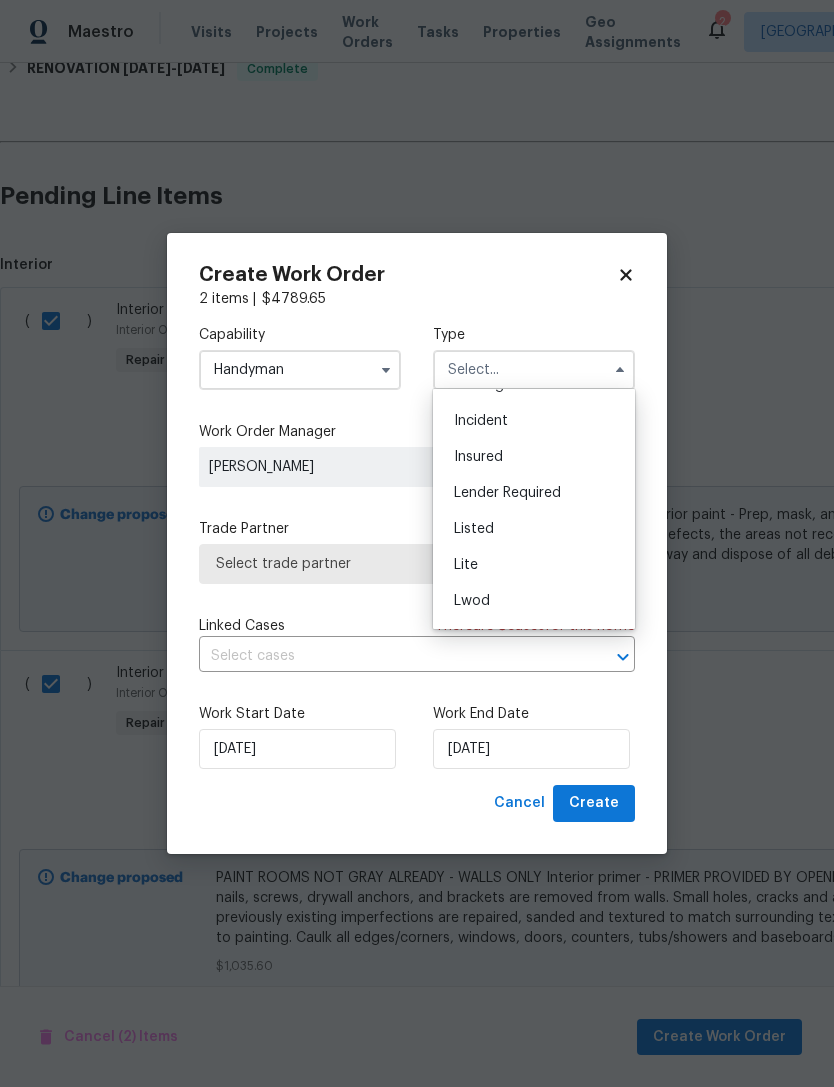 scroll, scrollTop: 101, scrollLeft: 0, axis: vertical 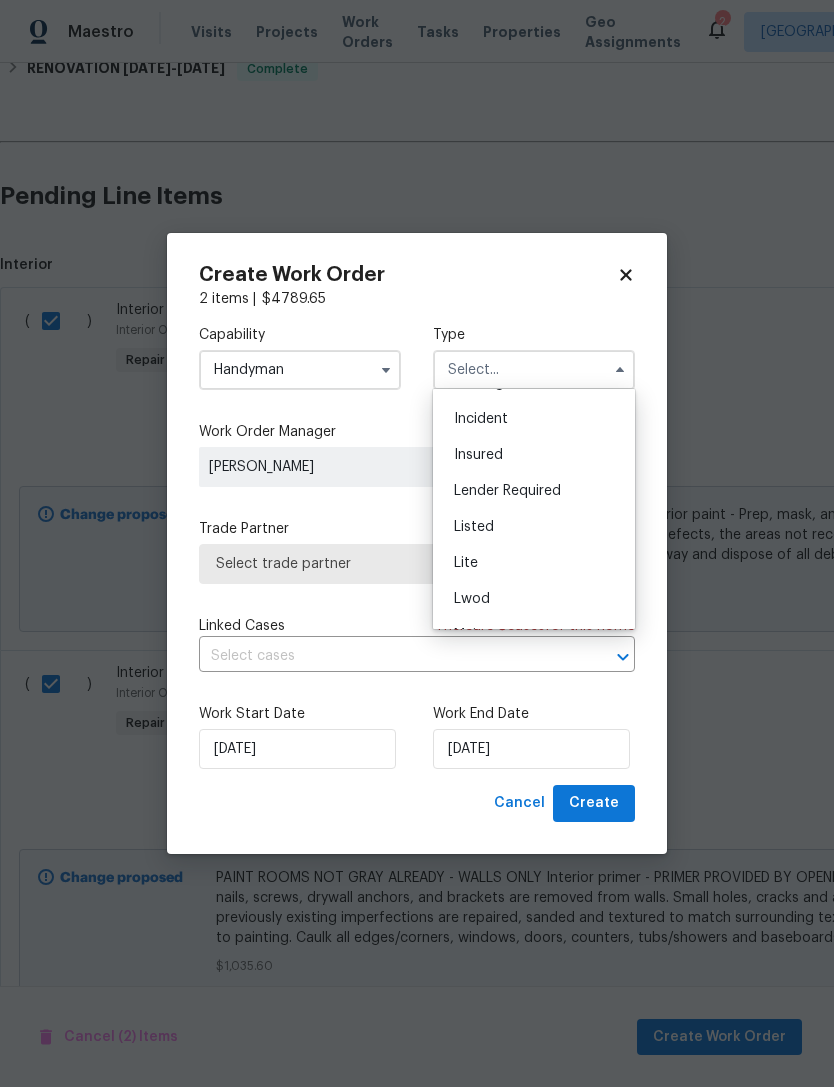 click on "Listed" at bounding box center (534, 527) 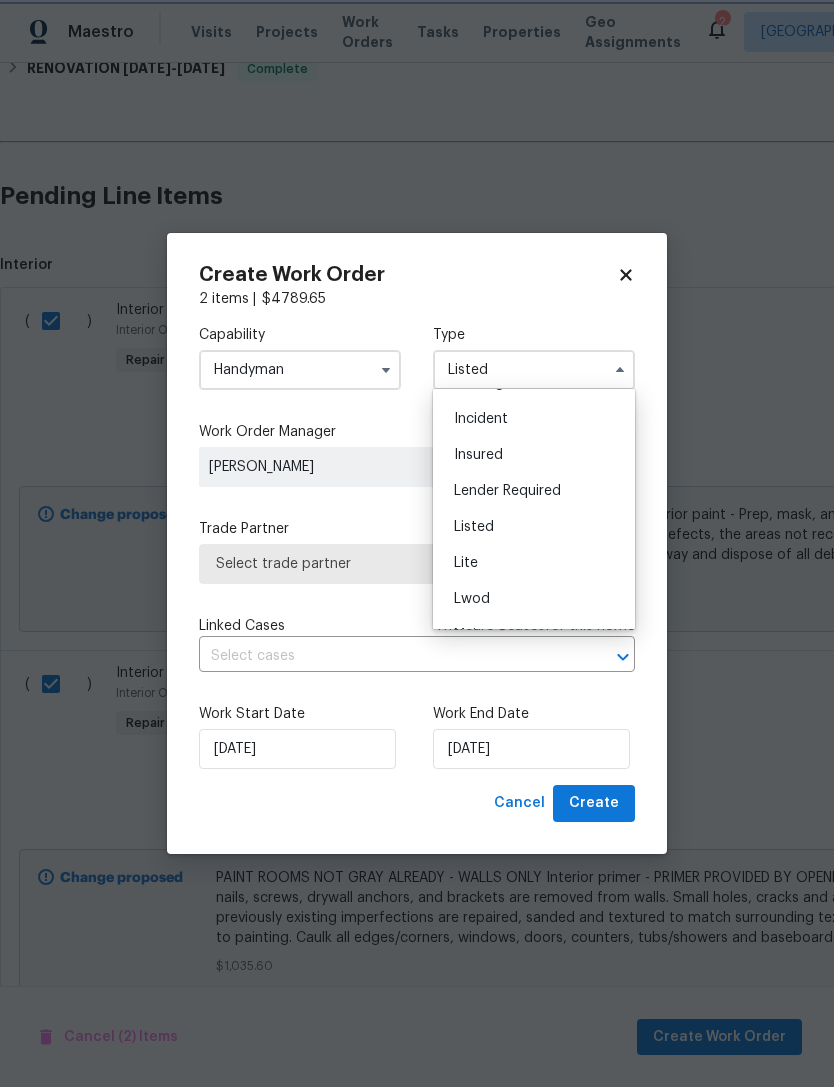 scroll, scrollTop: 0, scrollLeft: 0, axis: both 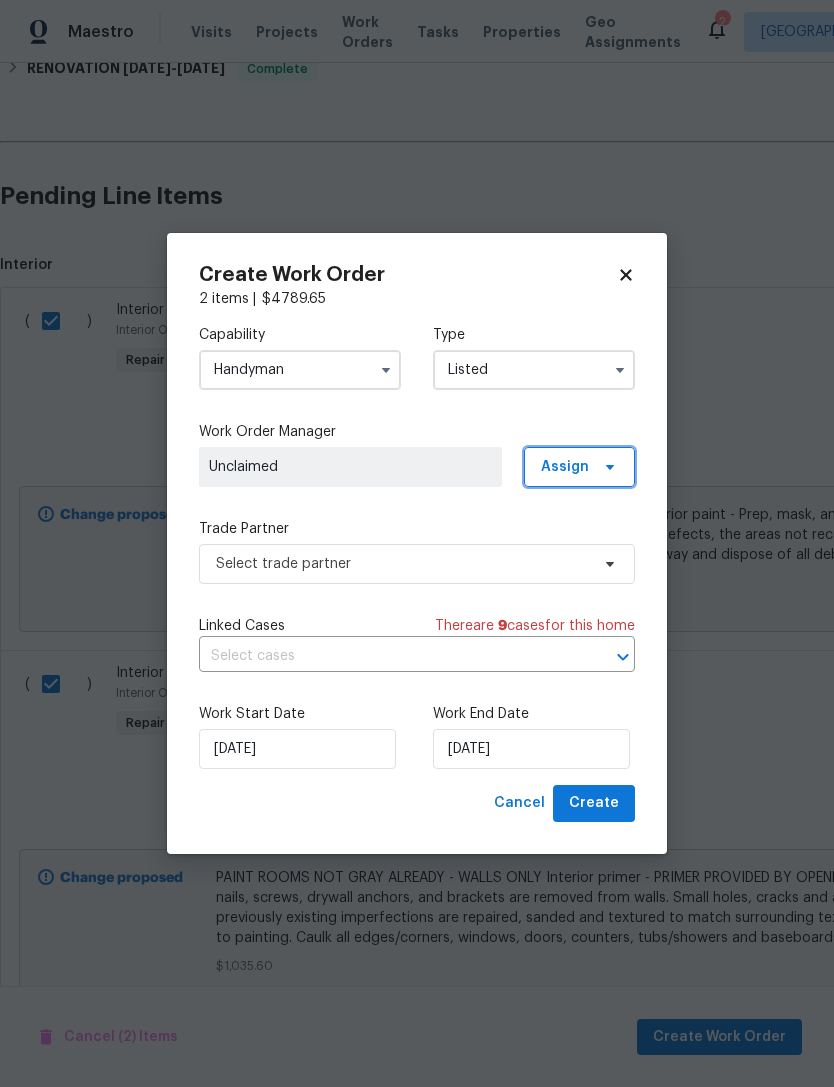 click on "Assign" at bounding box center (565, 467) 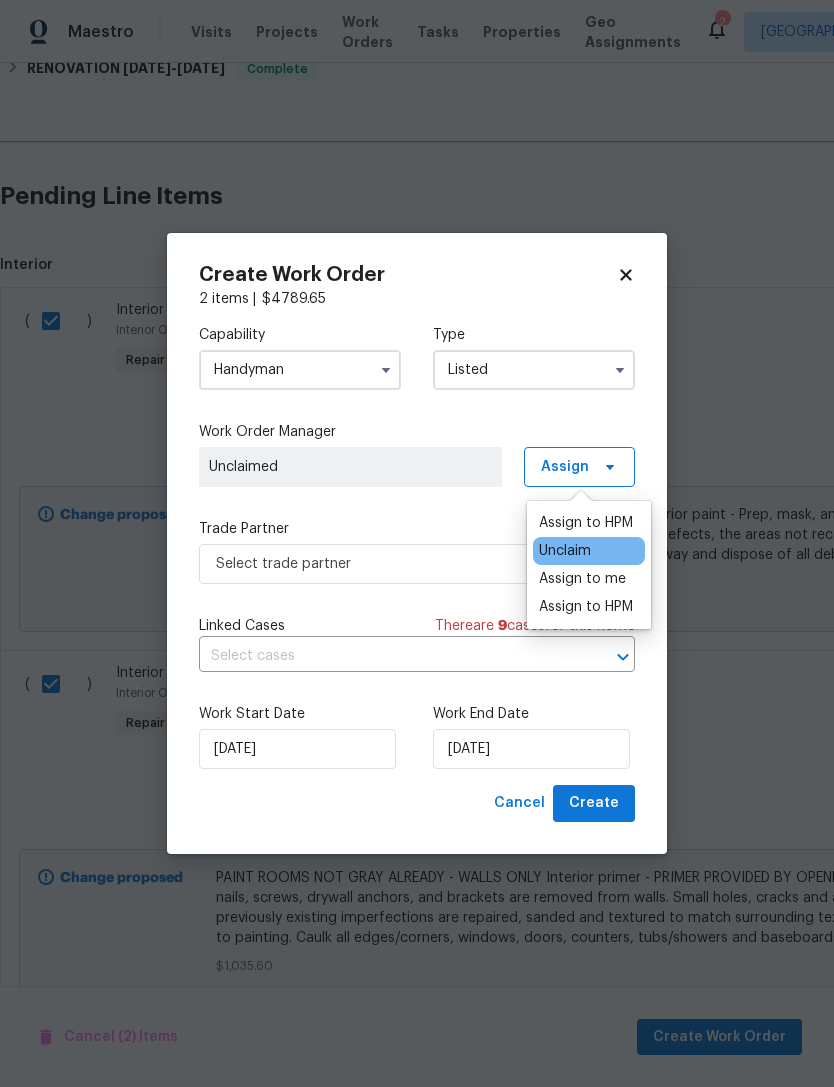 click on "Assign to HPM" at bounding box center (586, 523) 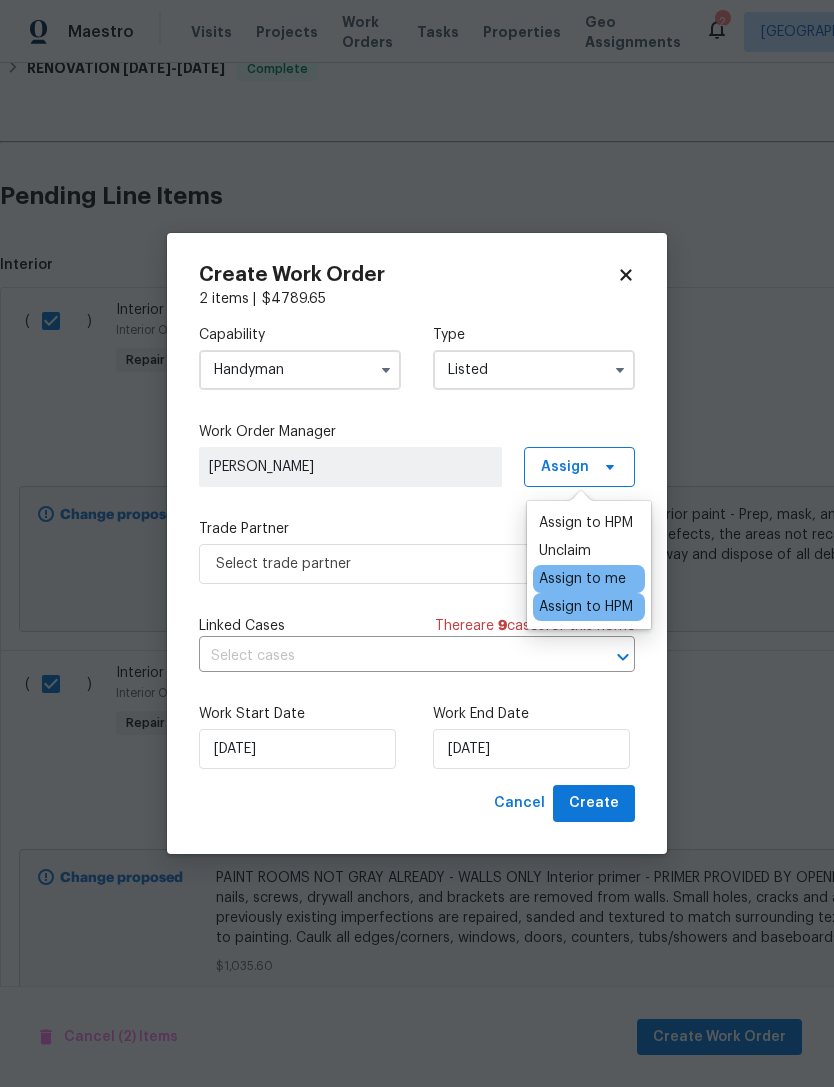 click on "Trade Partner" at bounding box center (417, 529) 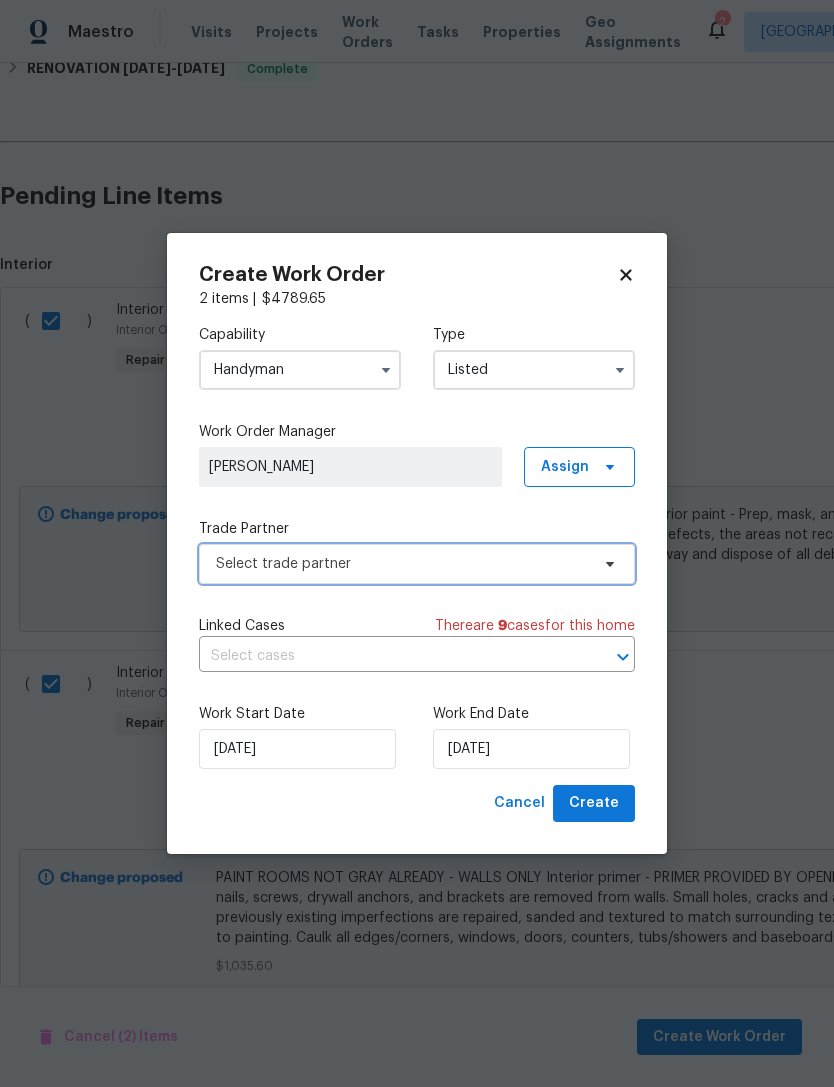 click on "Select trade partner" at bounding box center (402, 564) 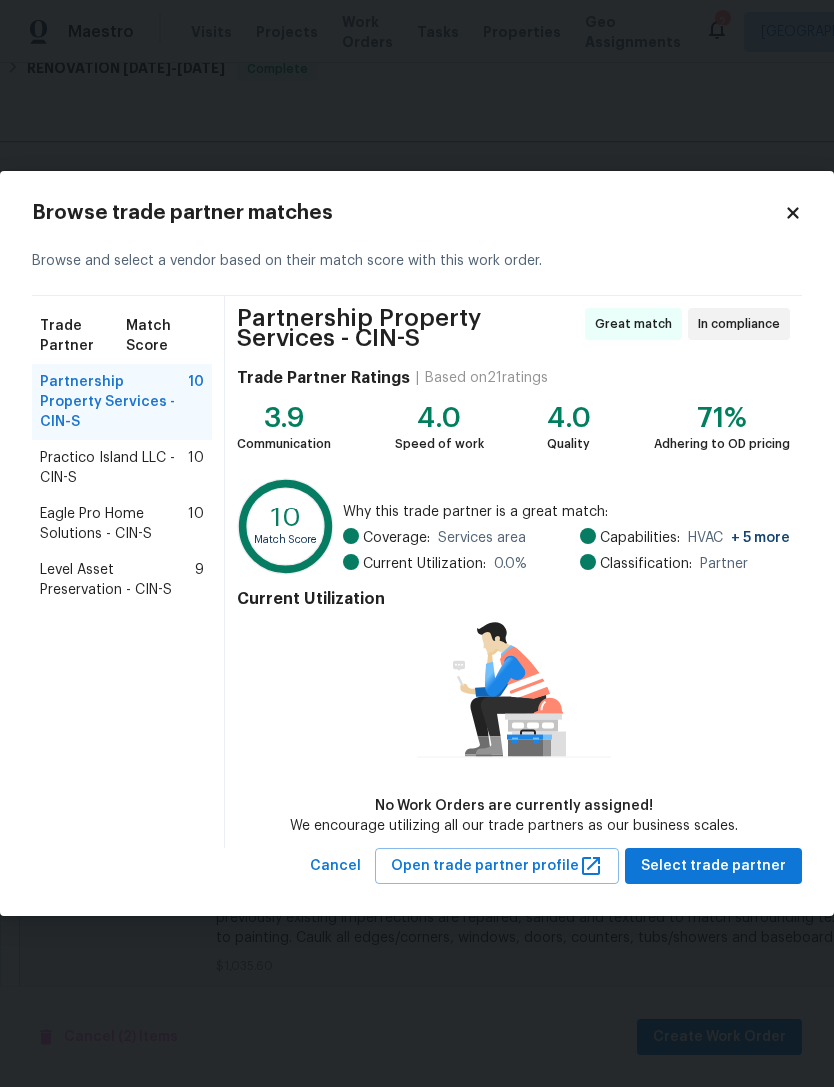 click on "Level Asset Preservation - CIN-S" at bounding box center [117, 580] 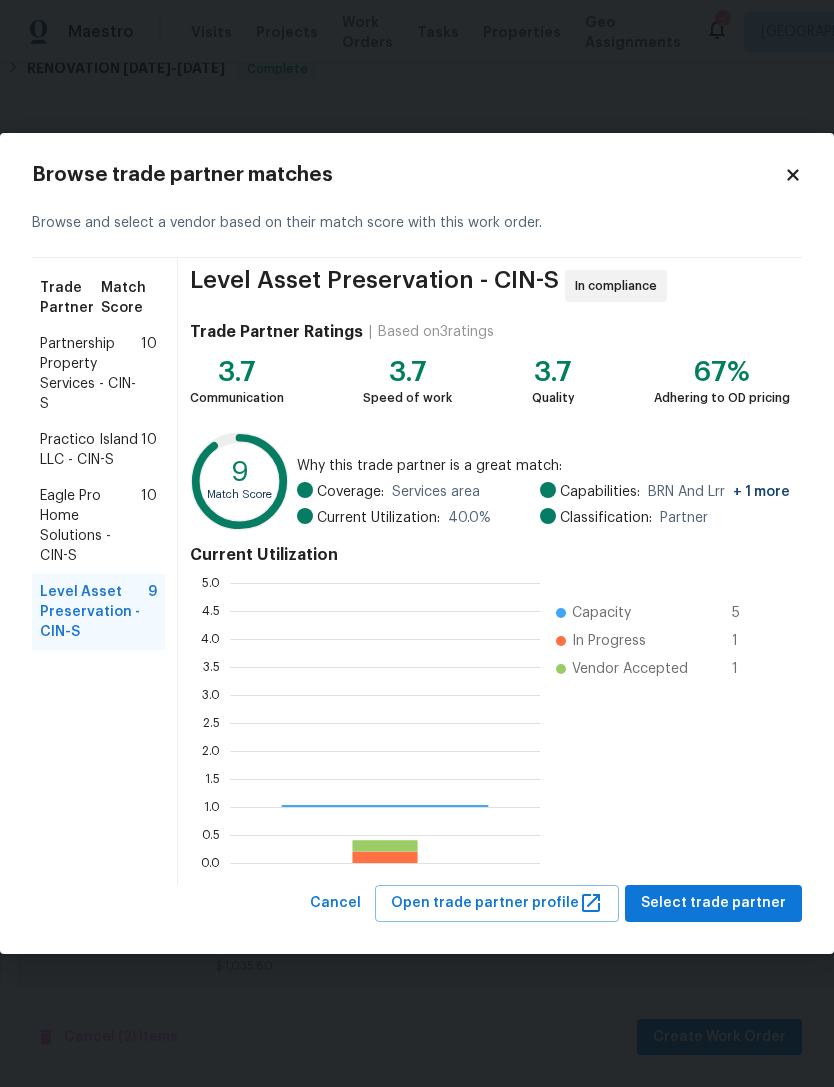 scroll, scrollTop: 2, scrollLeft: 2, axis: both 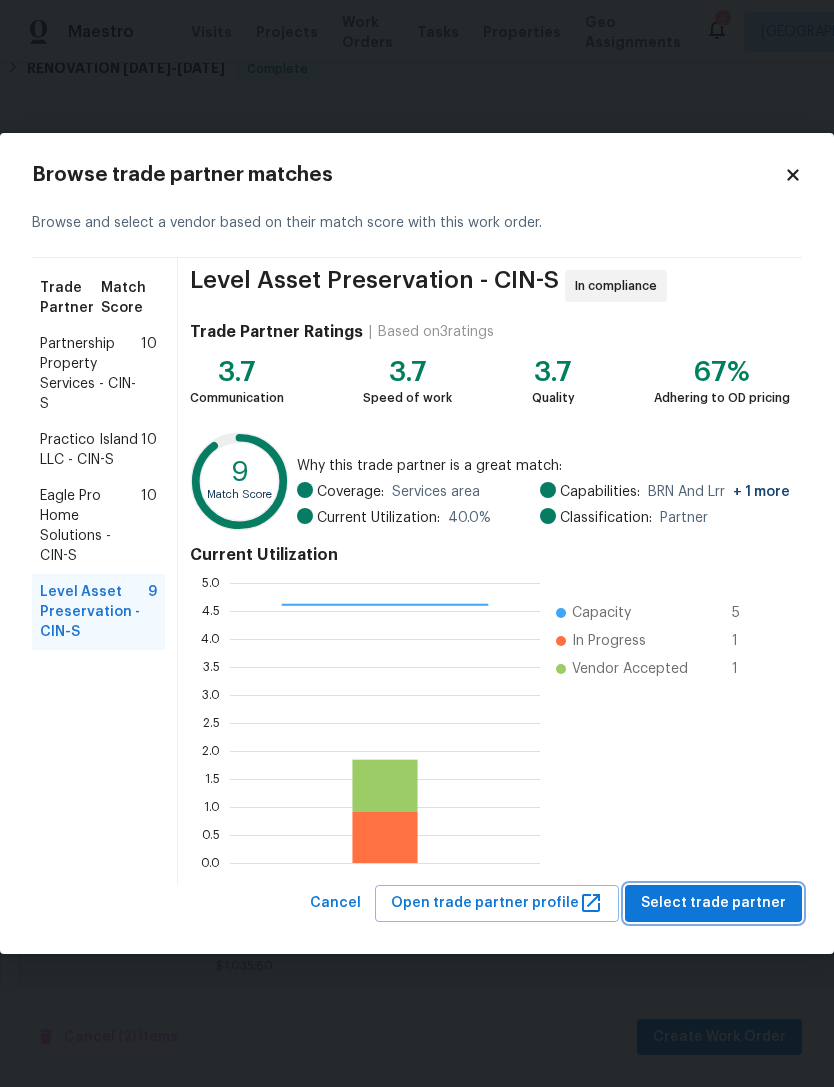click on "Select trade partner" at bounding box center (713, 903) 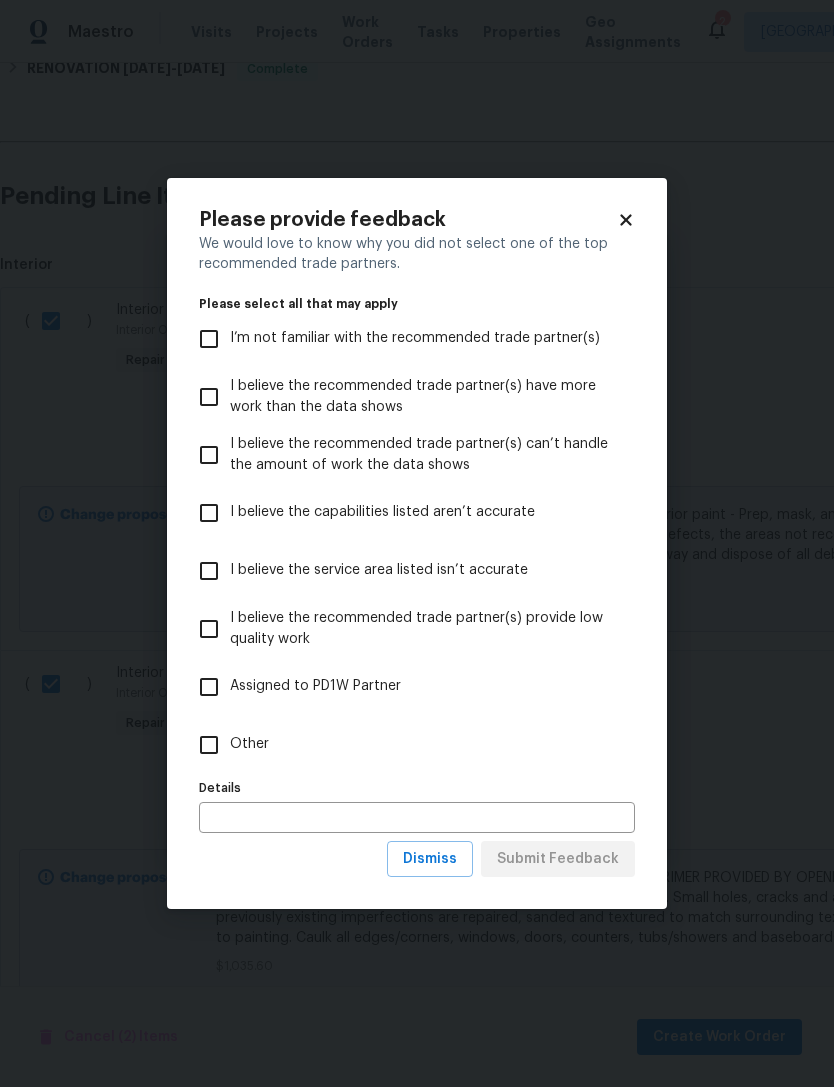 click on "Other" at bounding box center [209, 745] 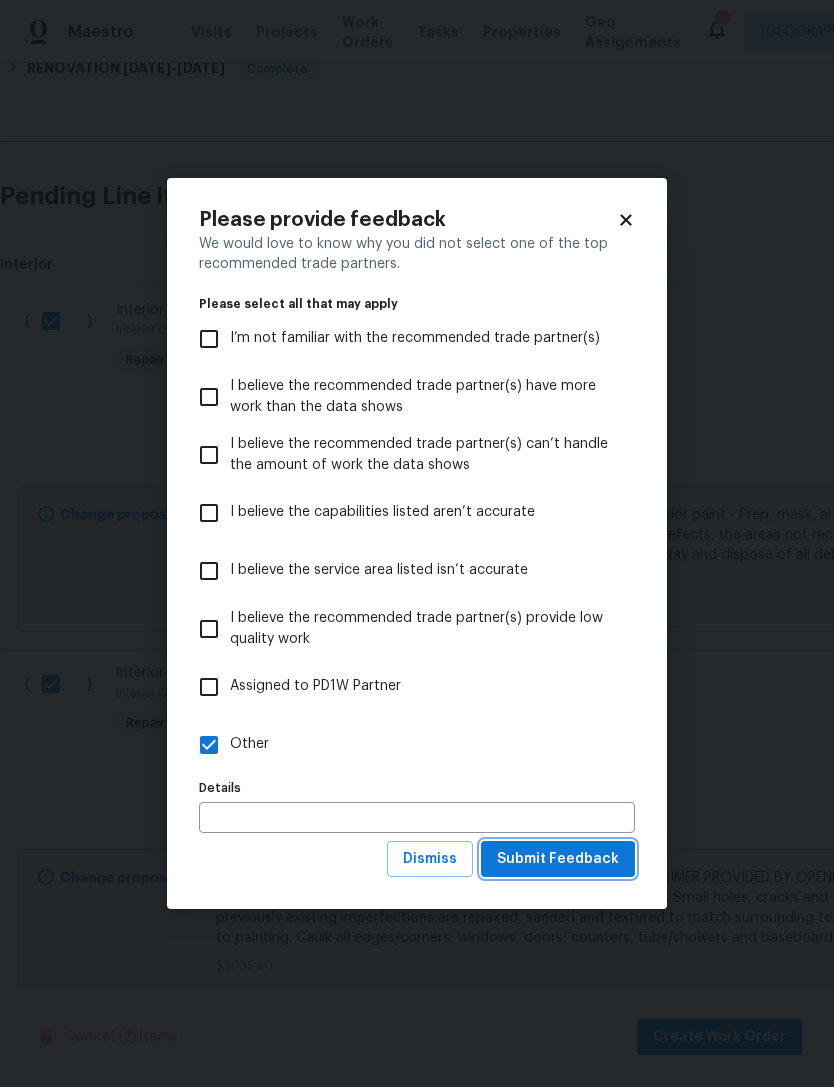 click on "Submit Feedback" at bounding box center (558, 859) 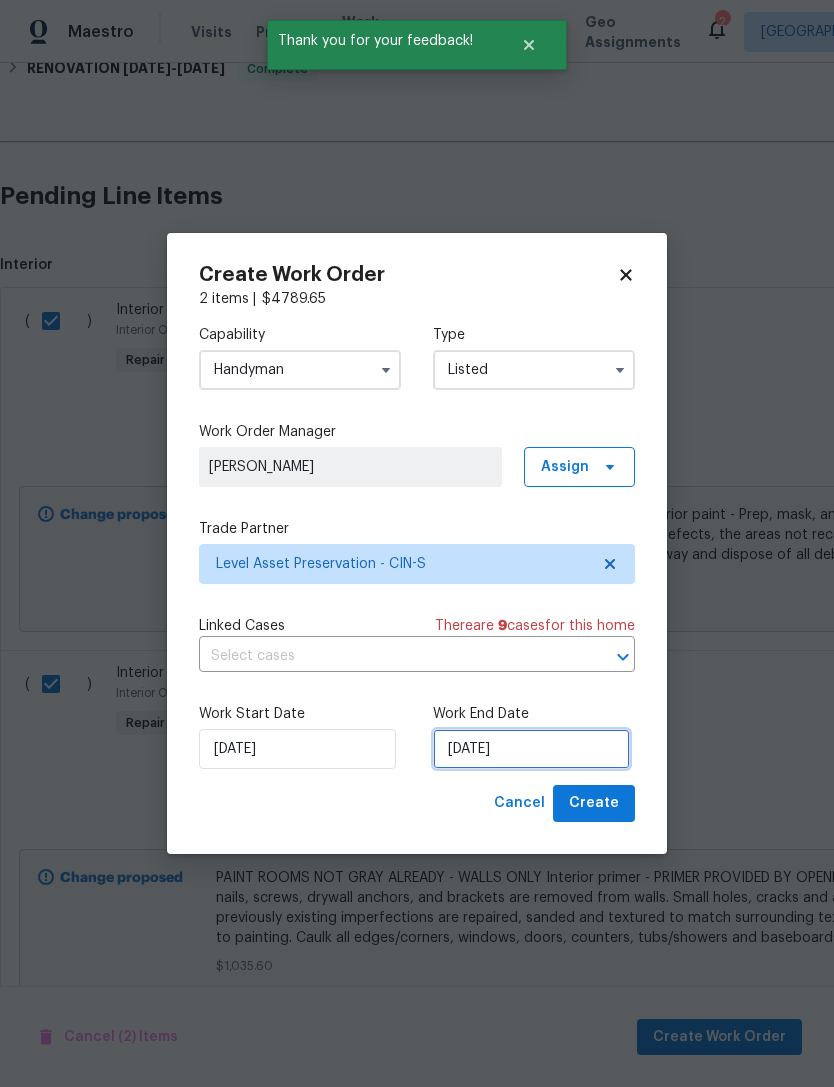 click on "[DATE]" at bounding box center (531, 749) 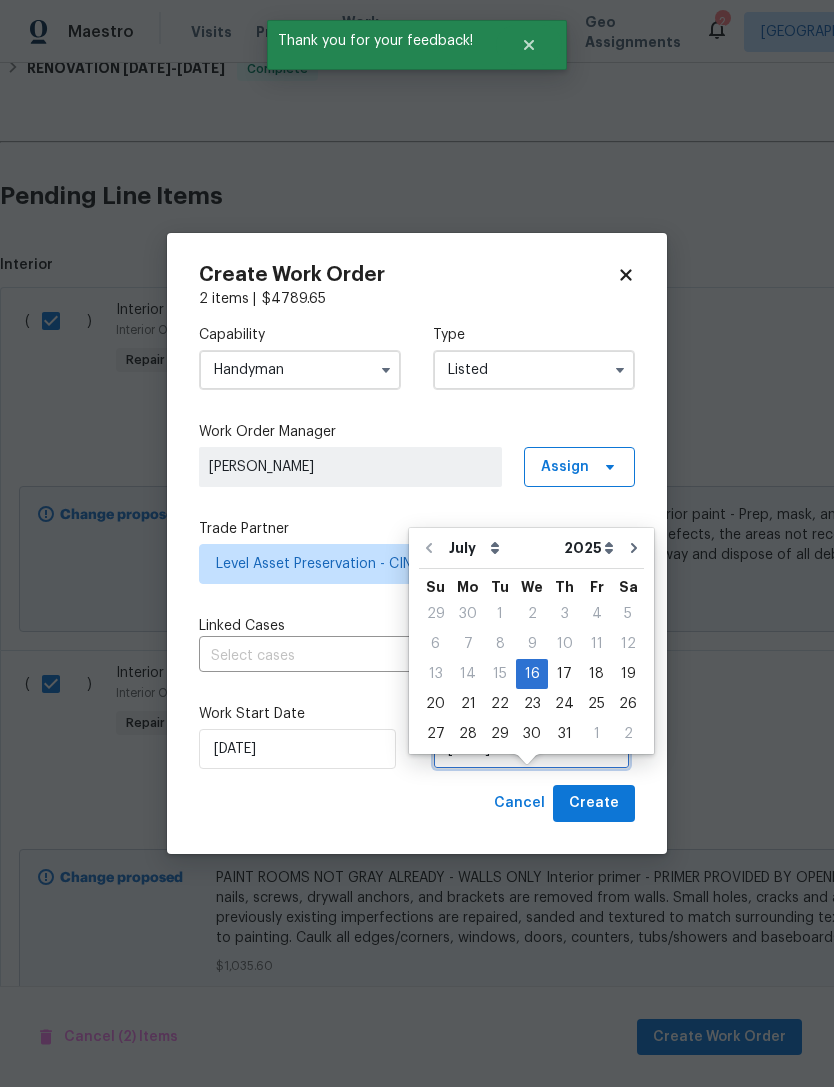scroll, scrollTop: 37, scrollLeft: 0, axis: vertical 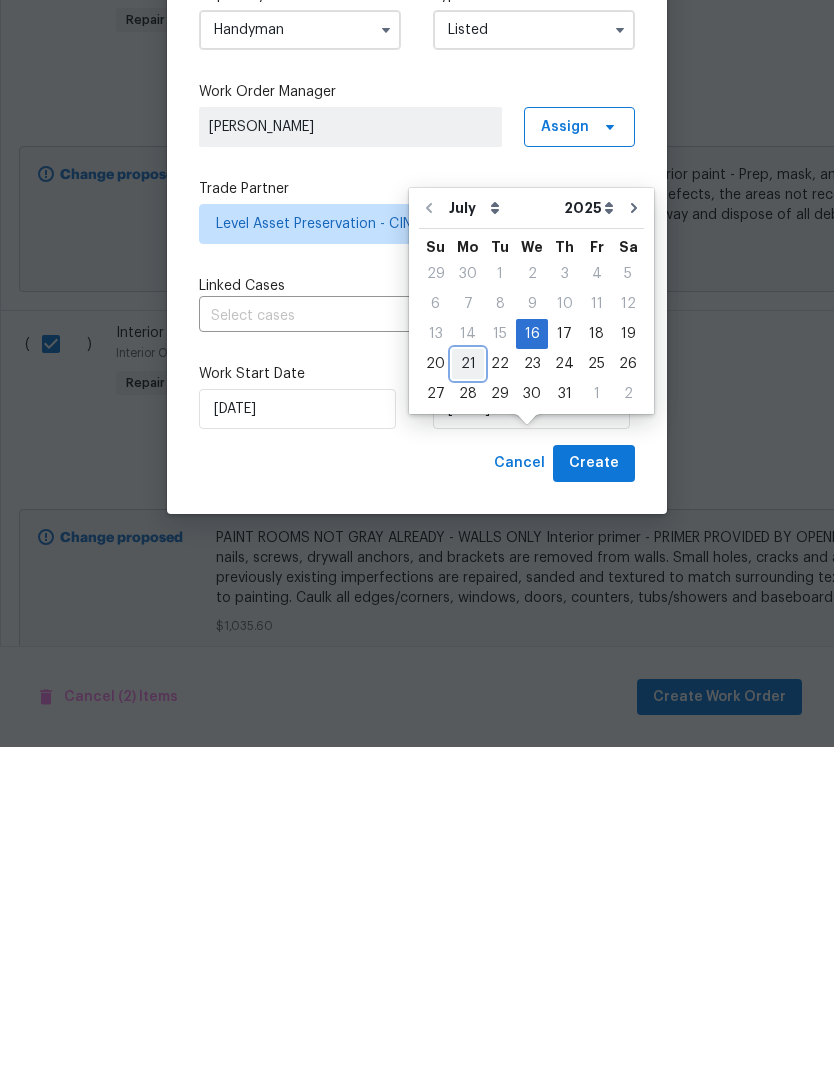 click on "21" at bounding box center [468, 704] 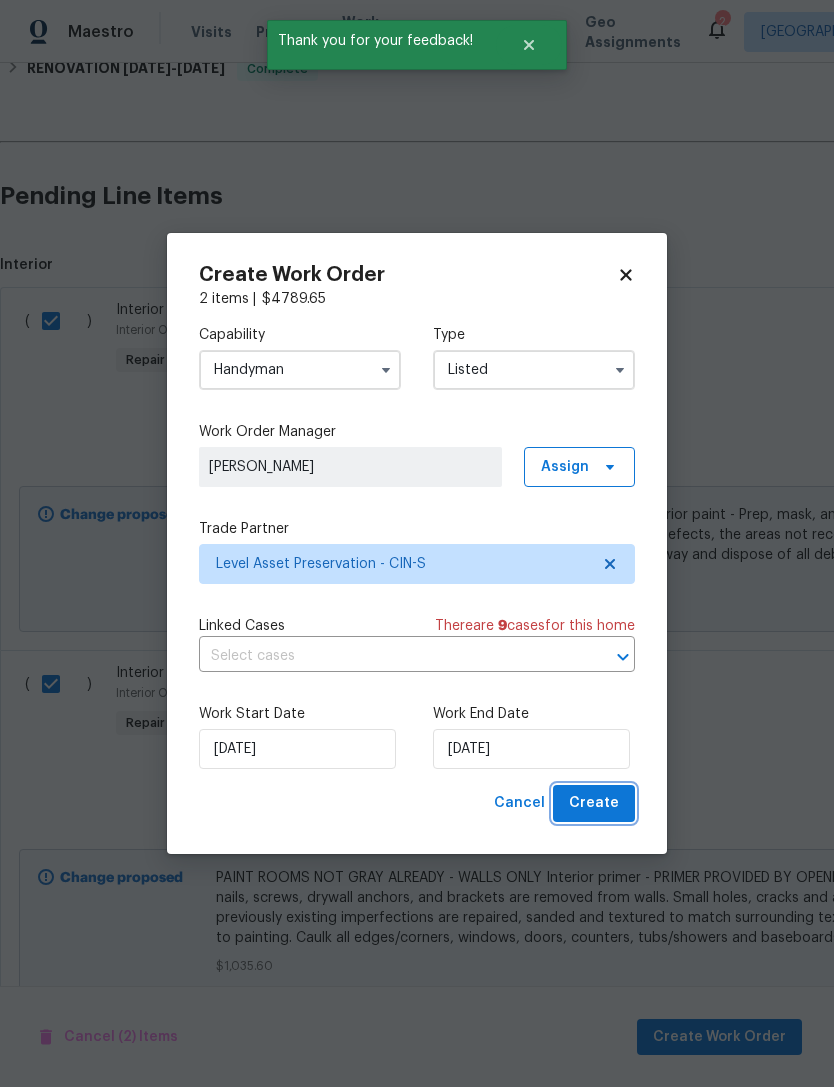 click on "Create" at bounding box center (594, 803) 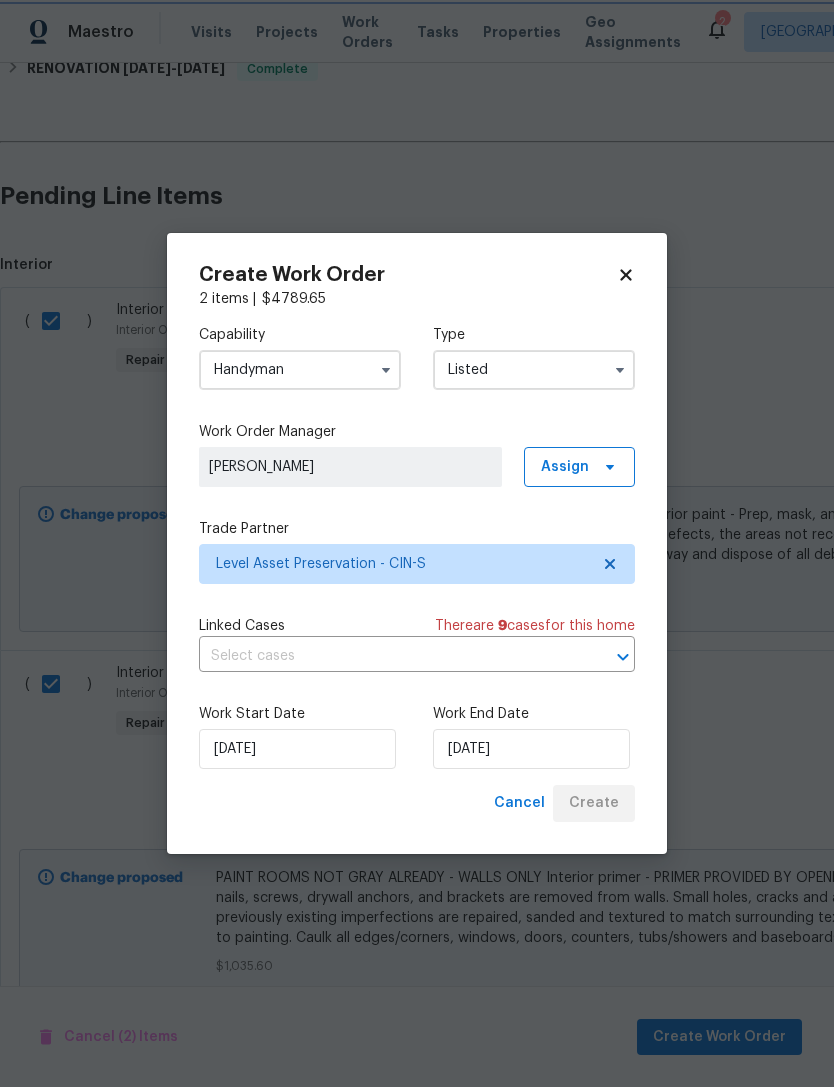 scroll, scrollTop: 0, scrollLeft: 0, axis: both 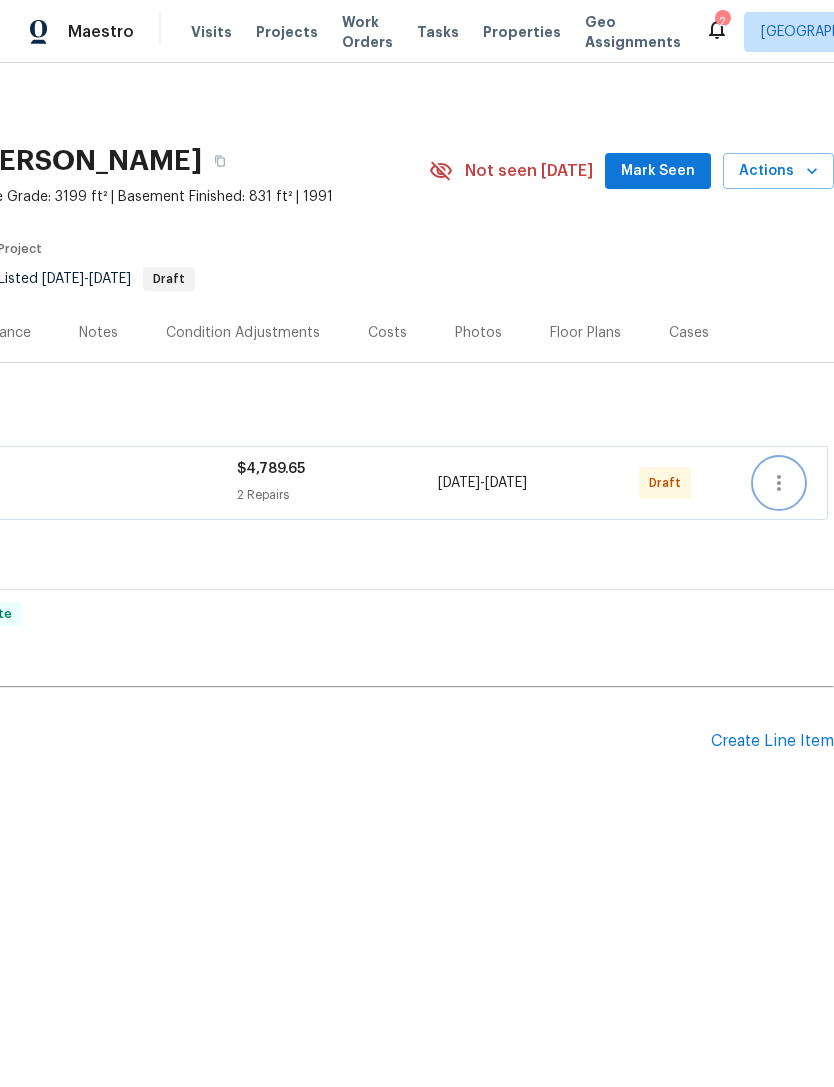 click 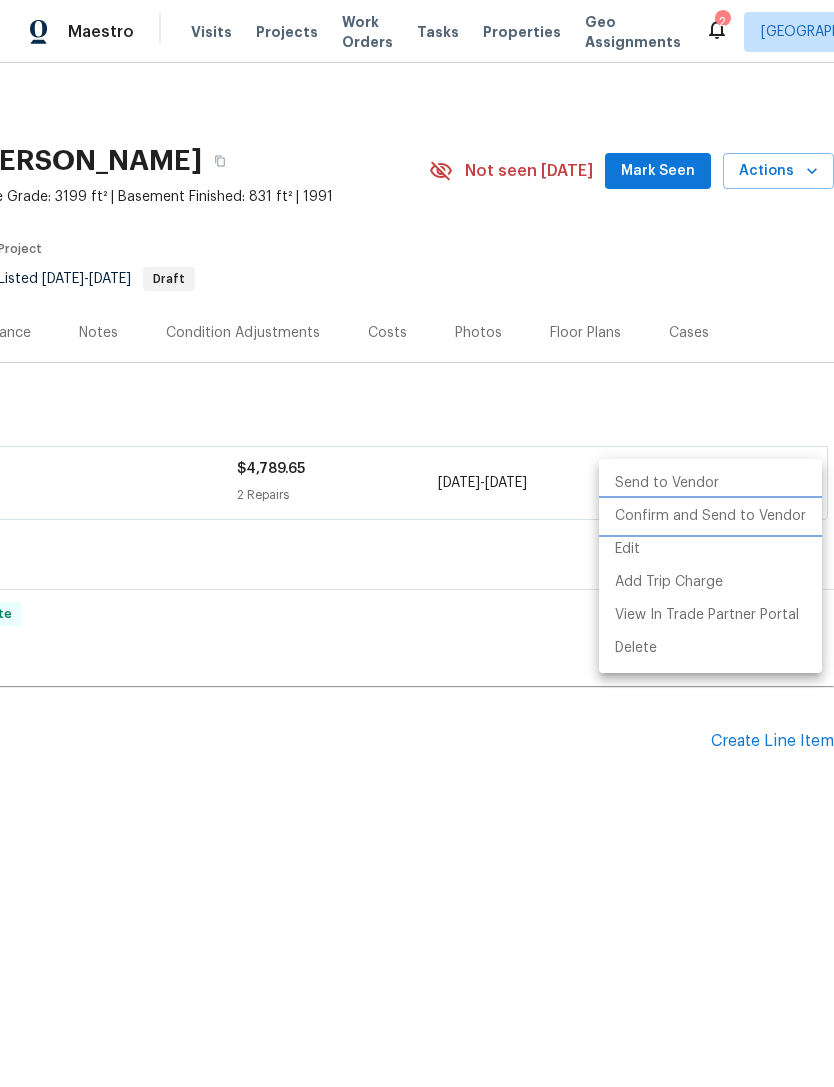 click on "Confirm and Send to Vendor" at bounding box center [710, 516] 